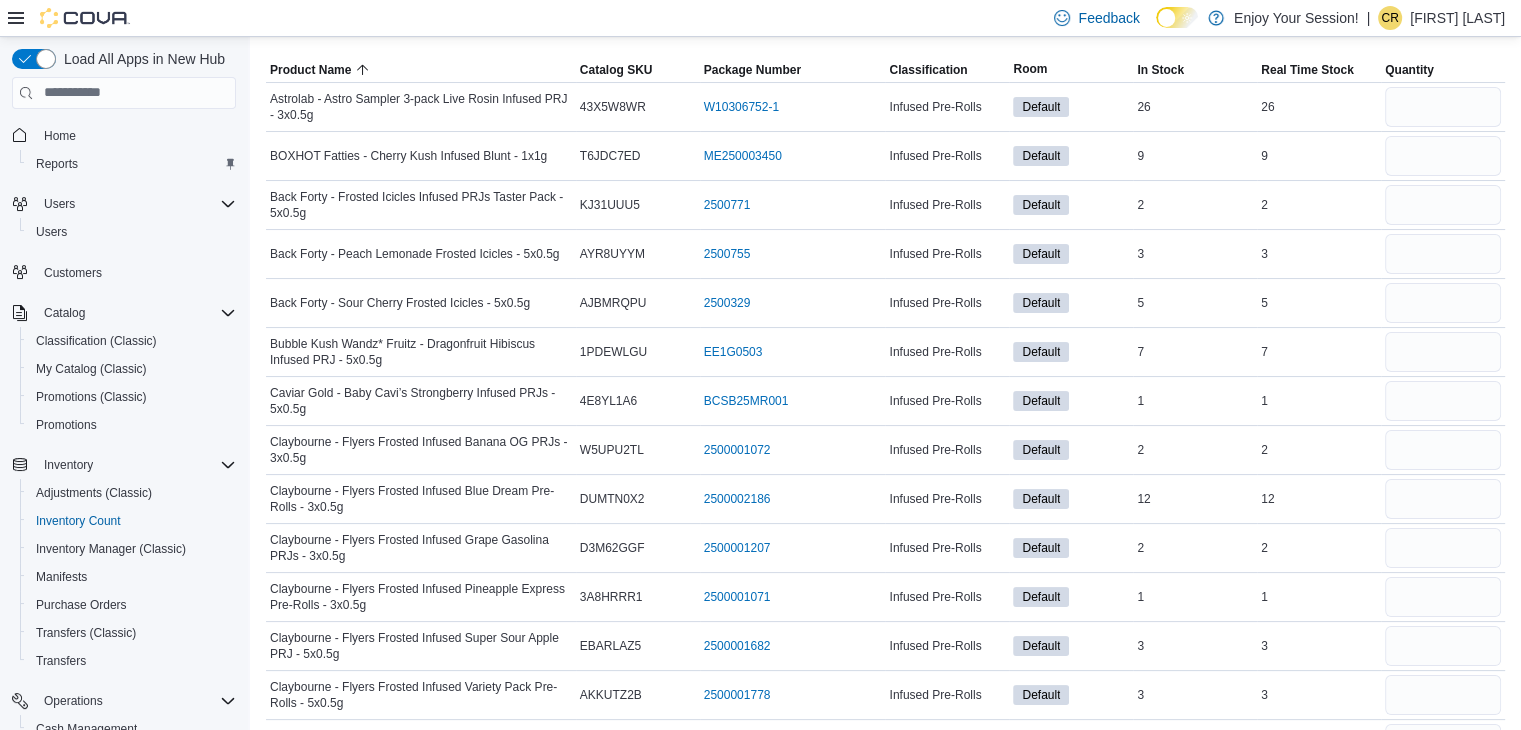 scroll, scrollTop: 0, scrollLeft: 0, axis: both 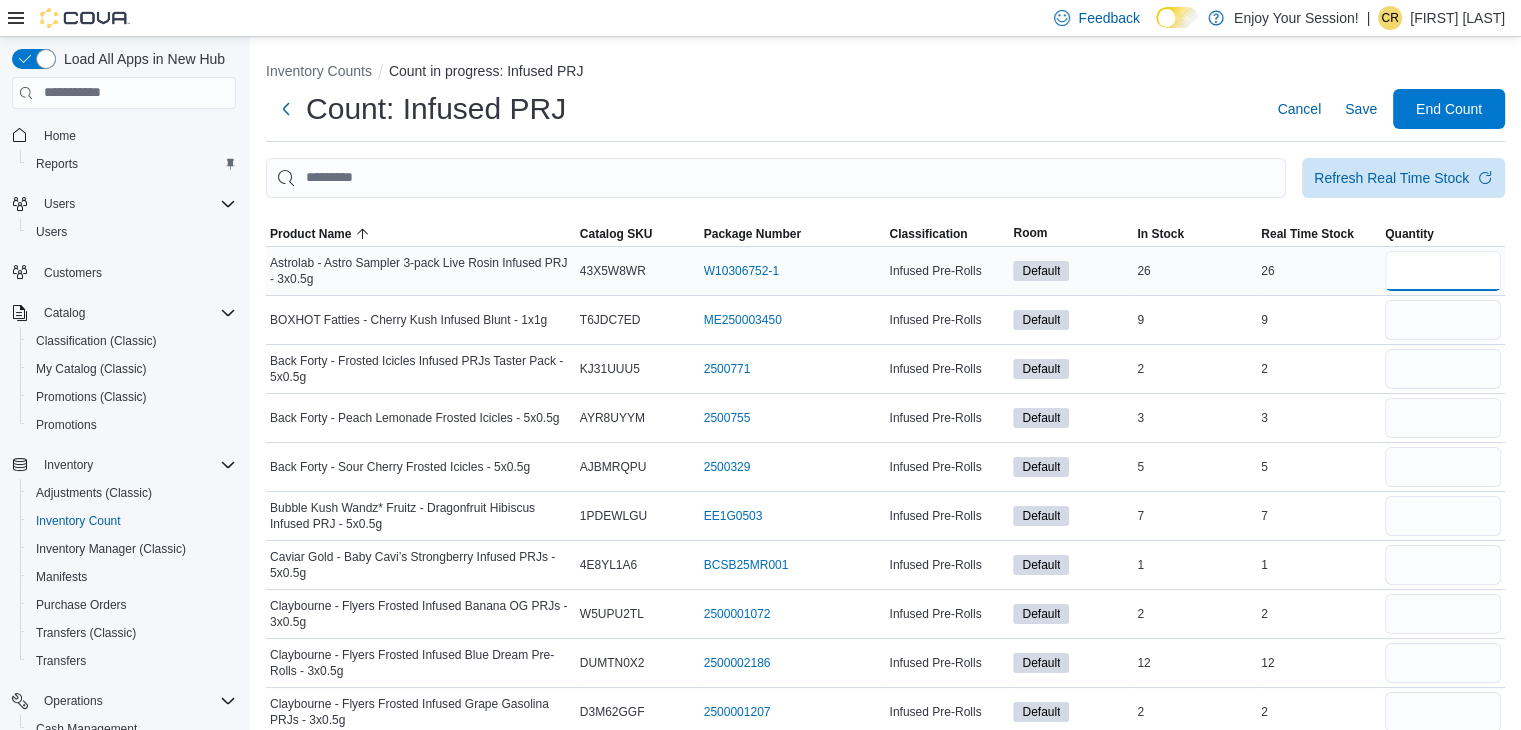 click at bounding box center [1443, 271] 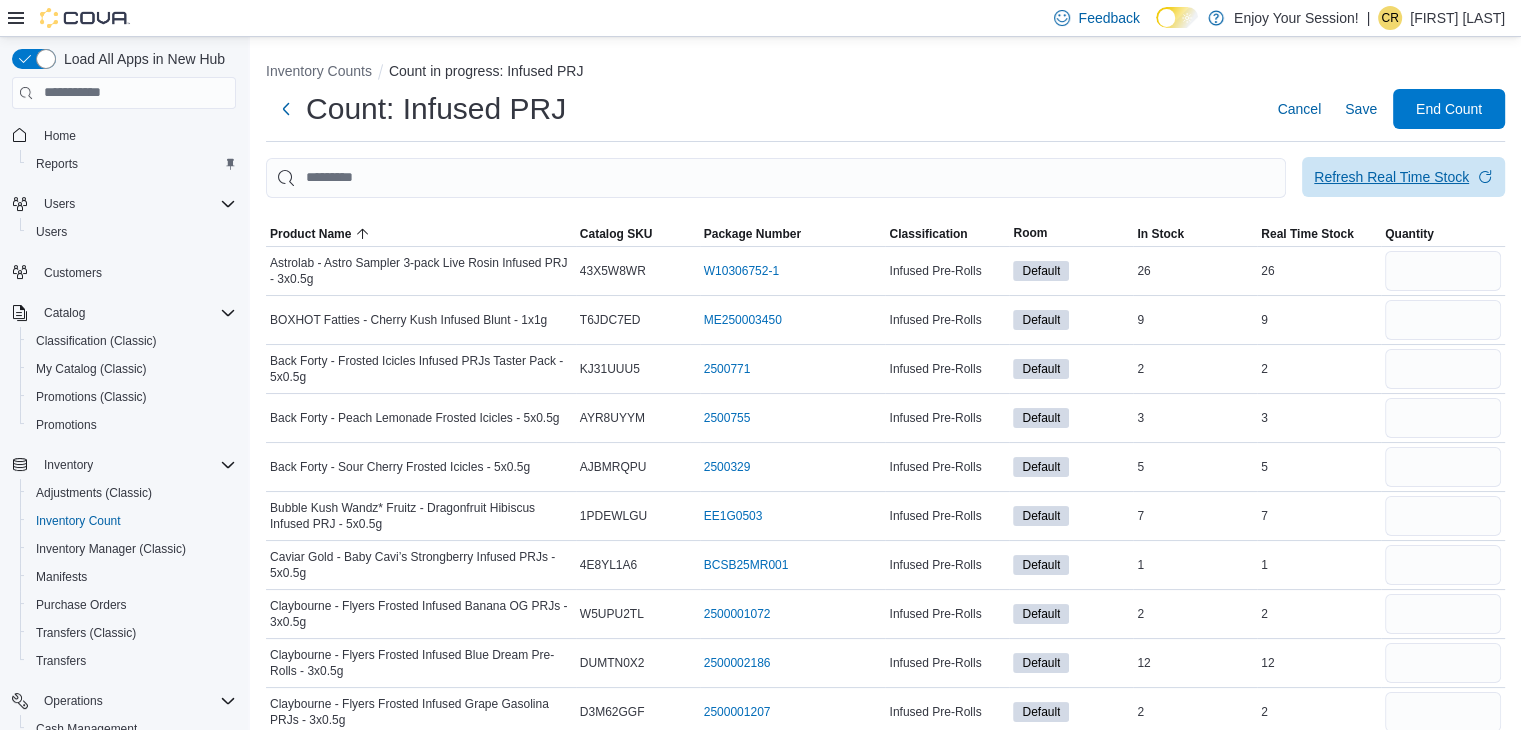 click on "Refresh Real Time Stock" at bounding box center [1391, 177] 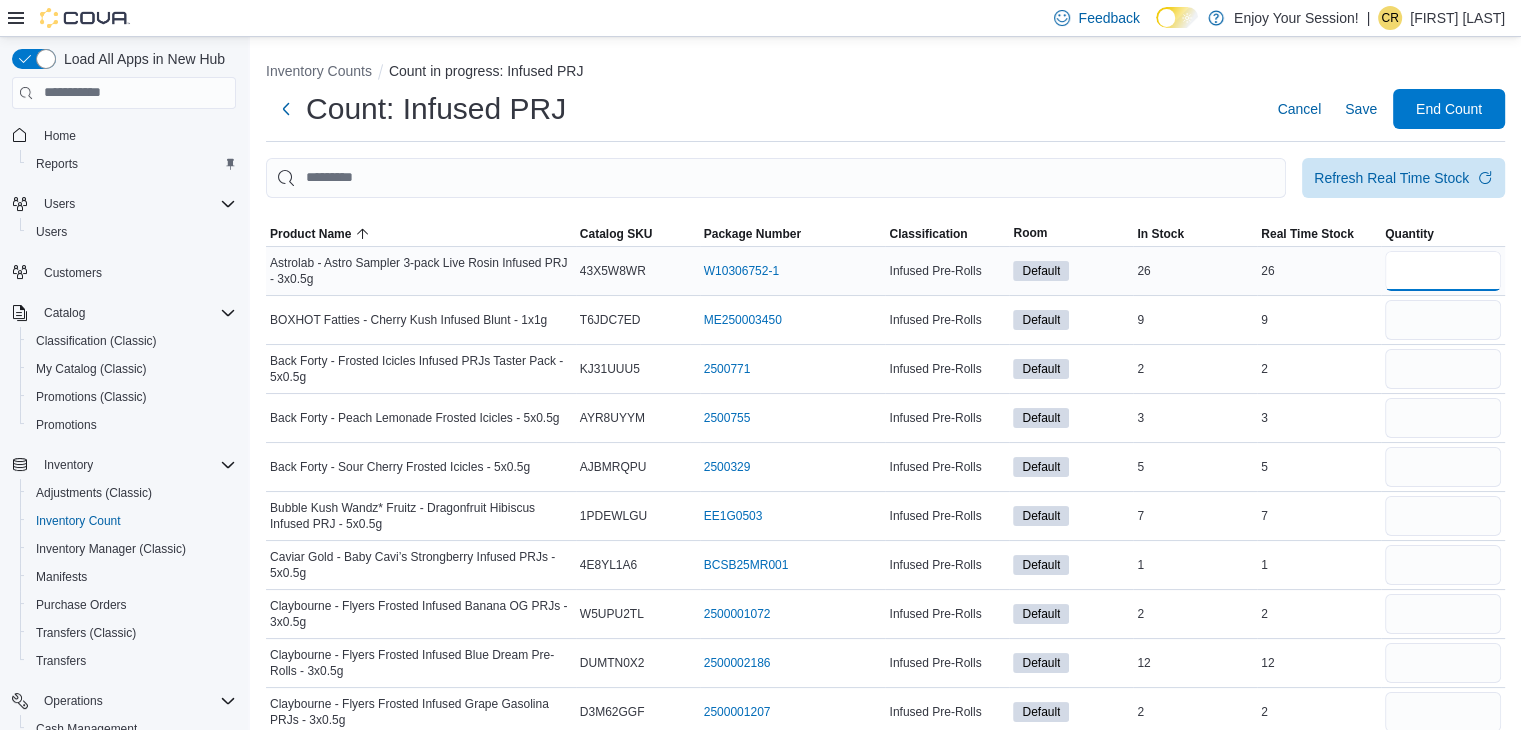 click at bounding box center [1443, 271] 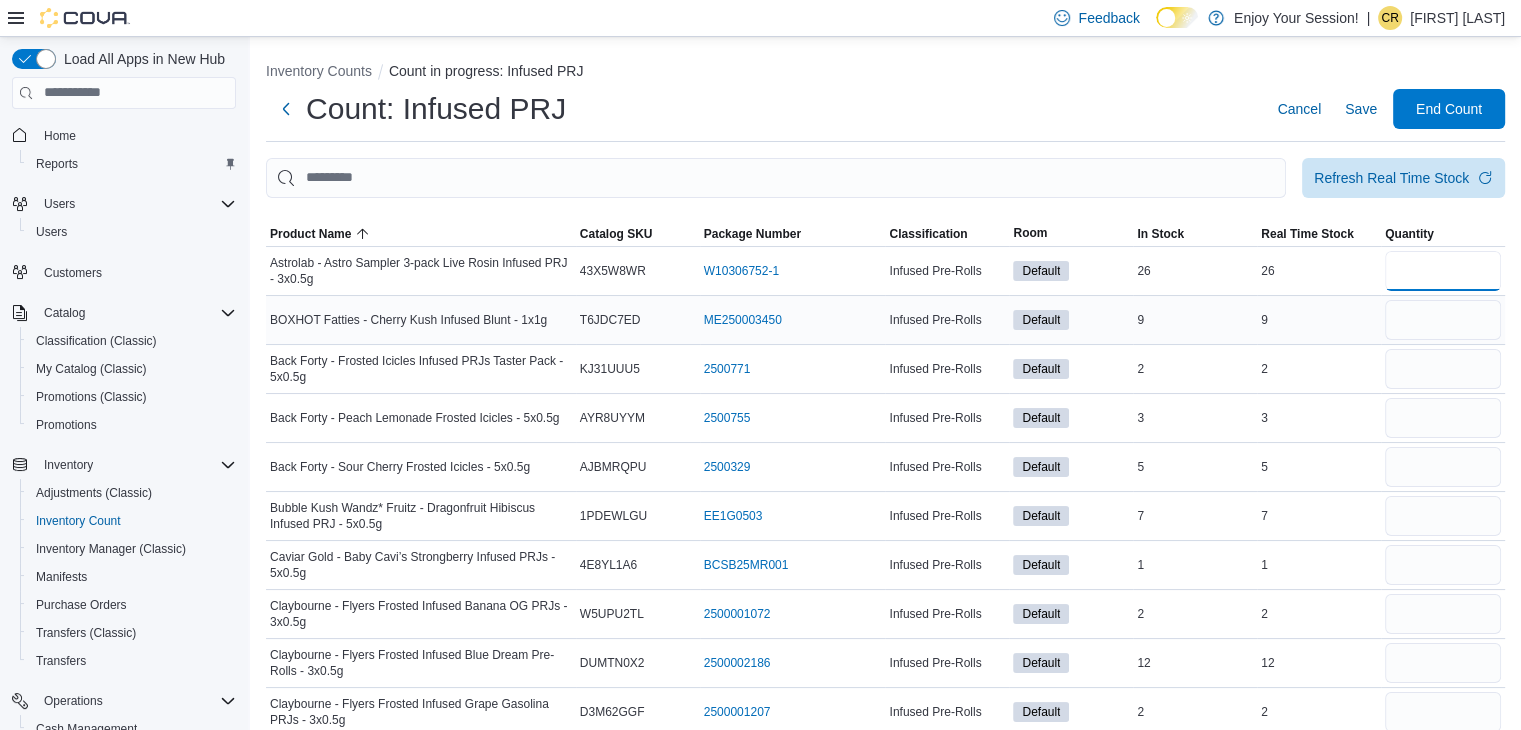 type on "**" 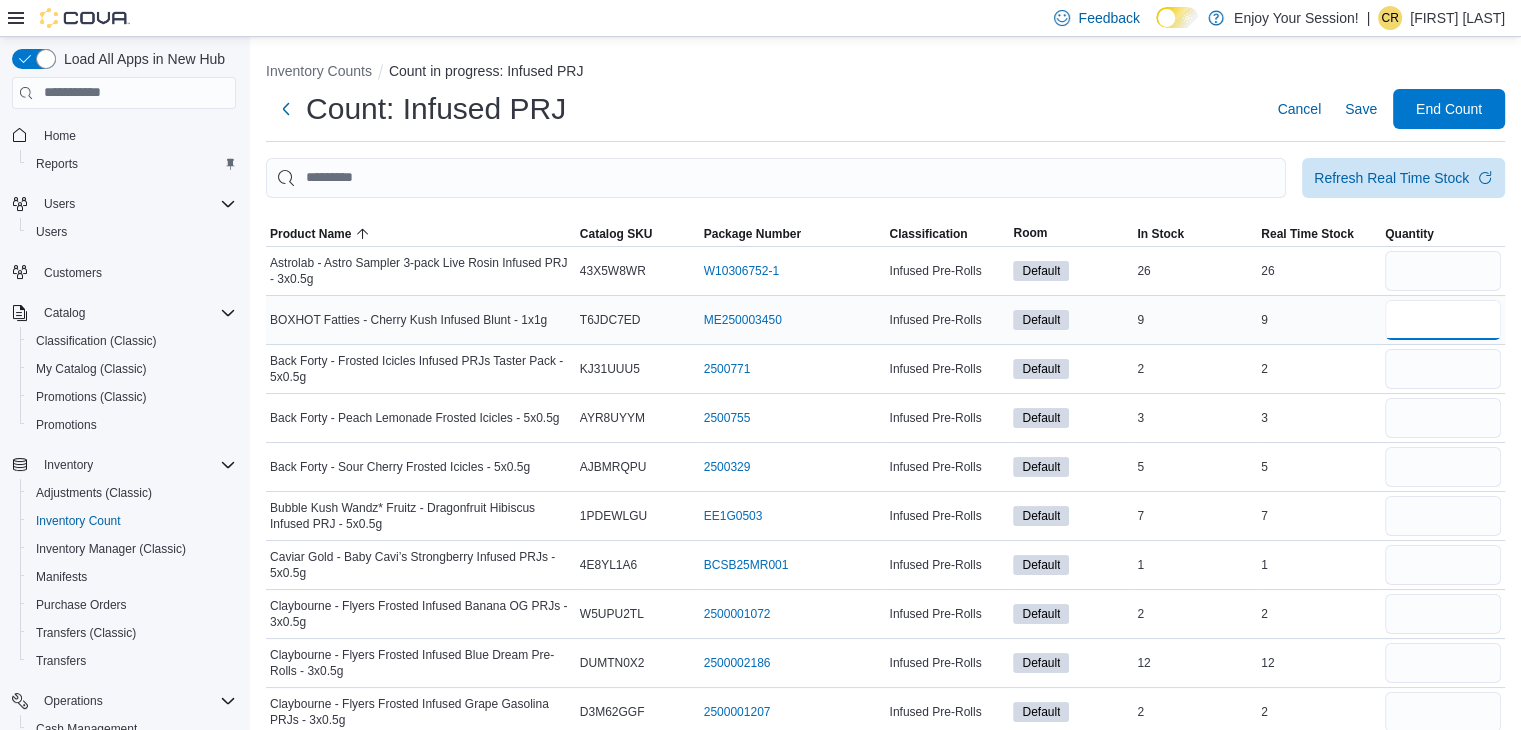 type 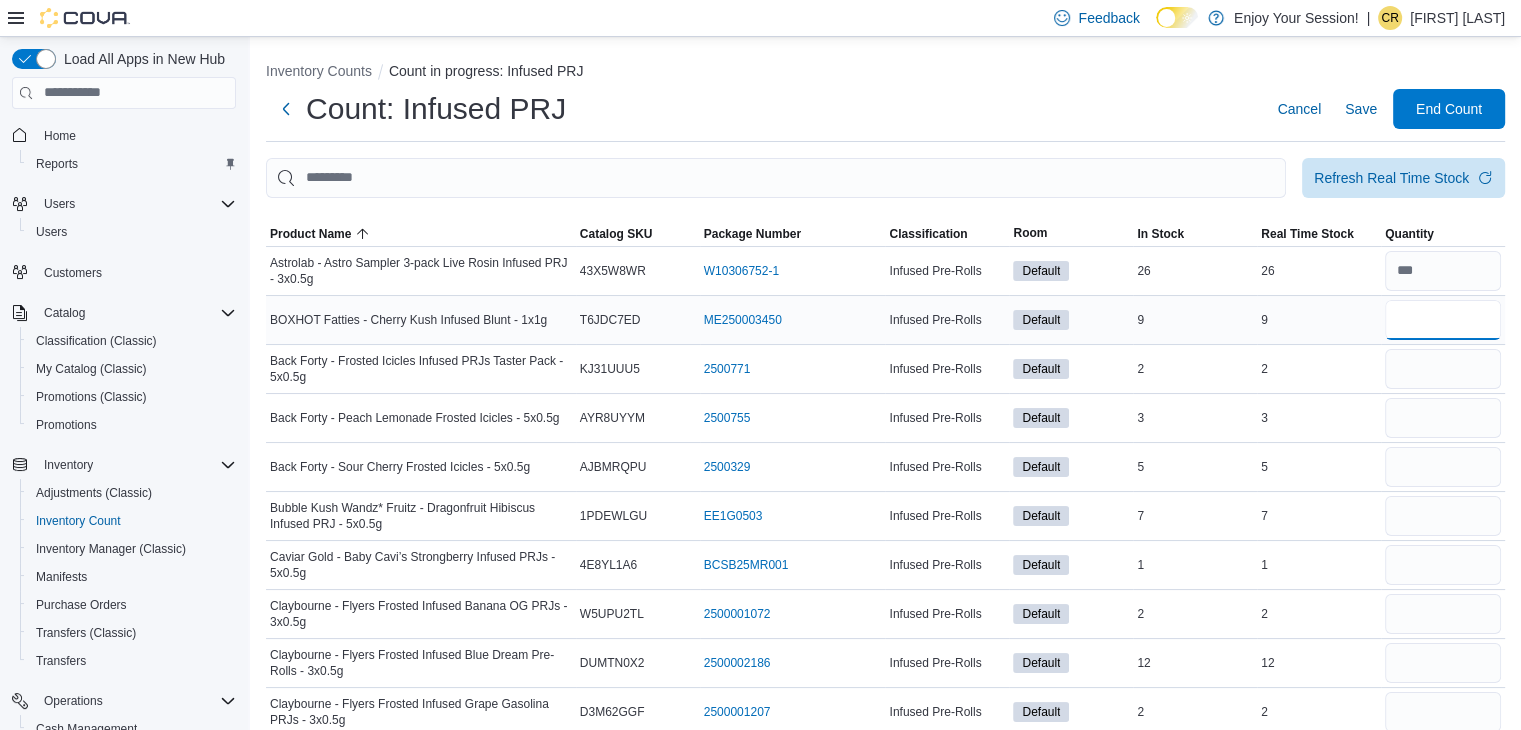 type on "*" 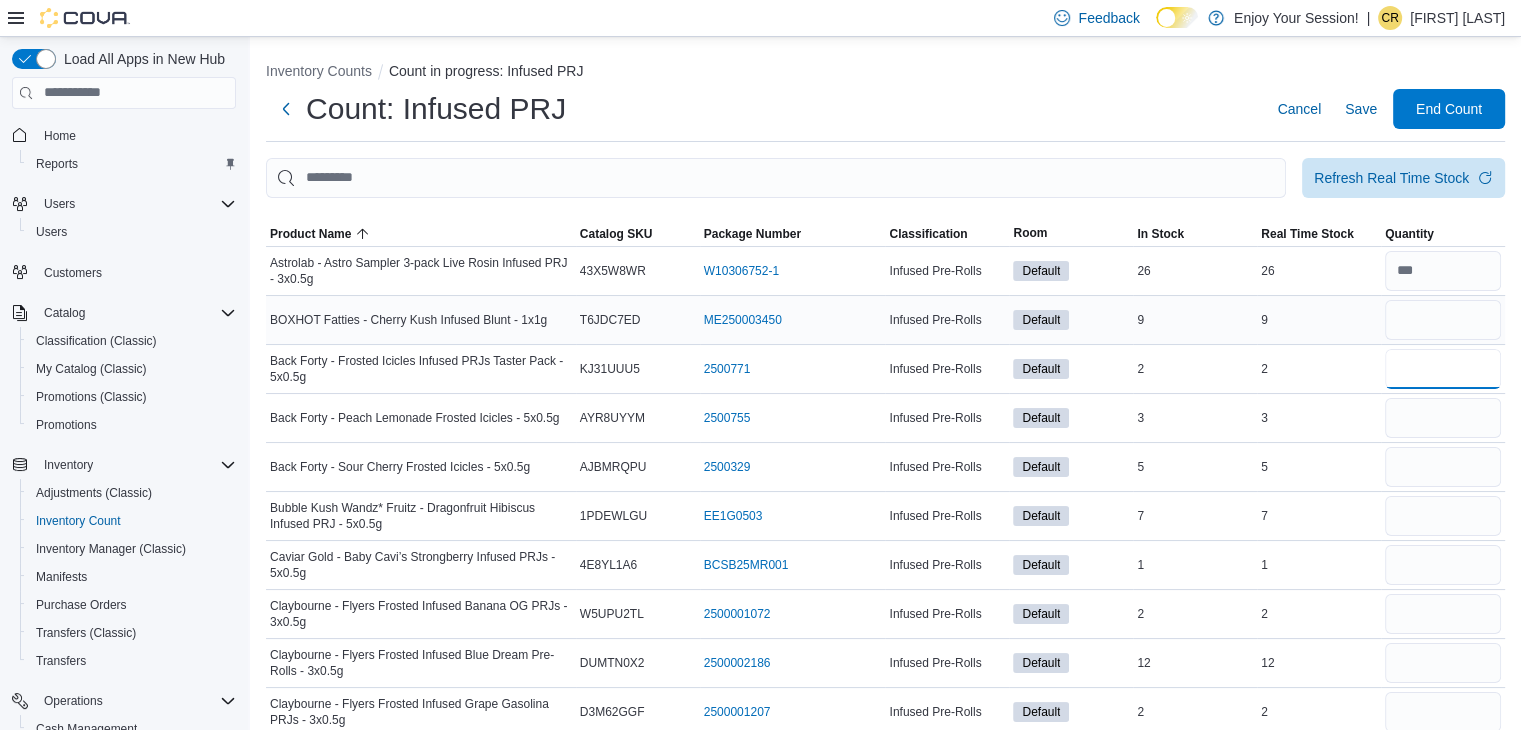 type 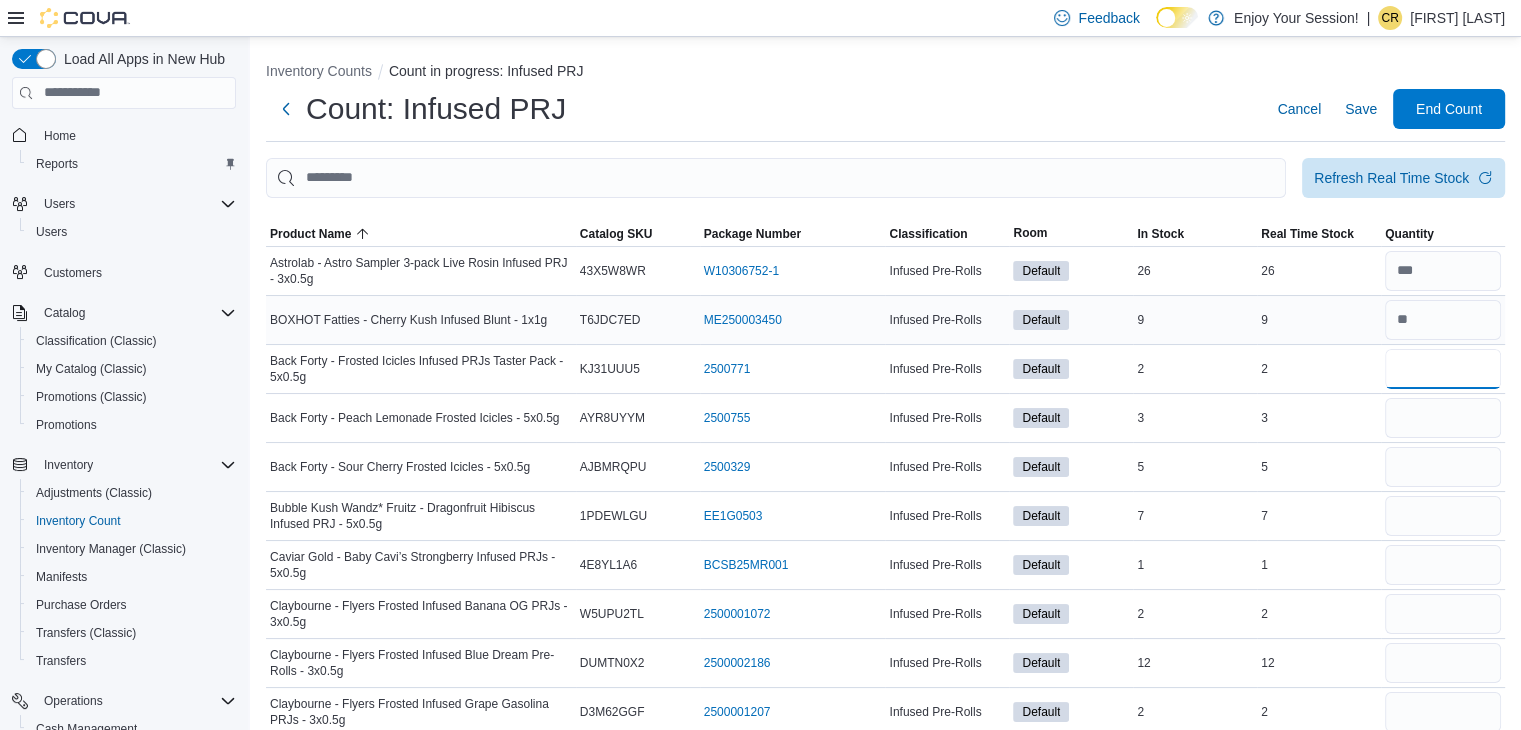 type on "*" 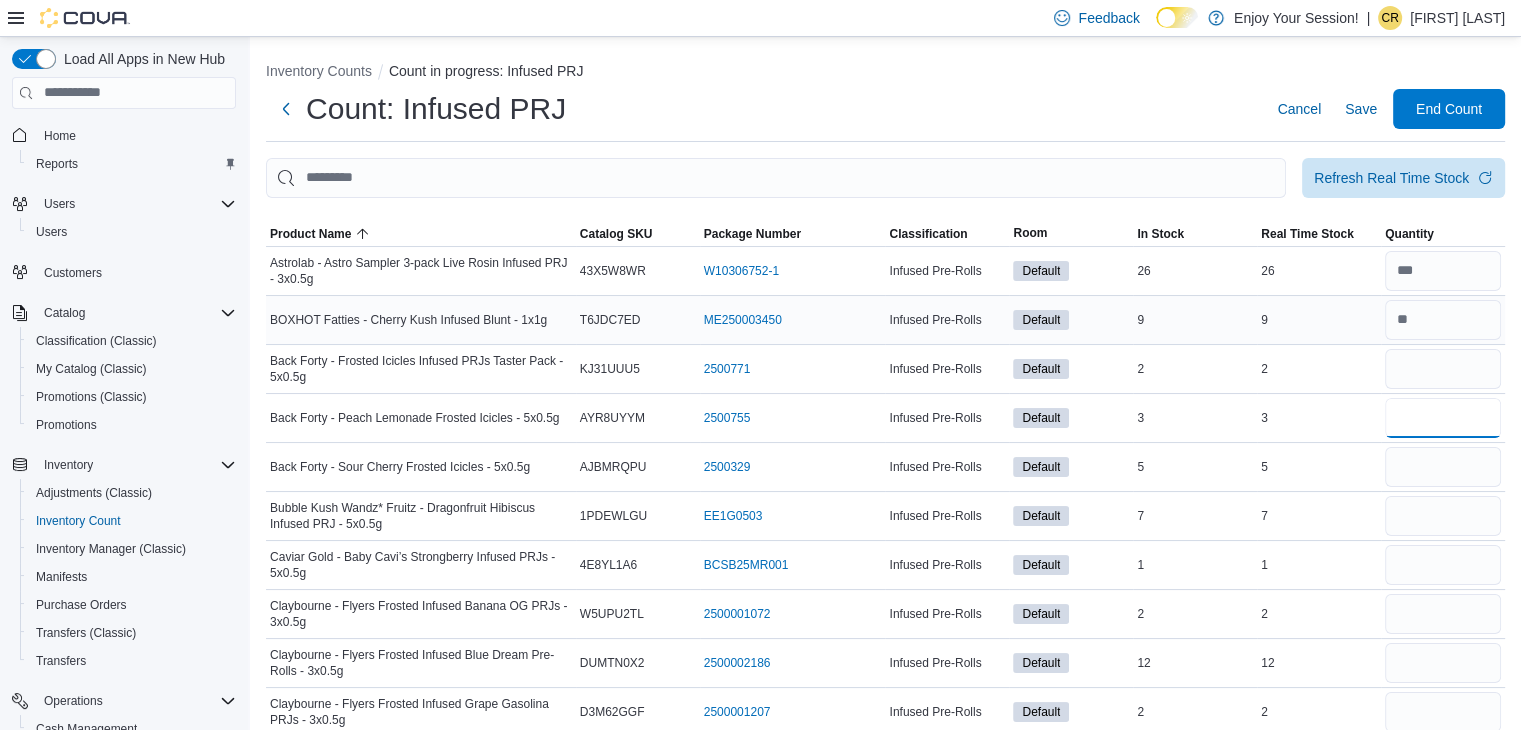 type 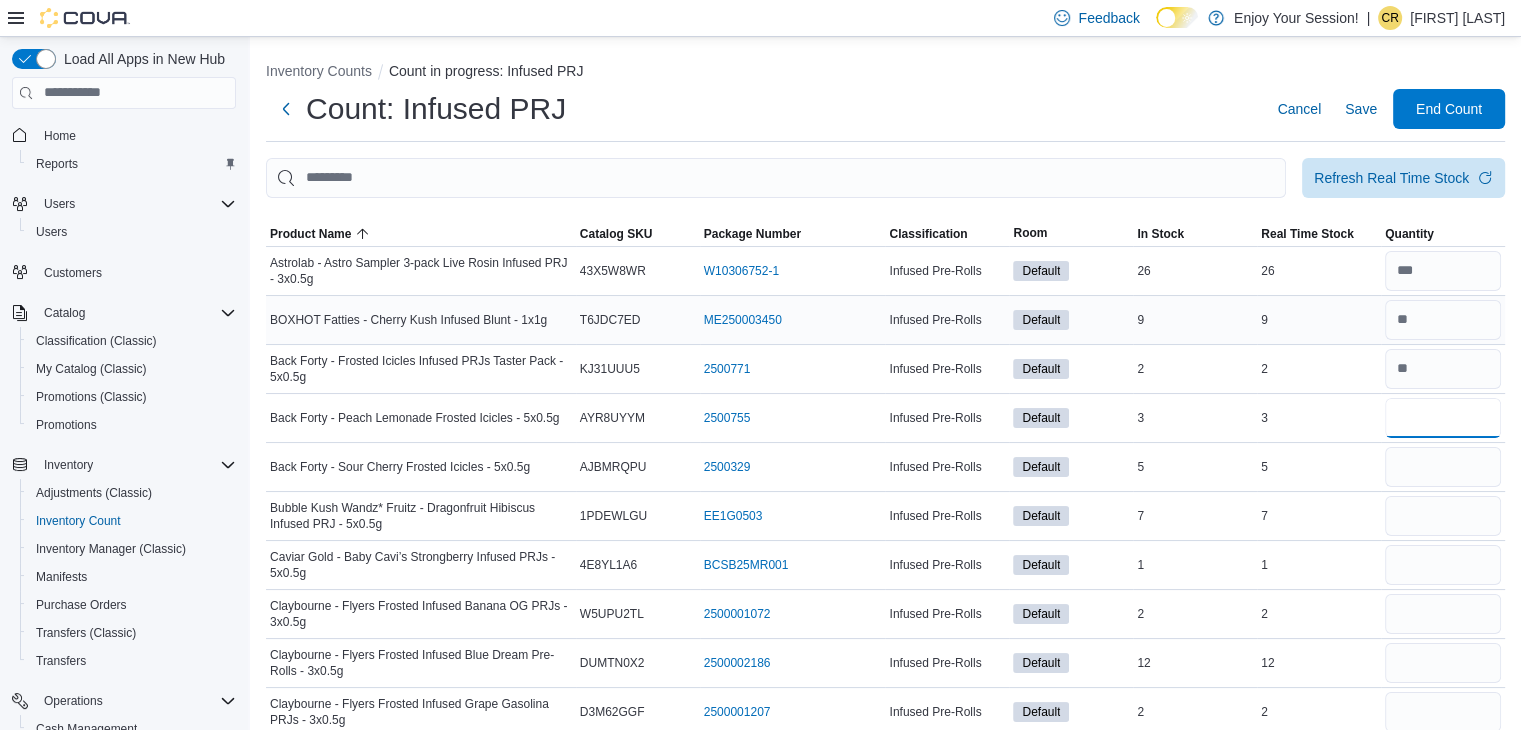 type on "*" 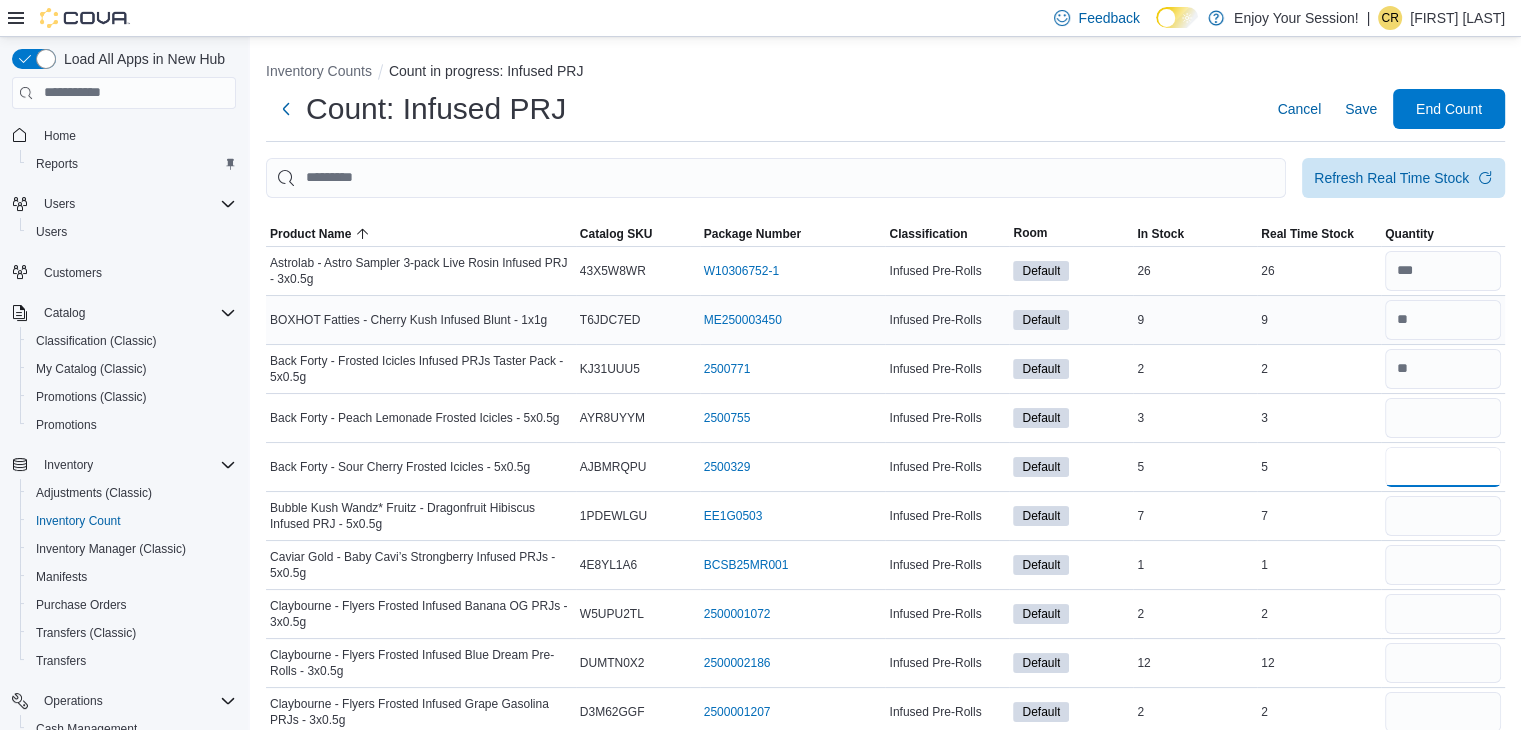 type 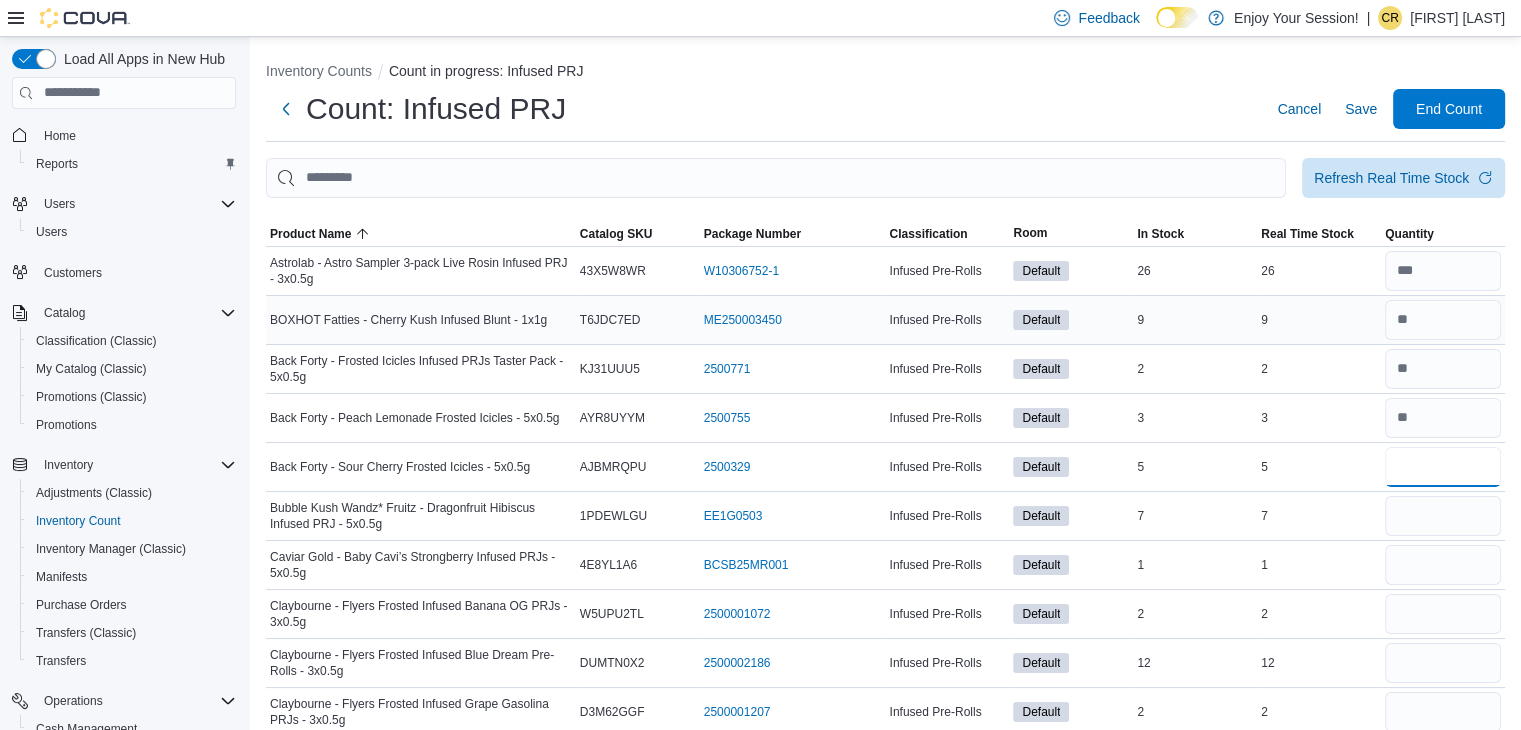 type on "*" 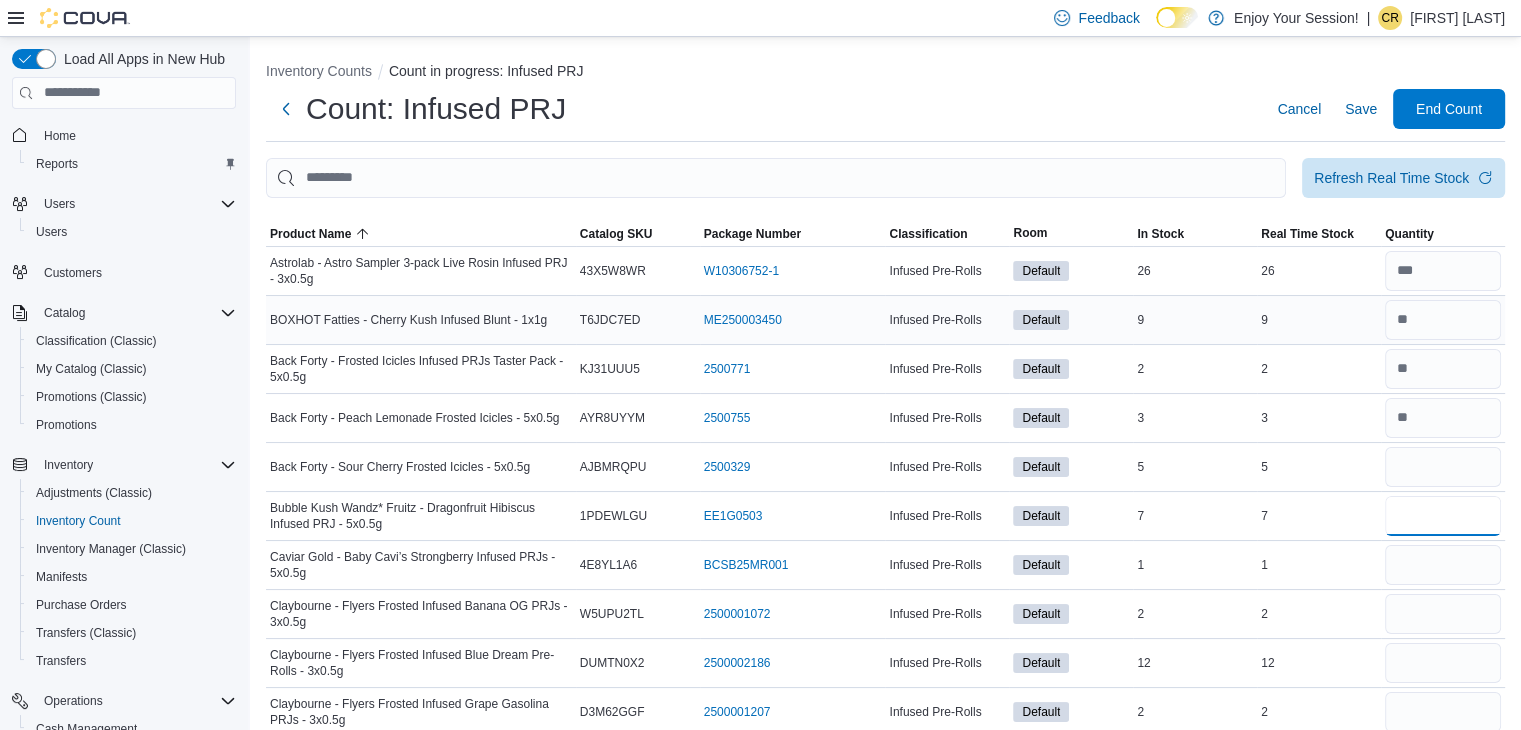 type 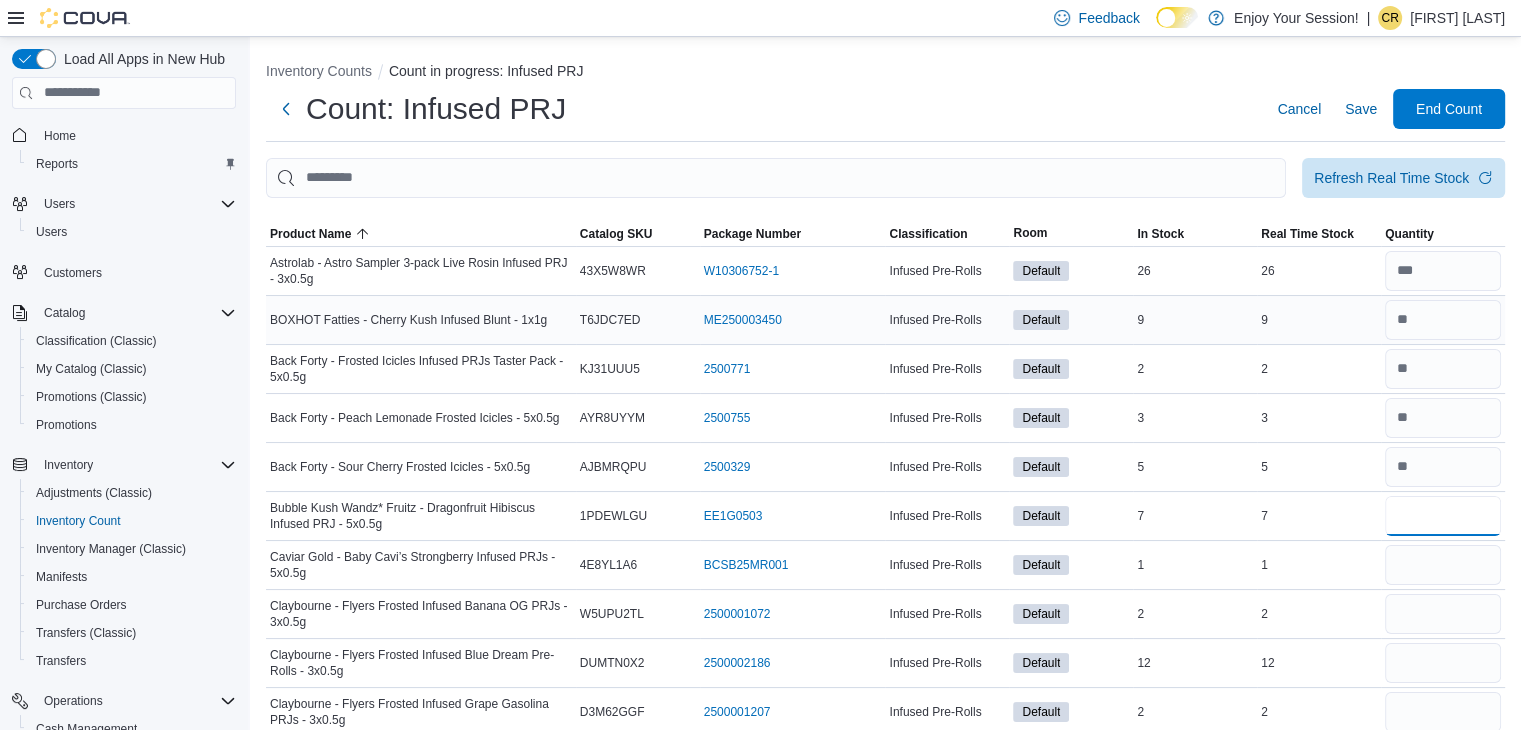 type on "*" 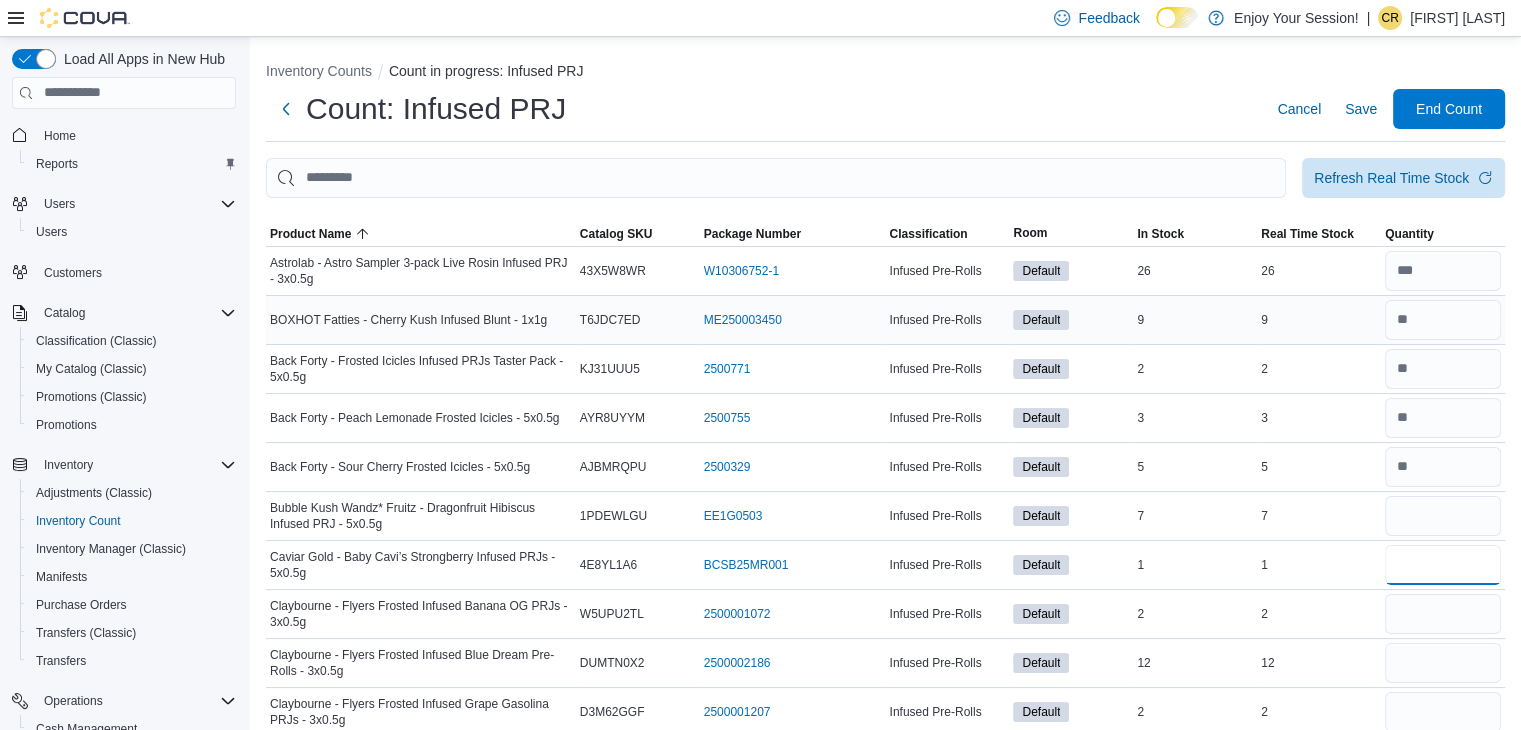 type 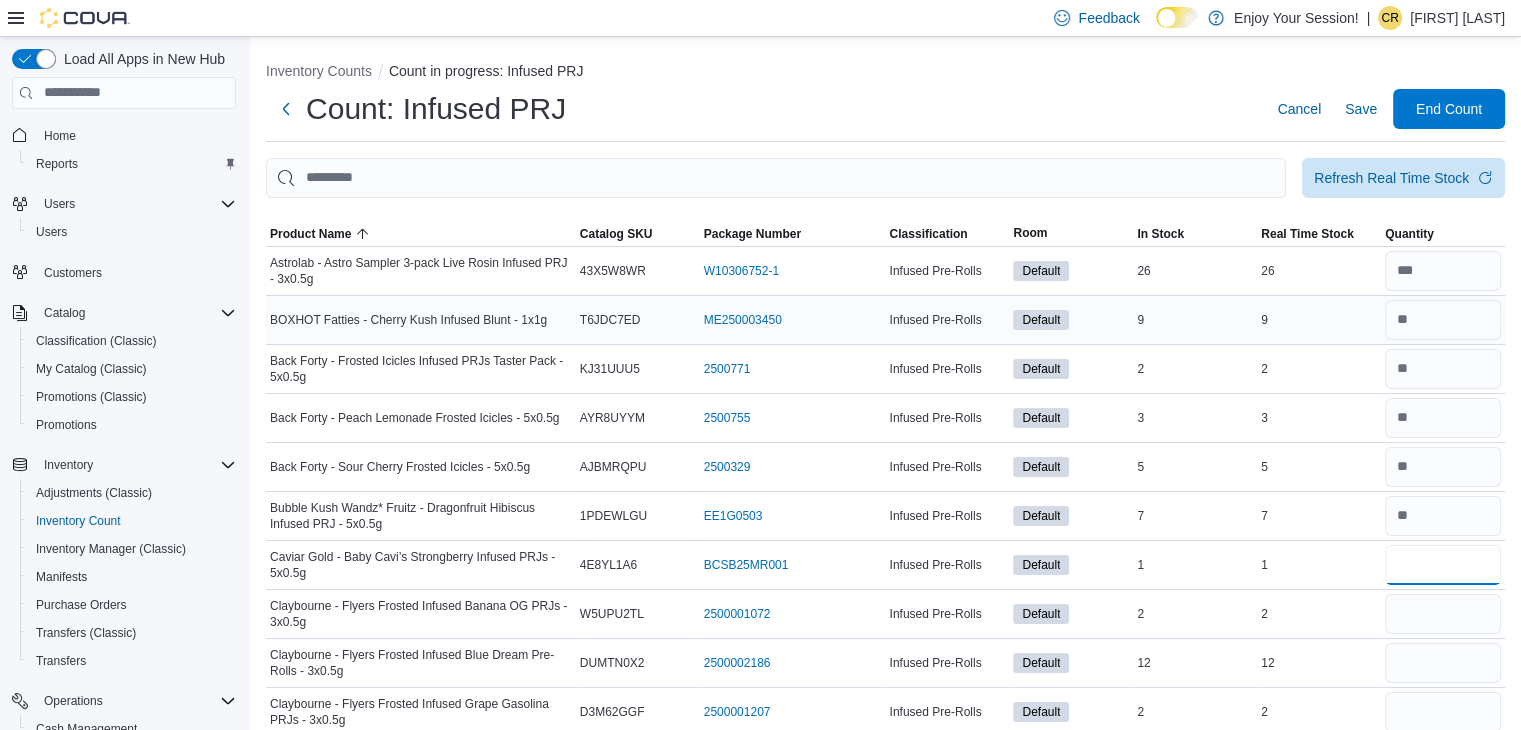 type on "*" 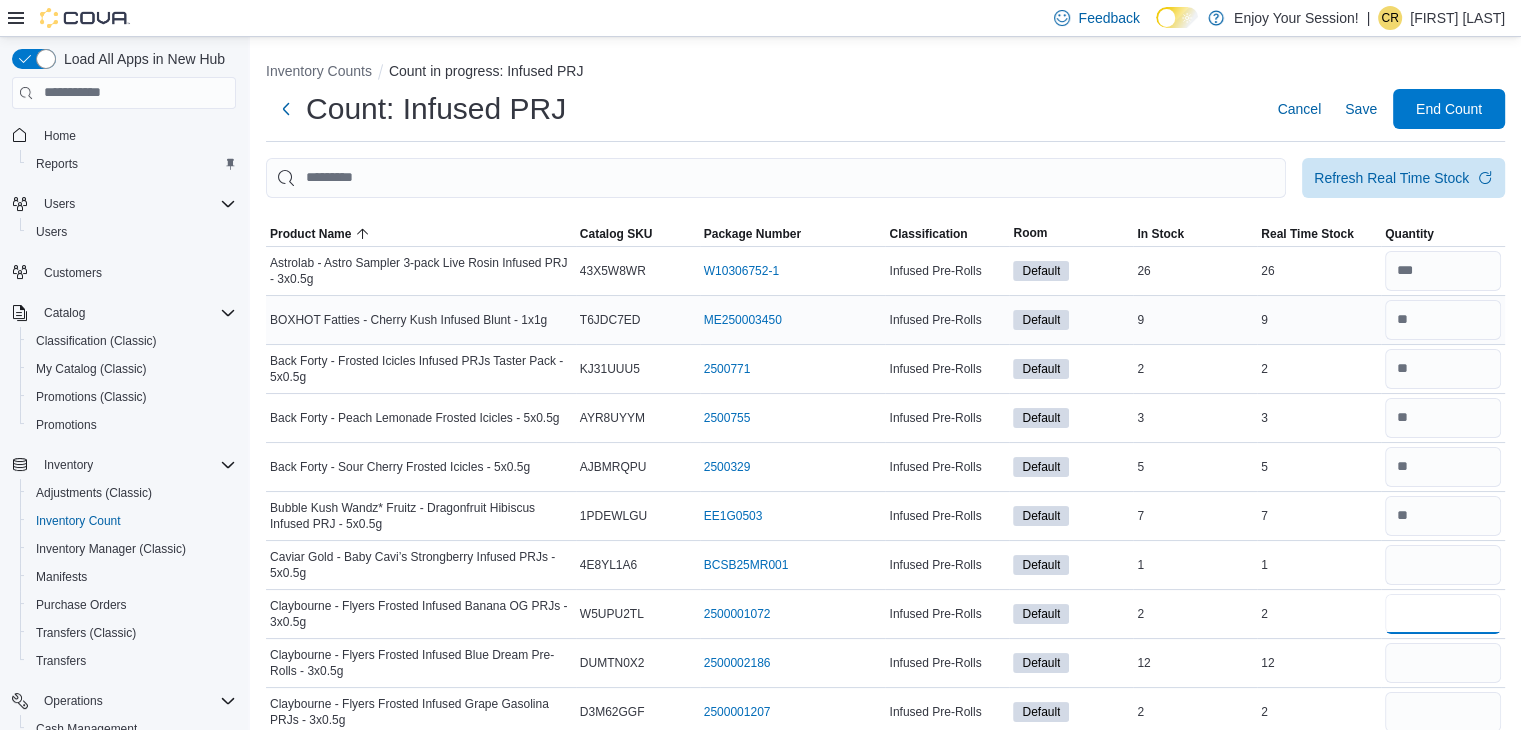 type 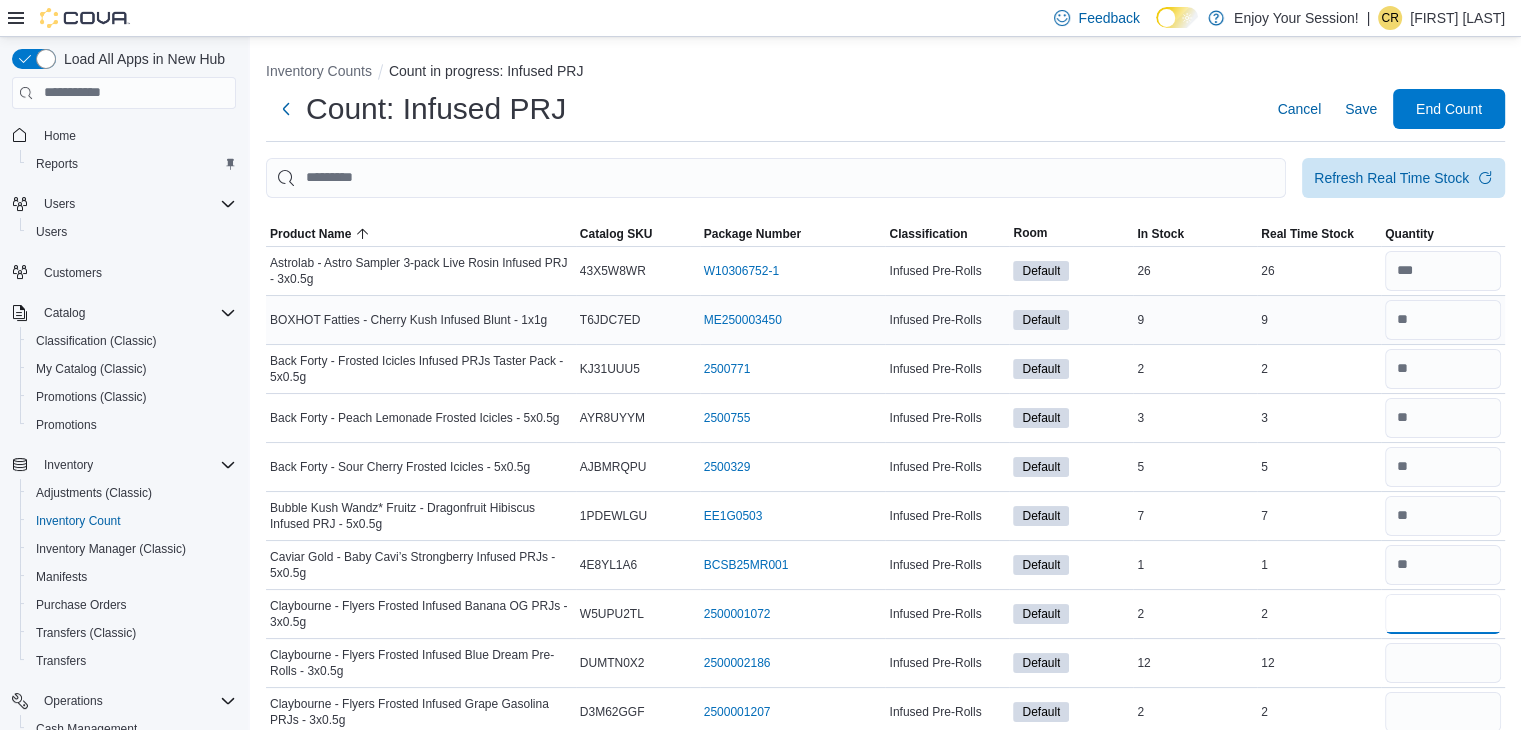 type on "*" 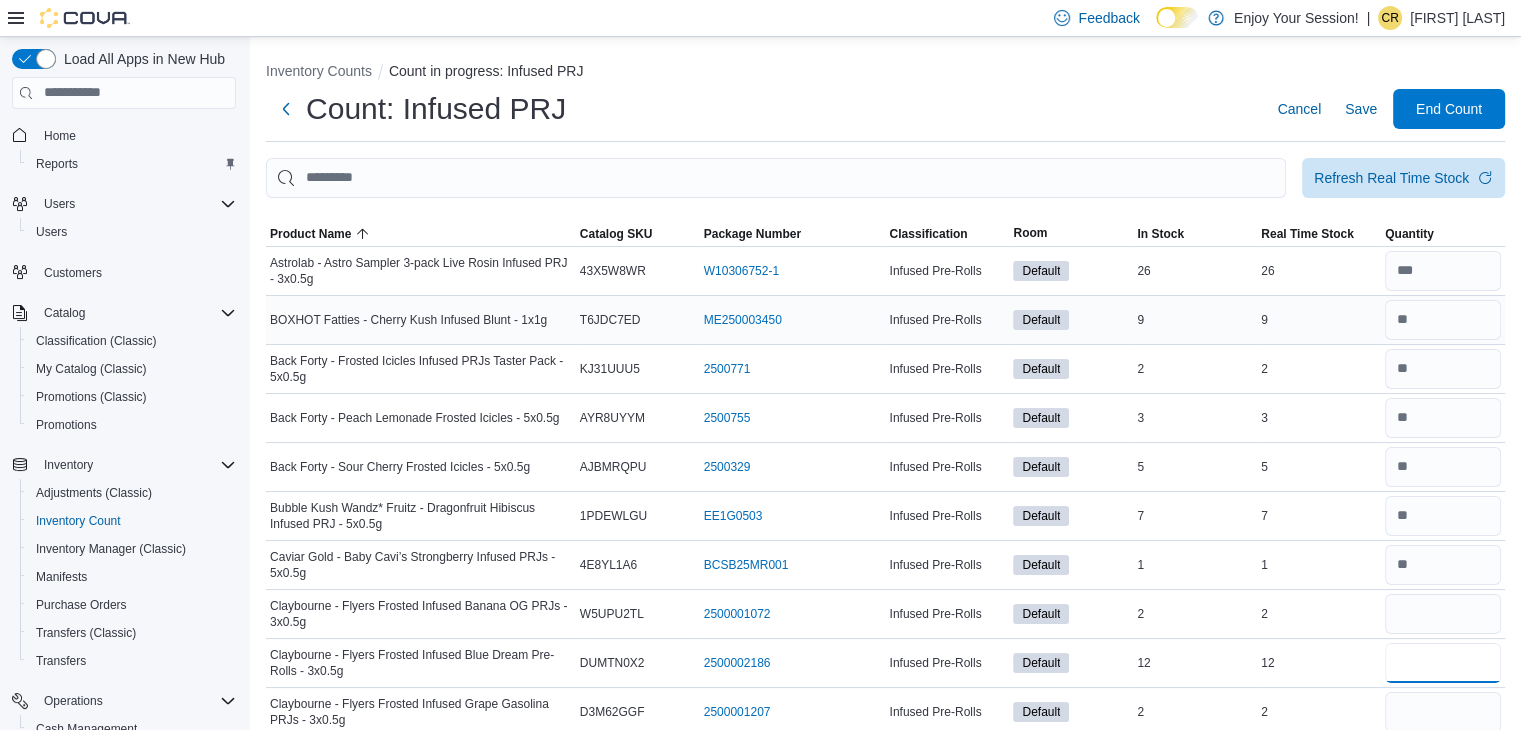 type 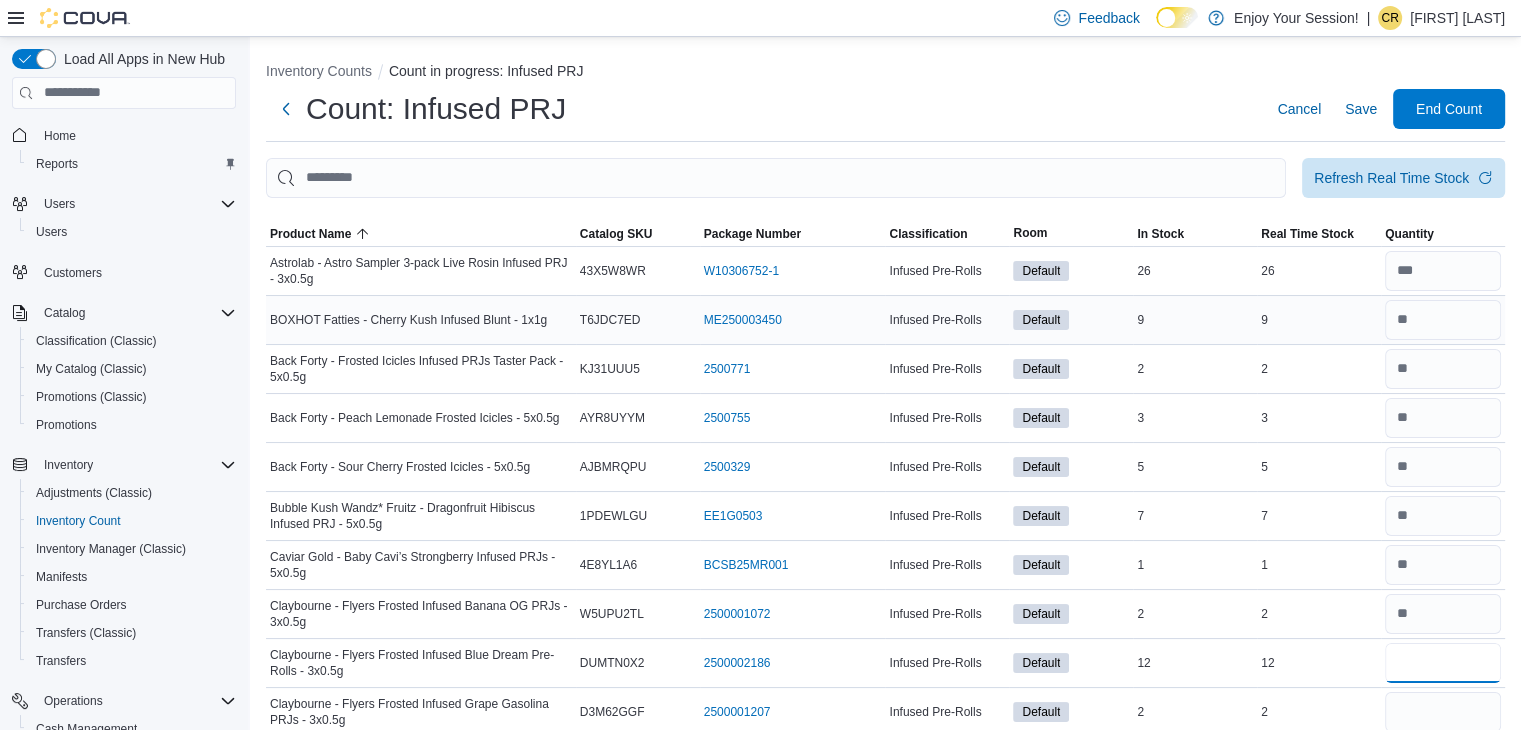 type on "**" 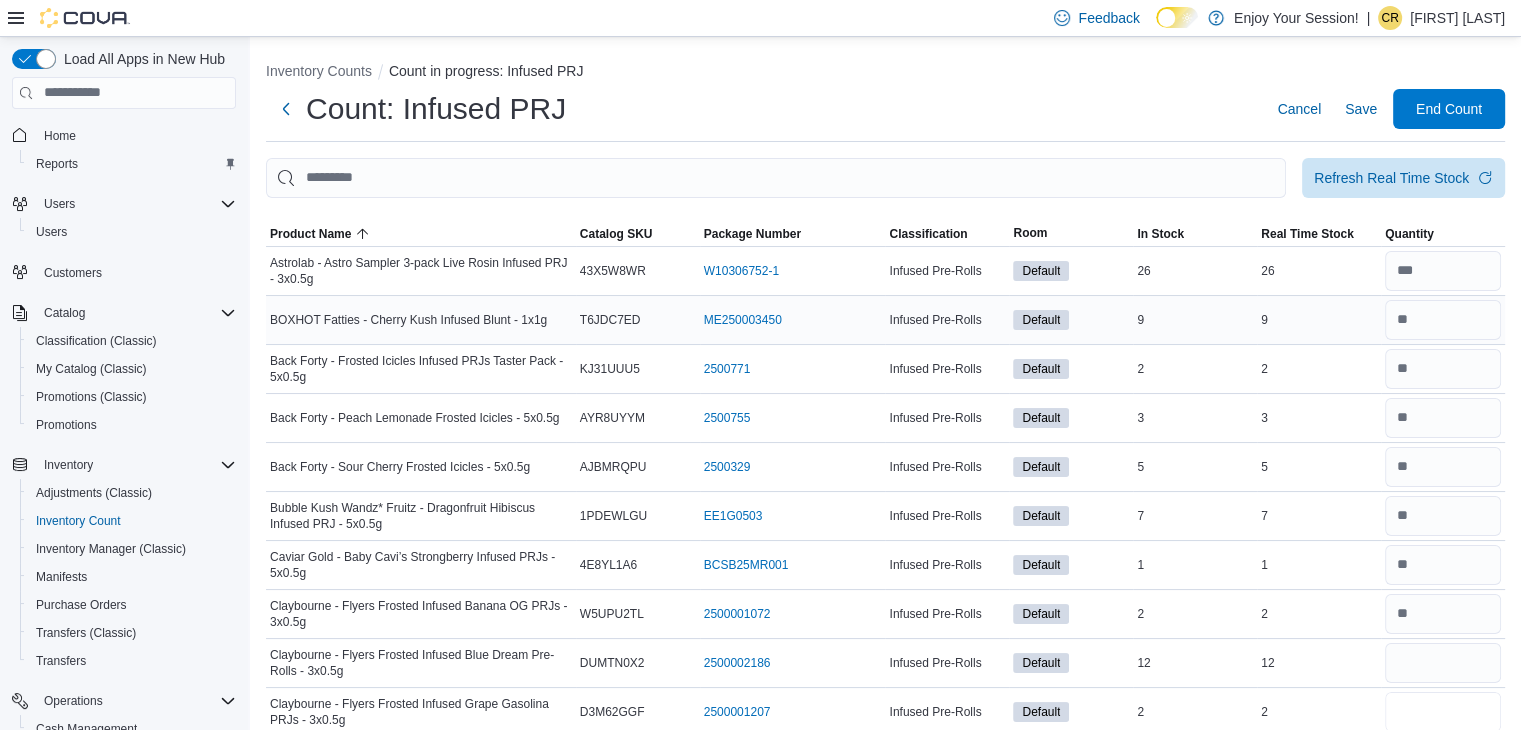 type 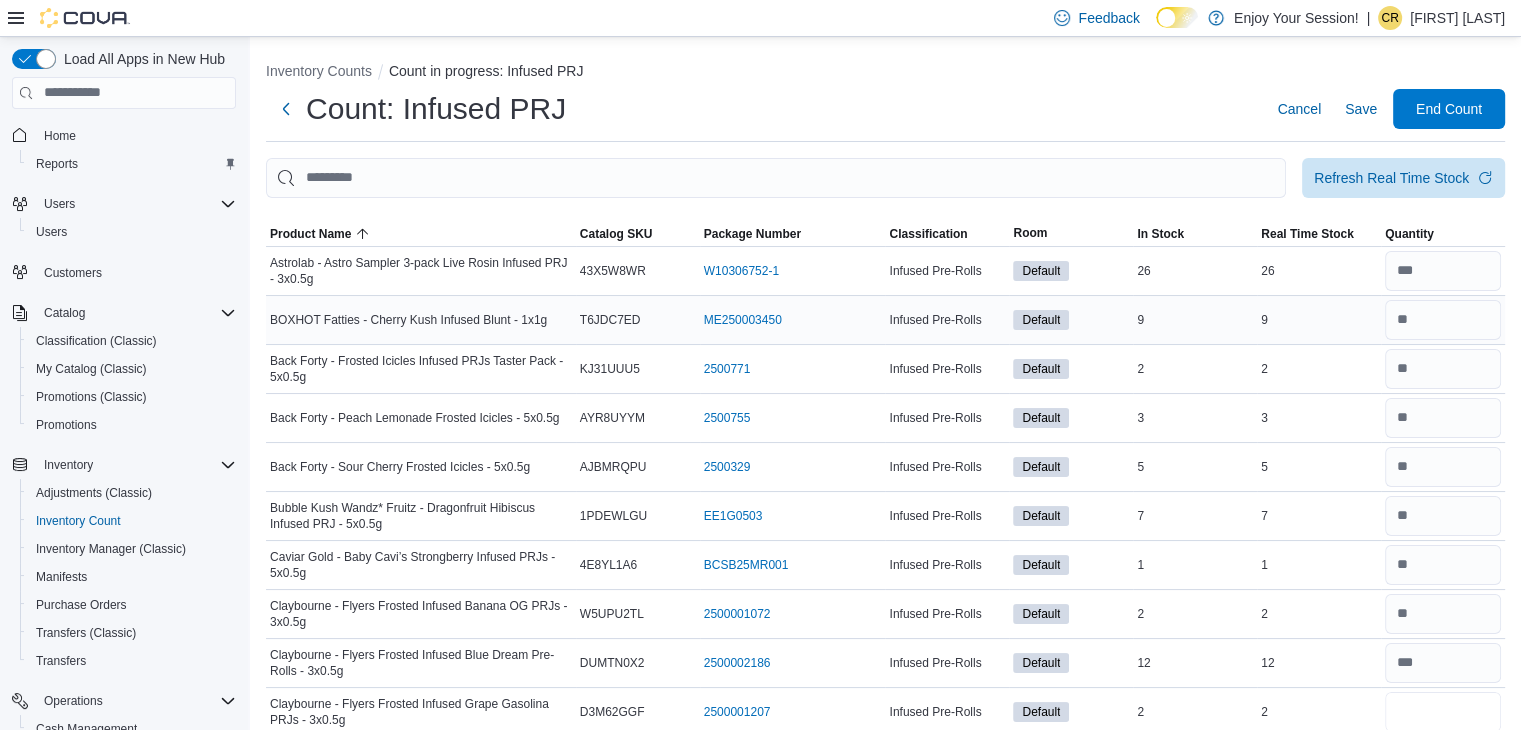 type on "*" 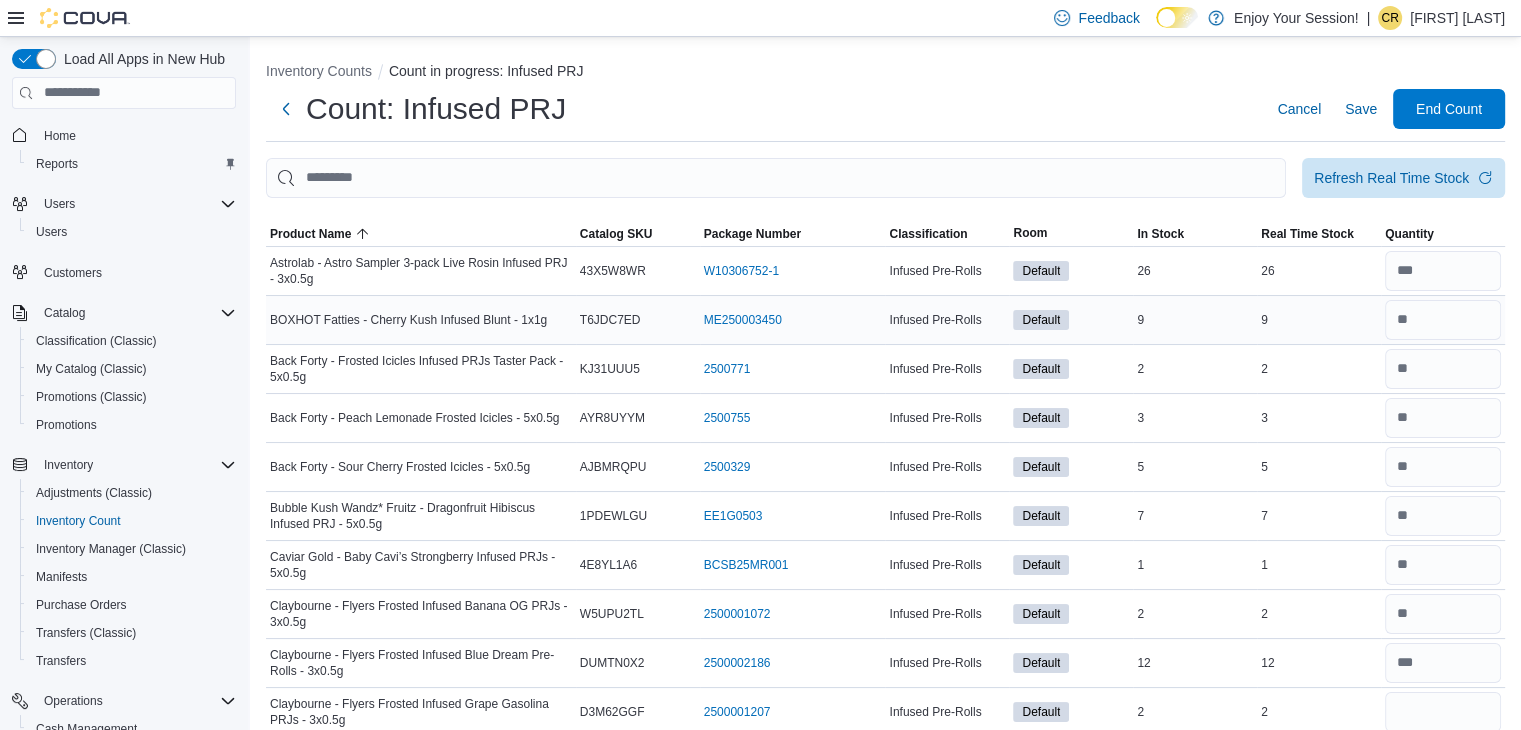 type 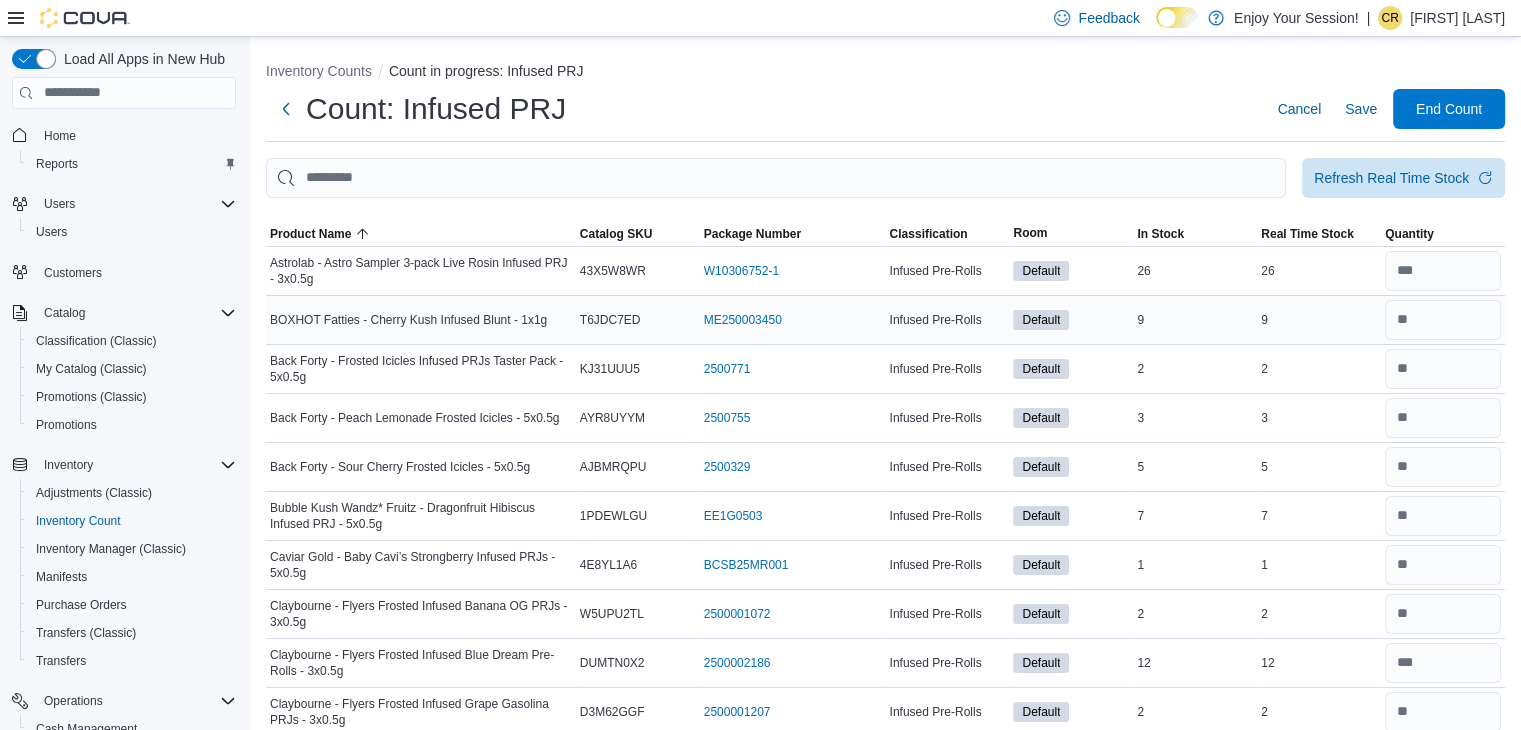 scroll, scrollTop: 393, scrollLeft: 0, axis: vertical 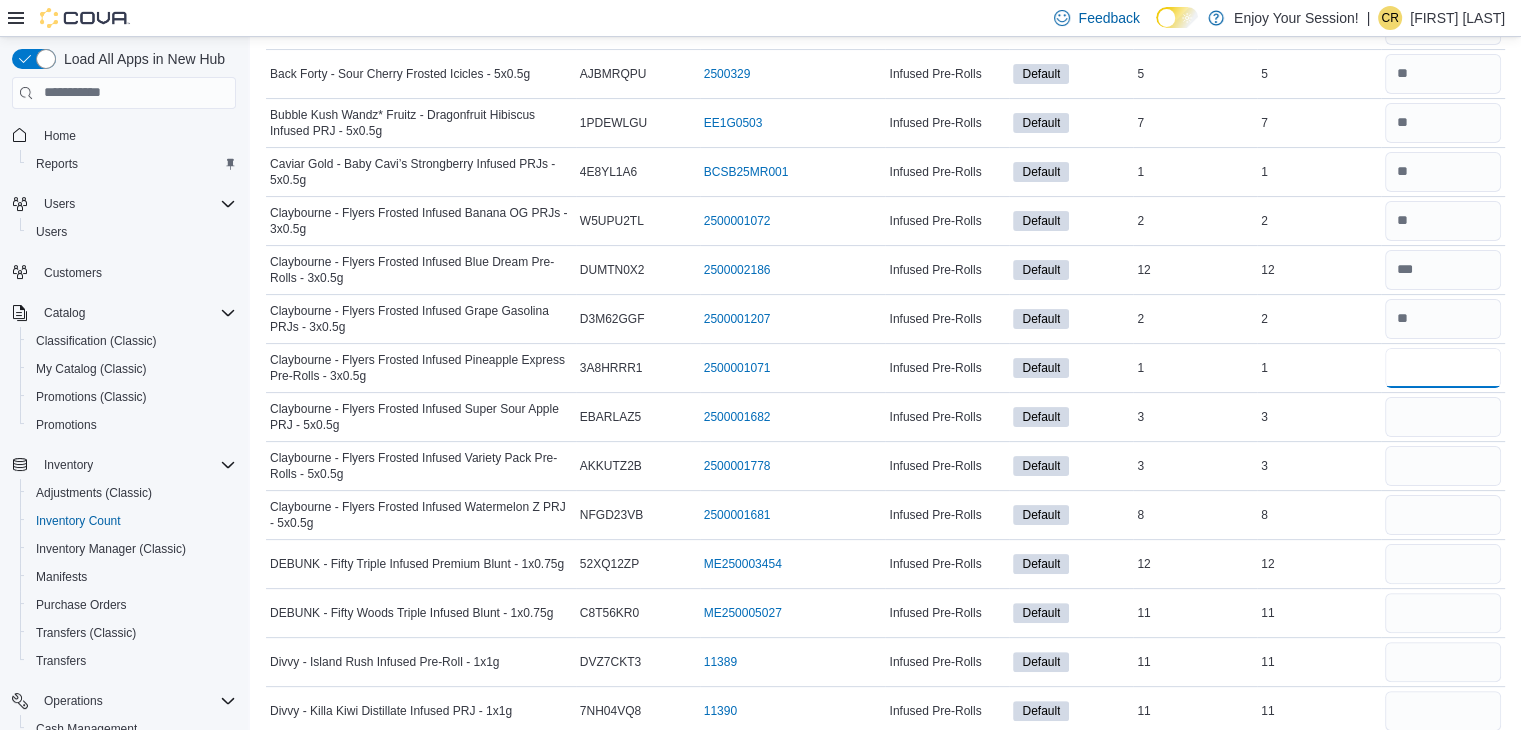type on "*" 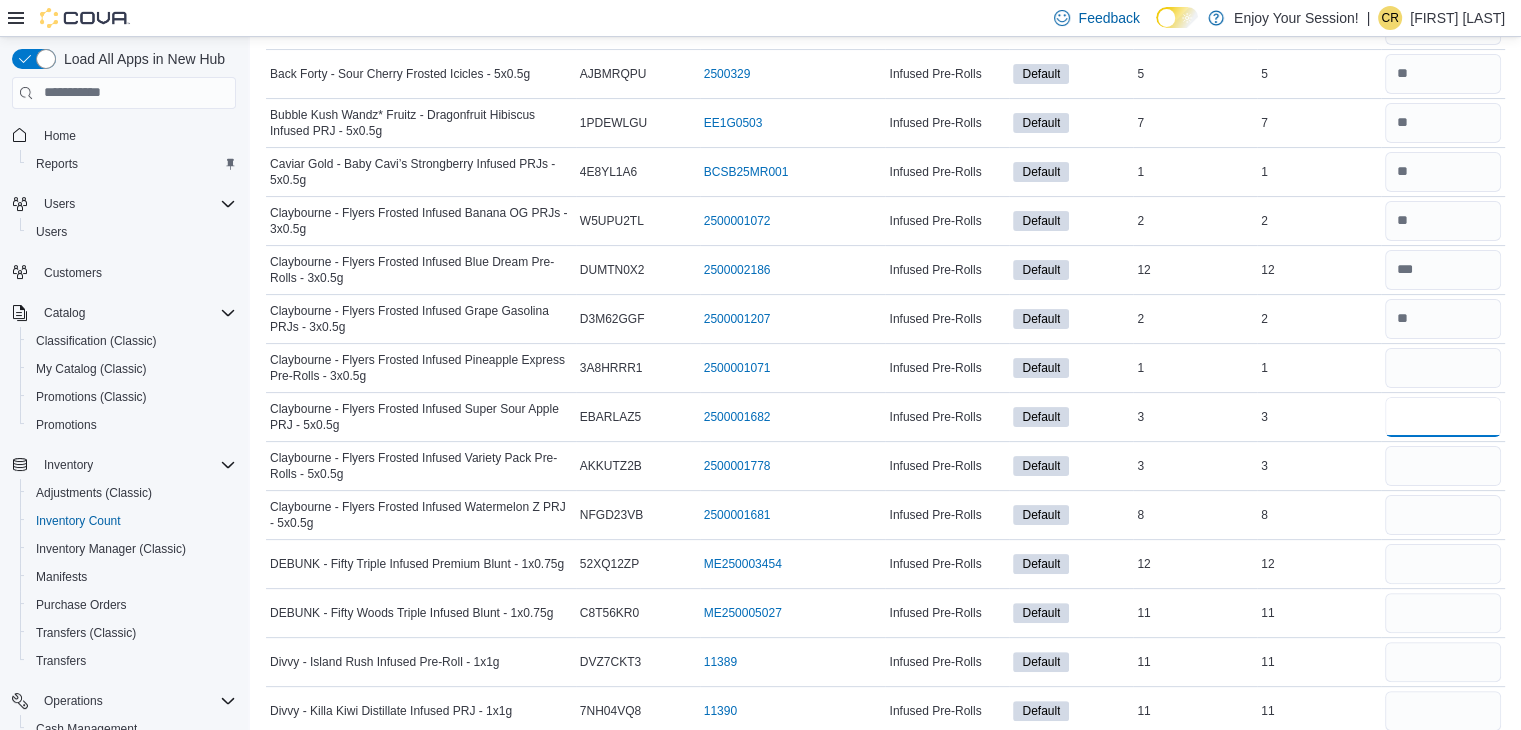 type 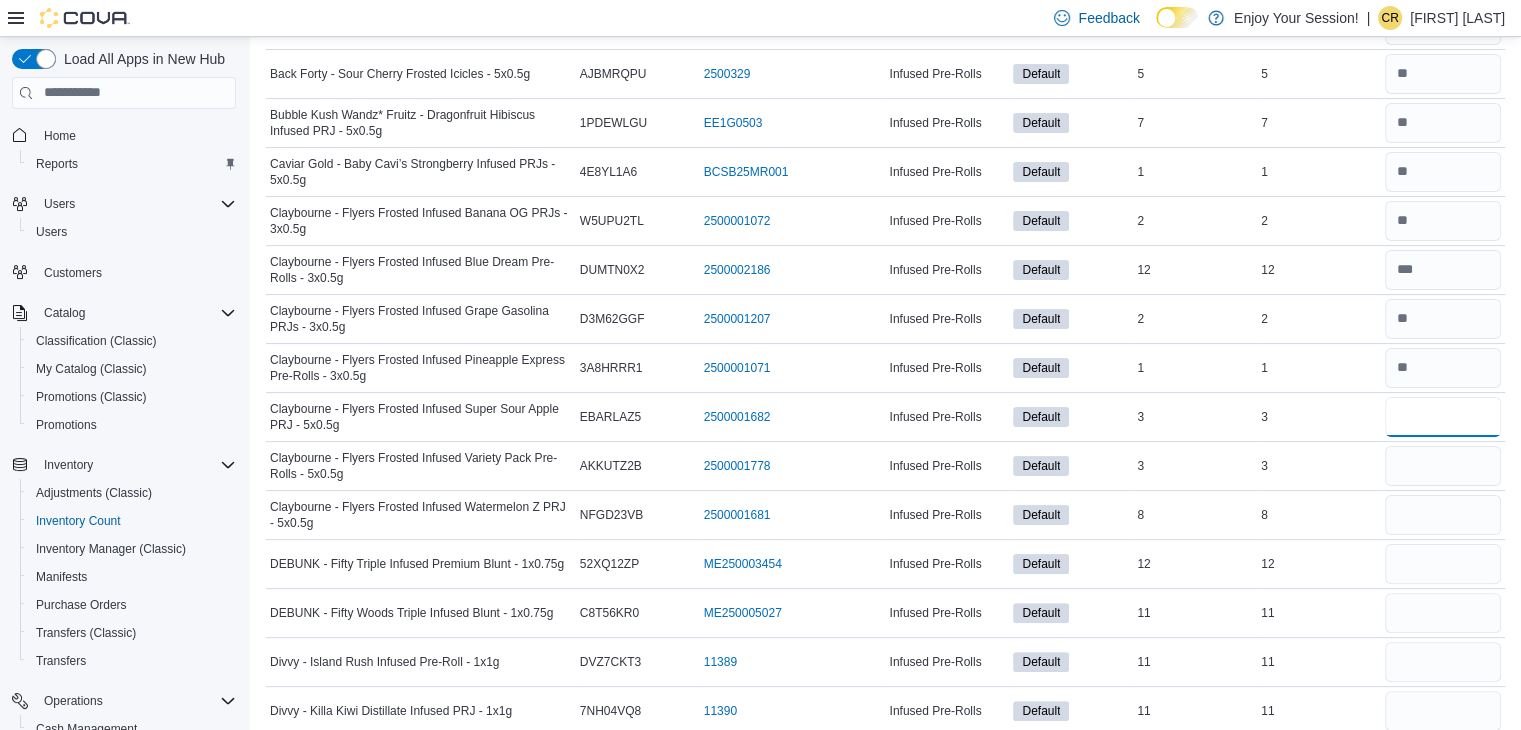 type on "*" 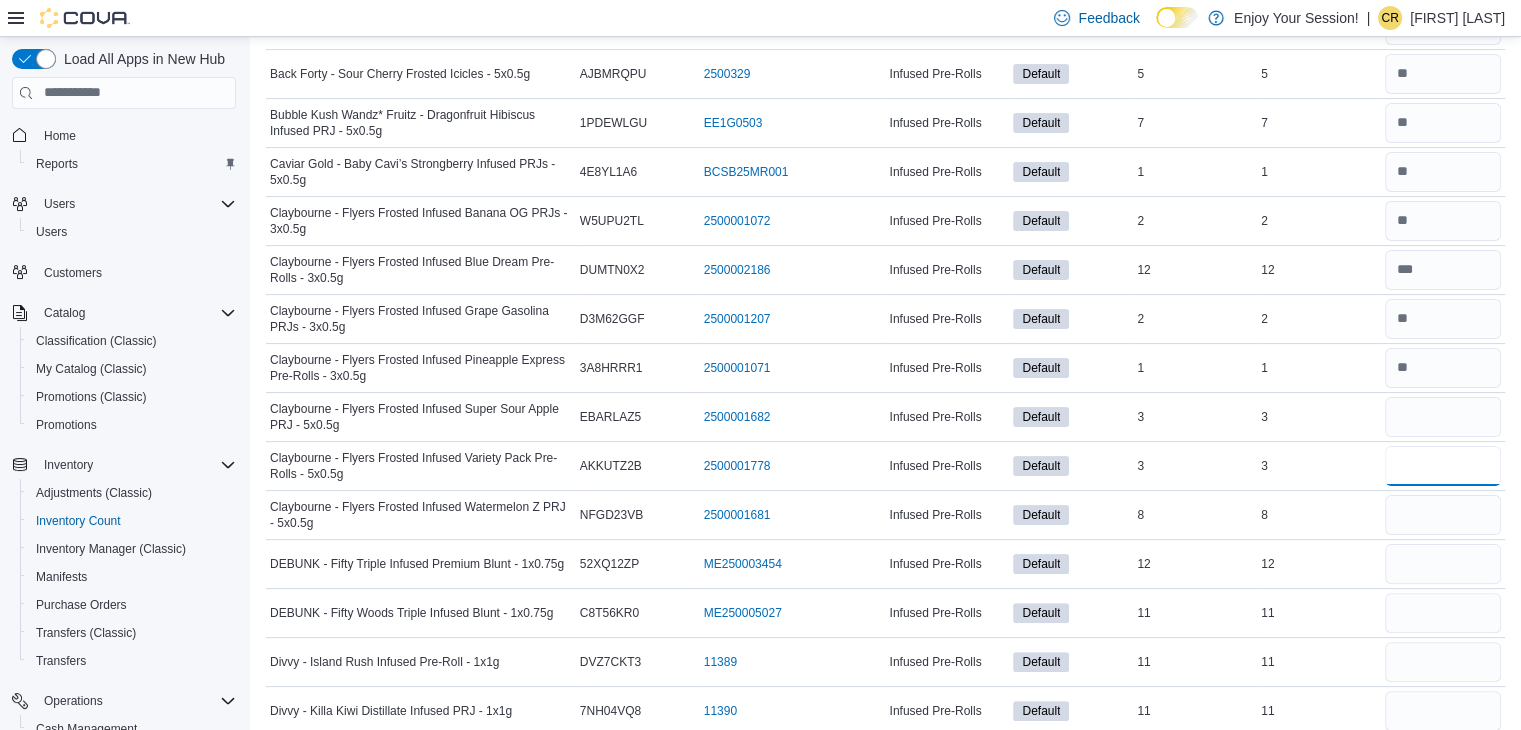 type 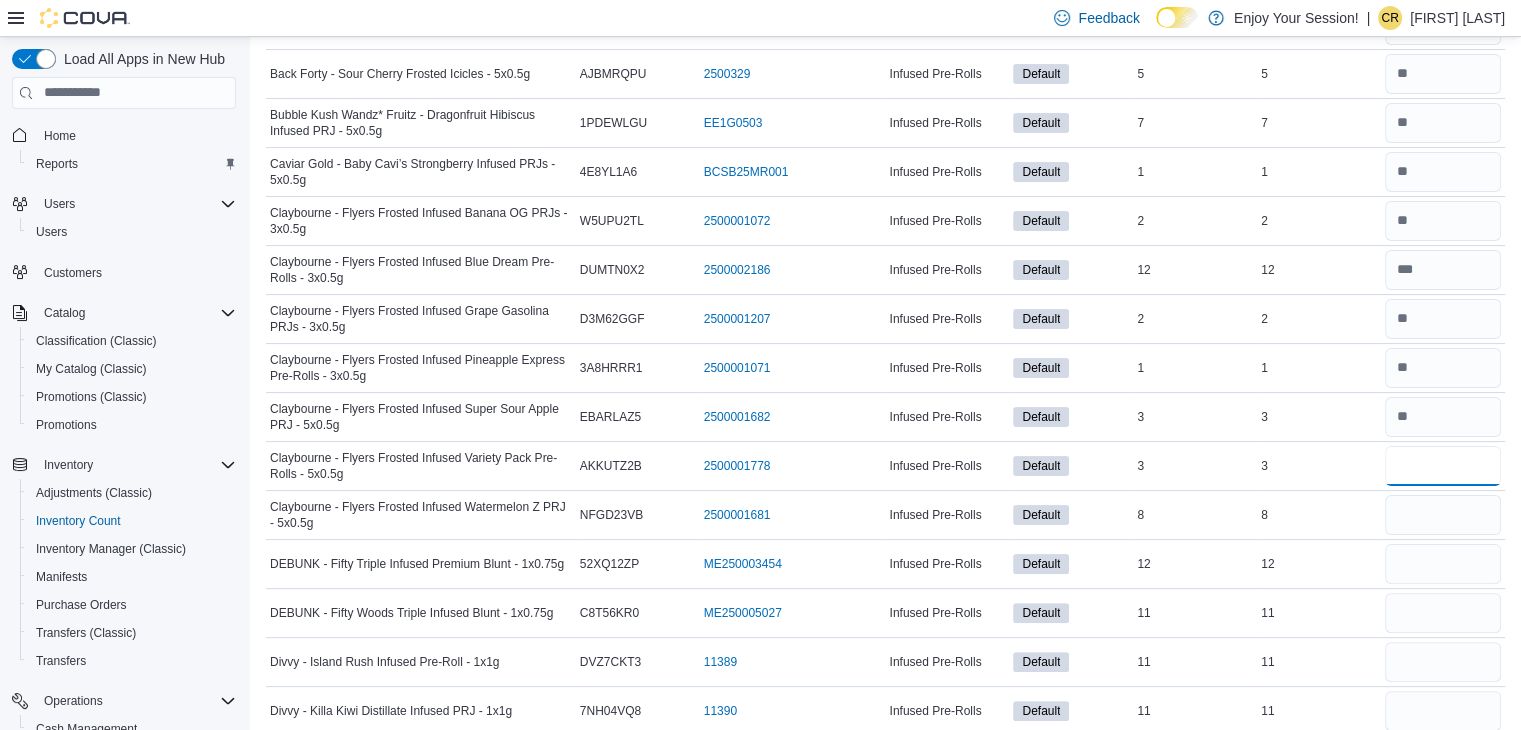 type on "*" 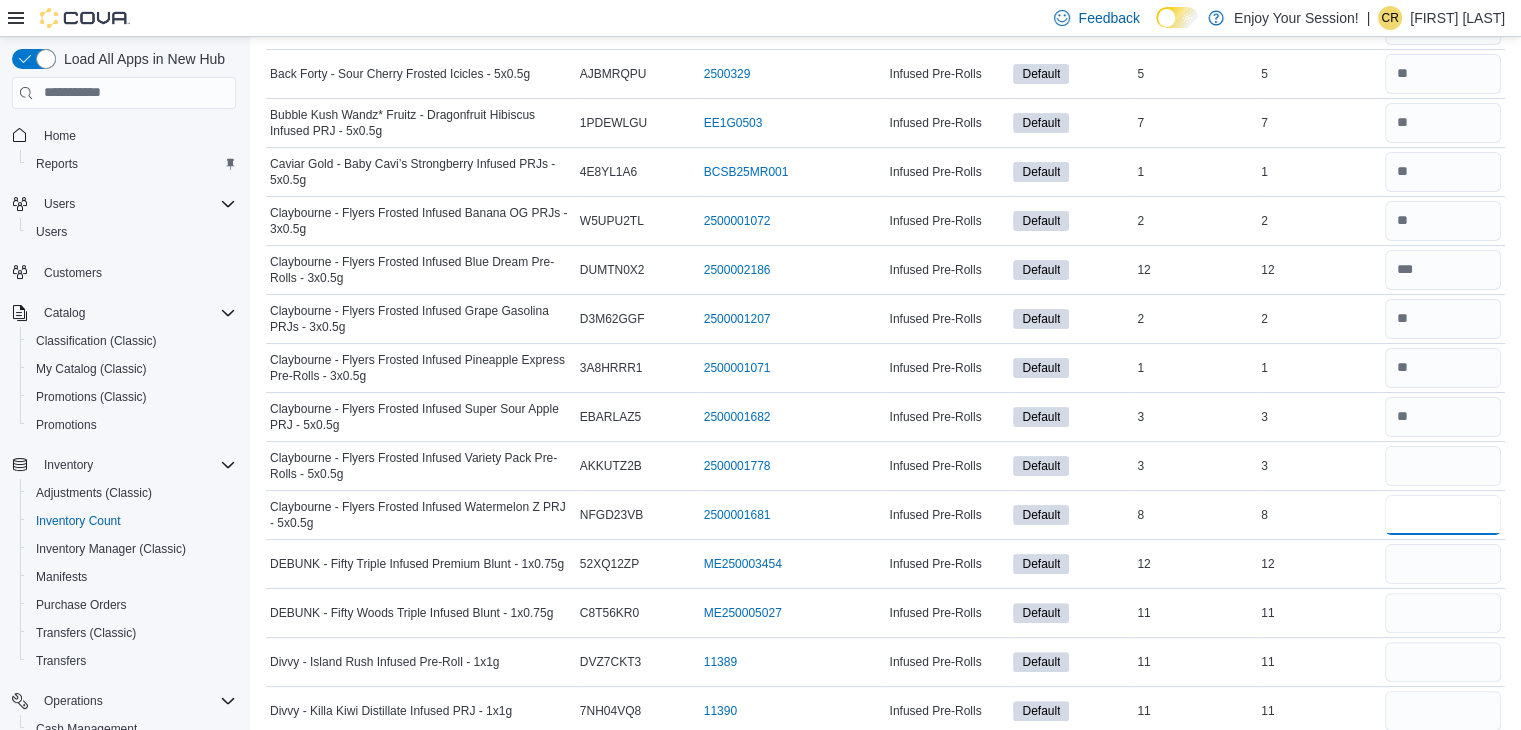 type 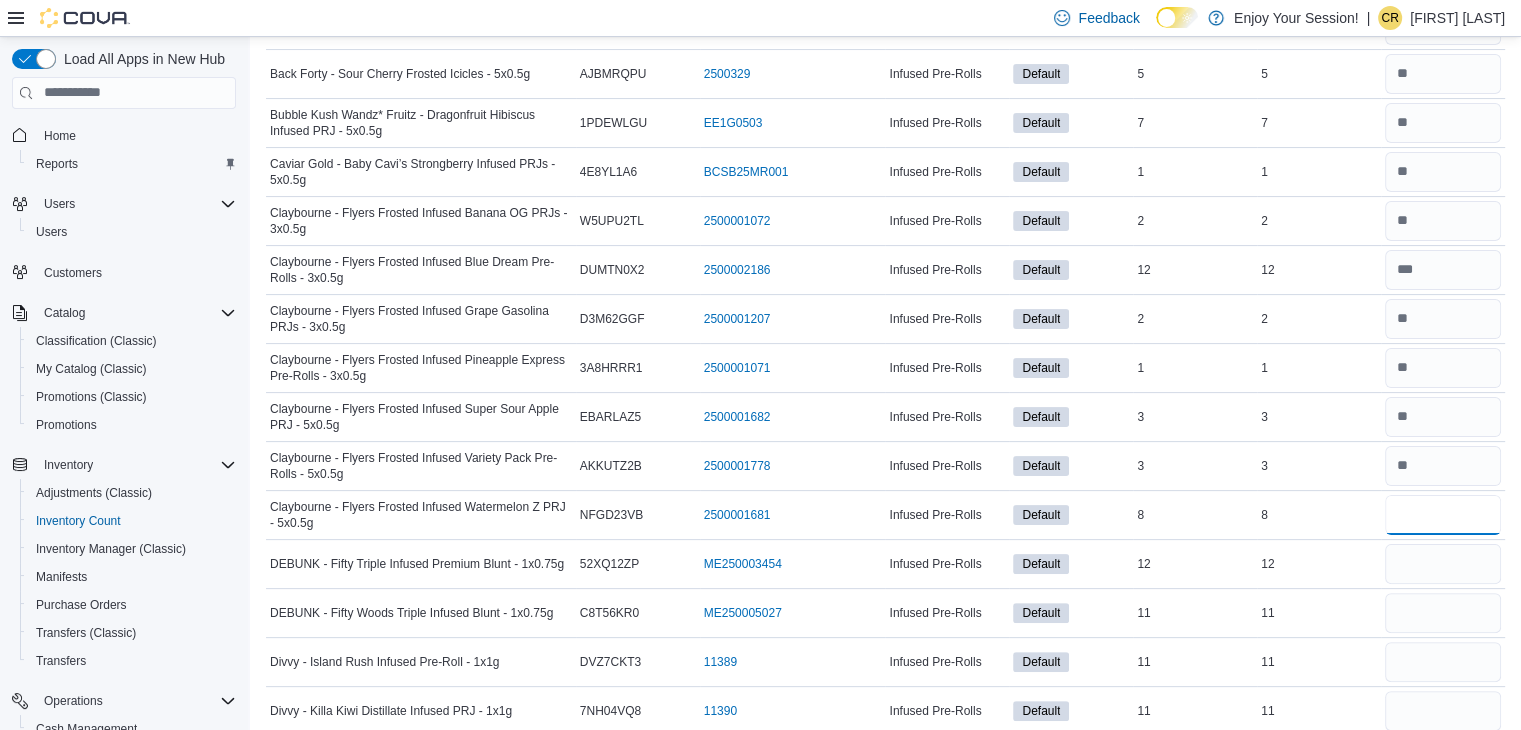 type on "*" 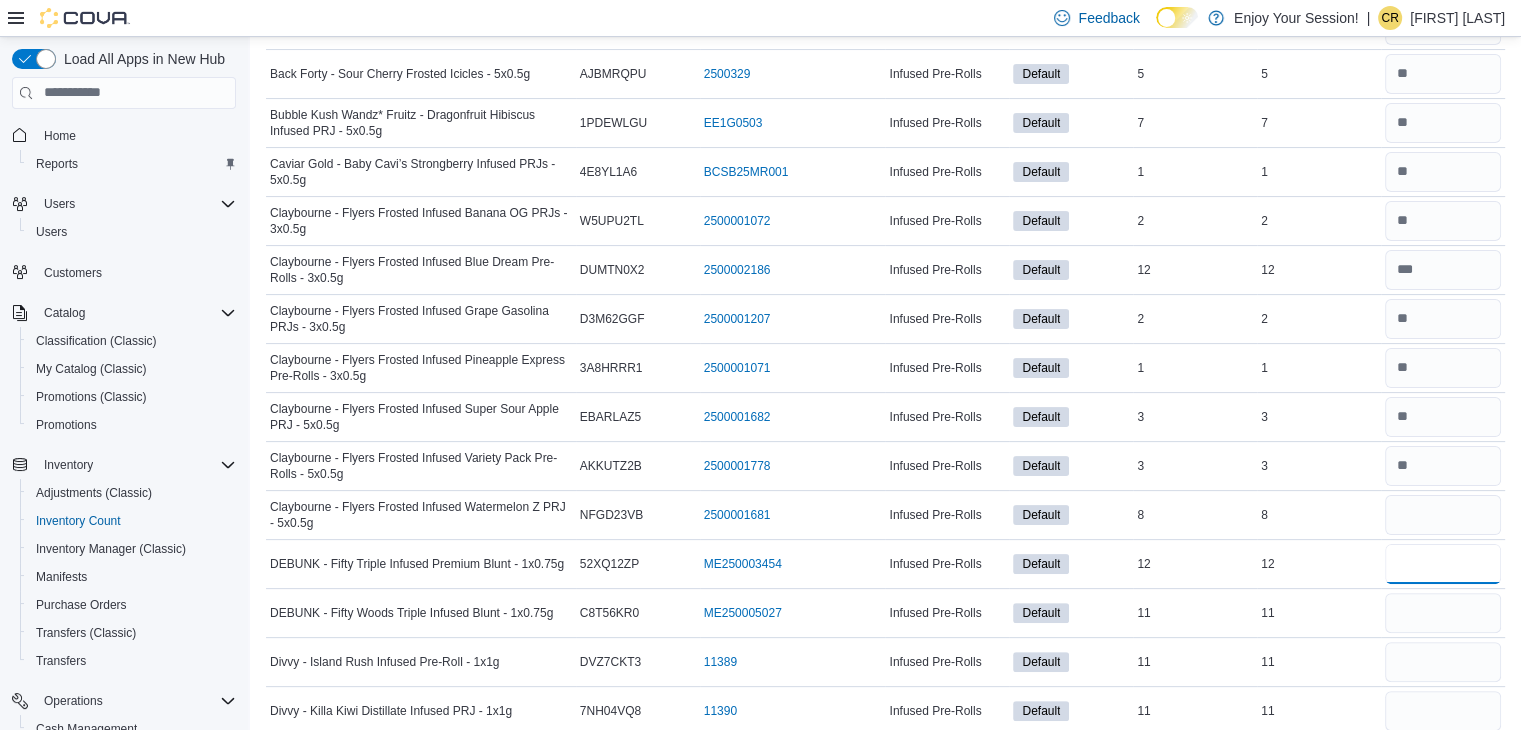 type 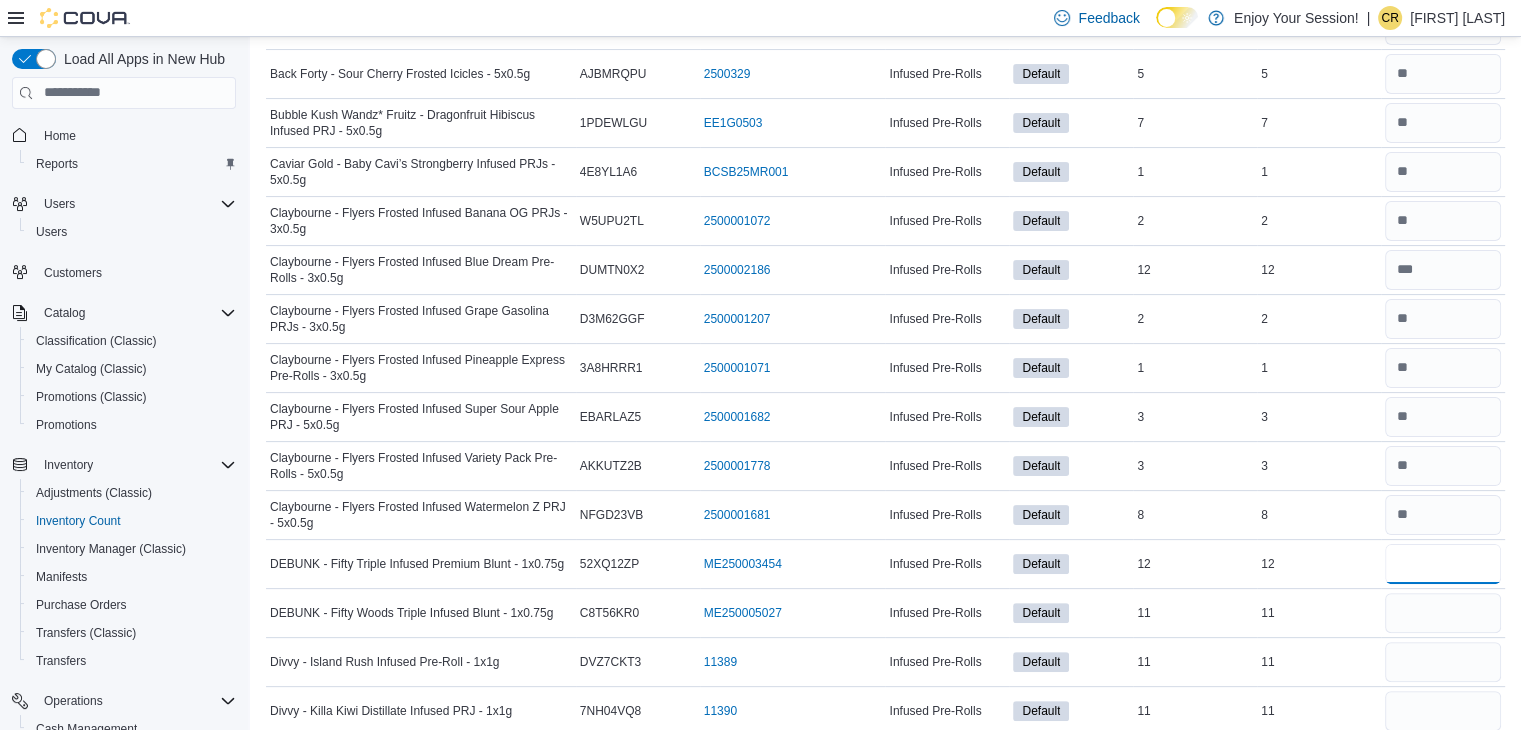 type on "**" 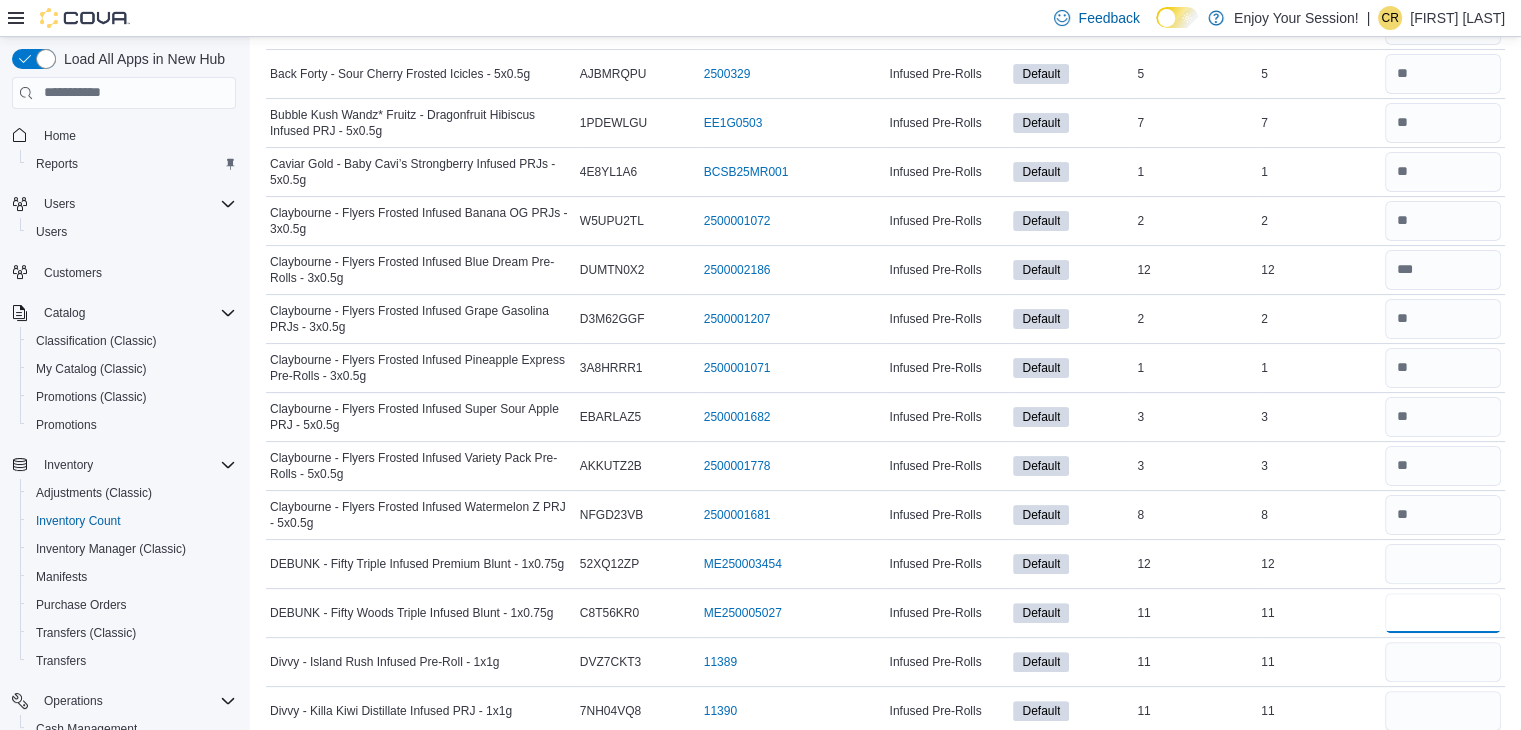 type 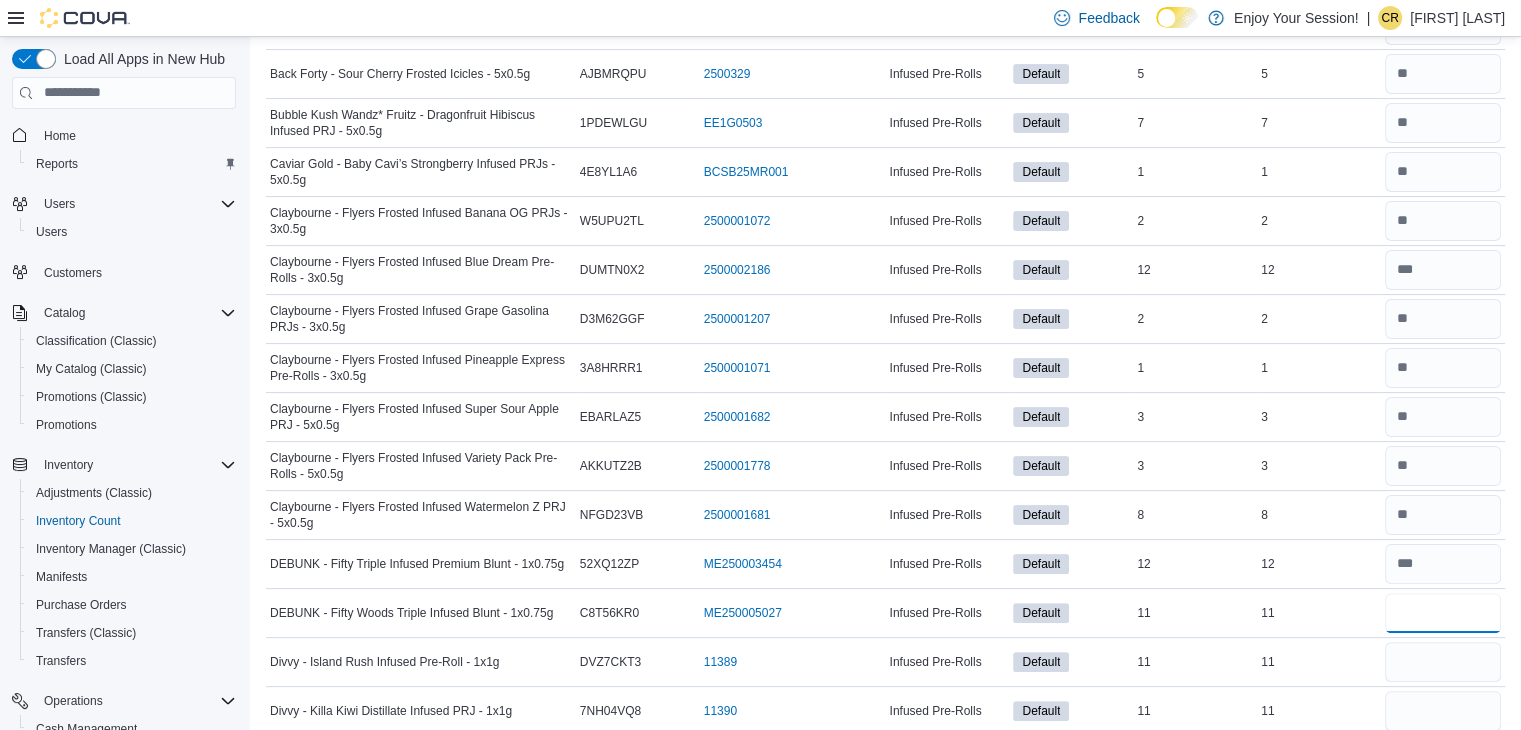 type on "**" 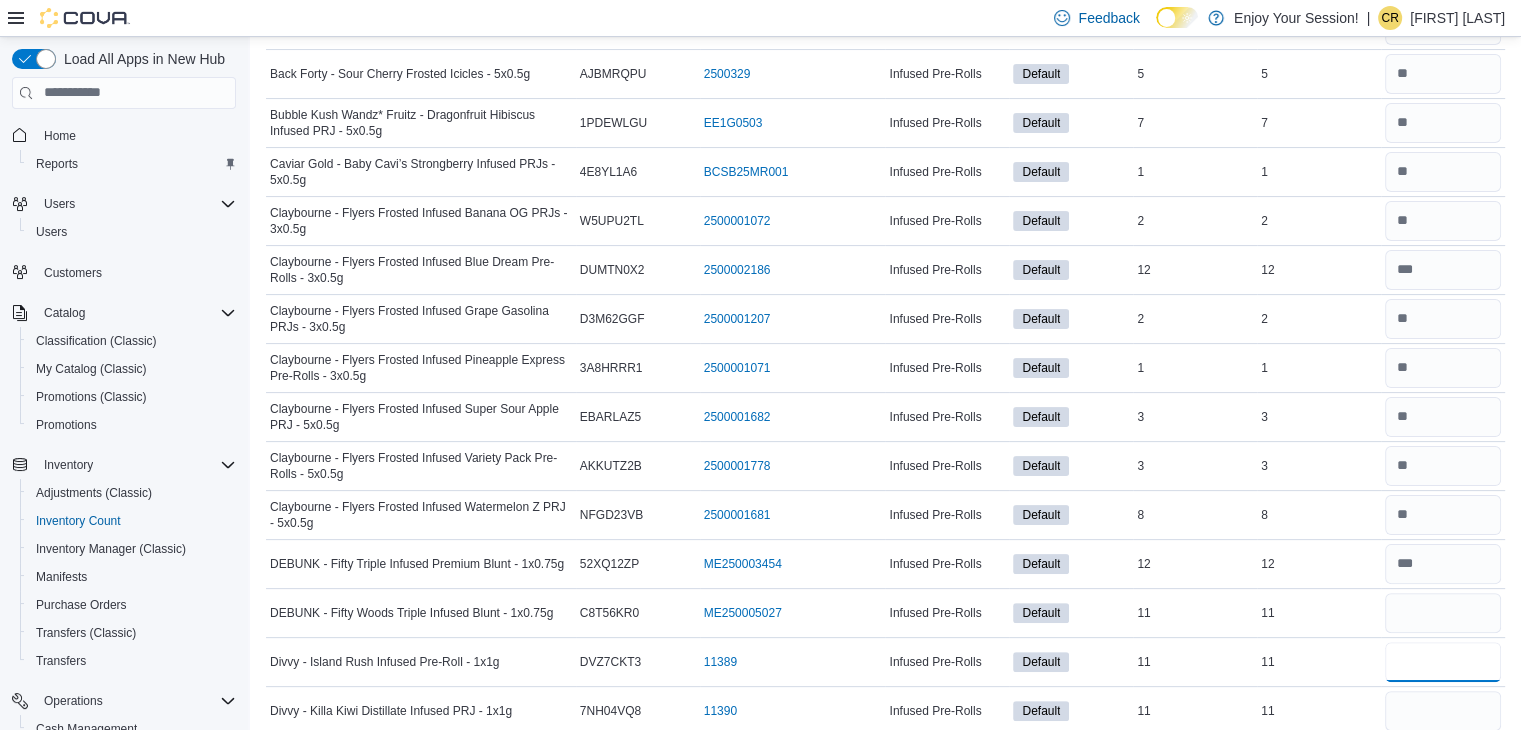 type 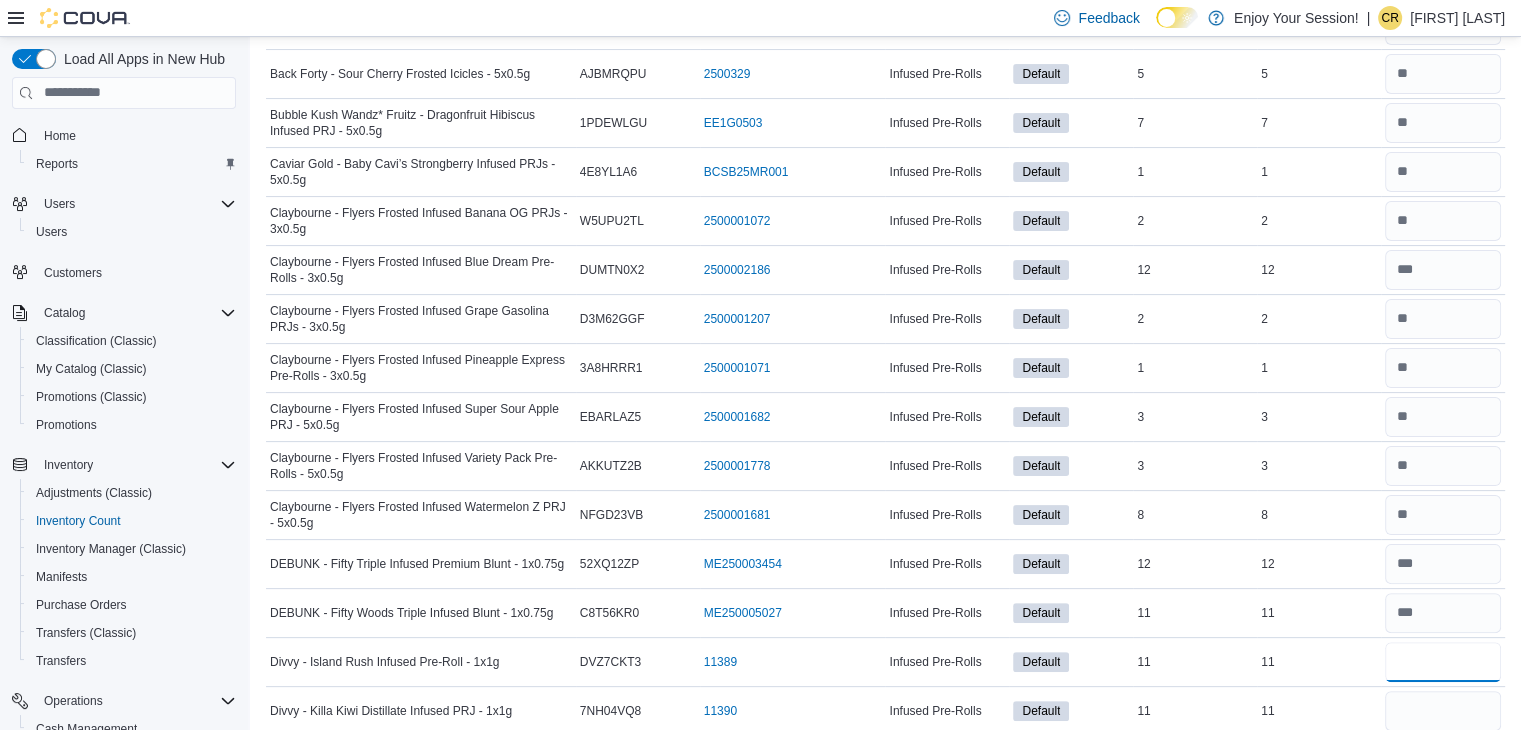 type on "**" 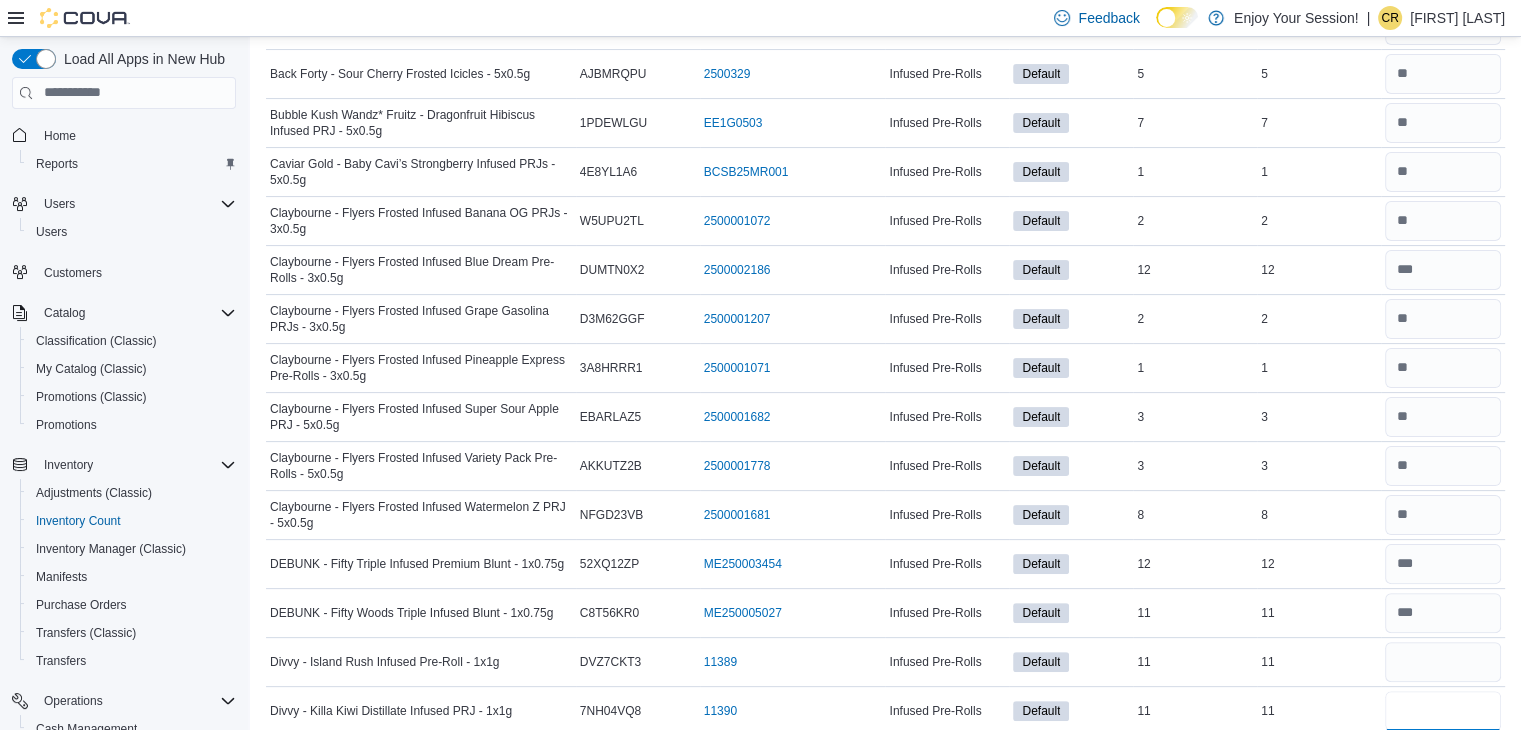 type 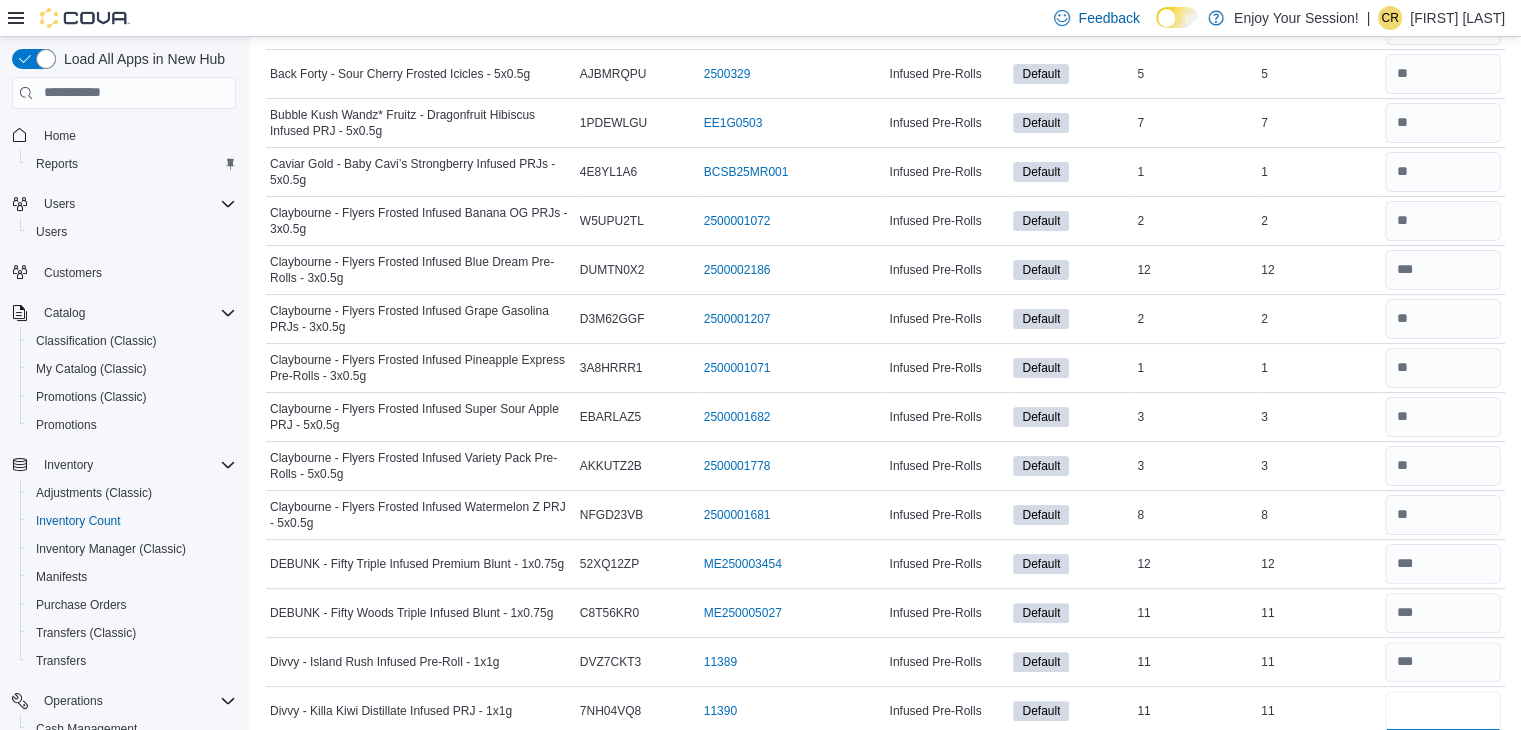 type on "**" 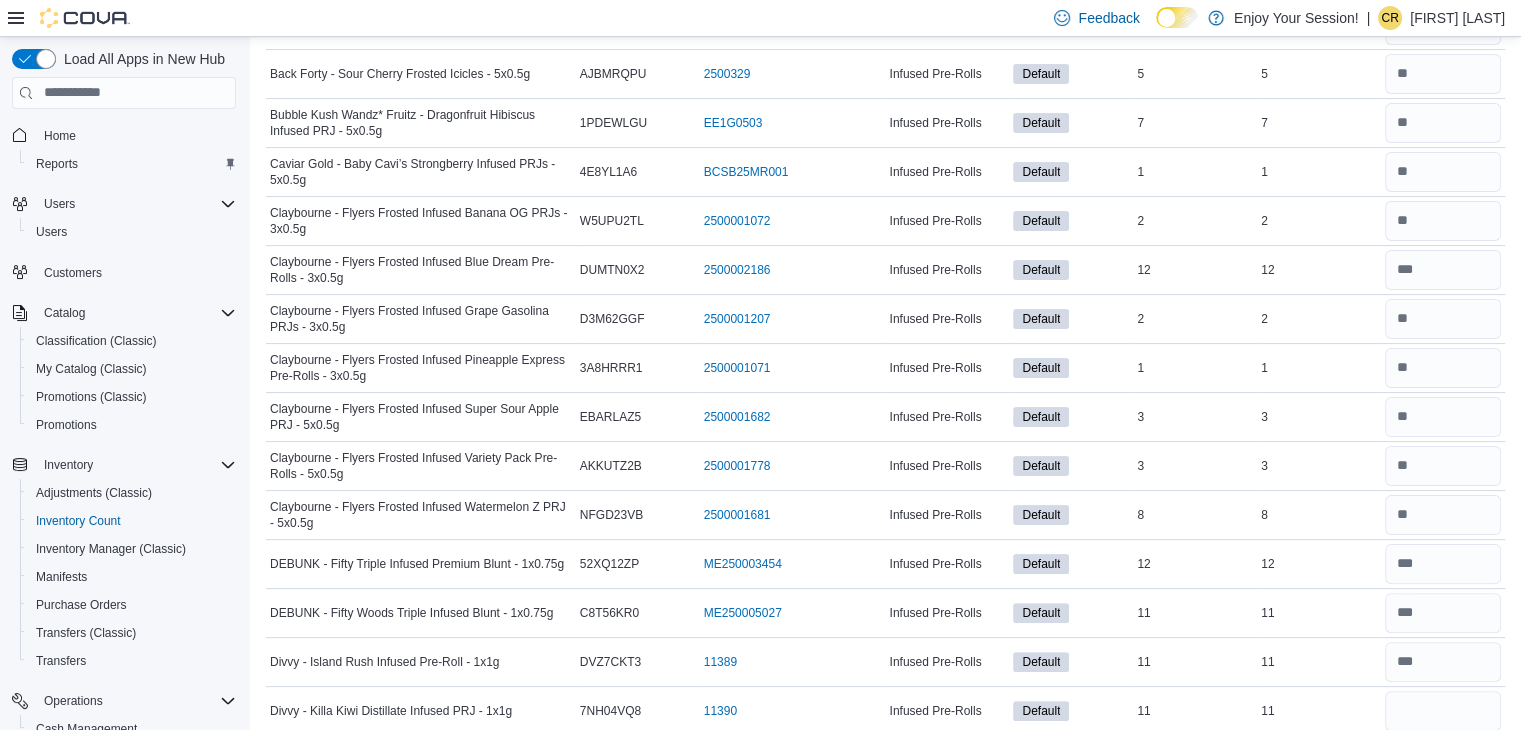 type 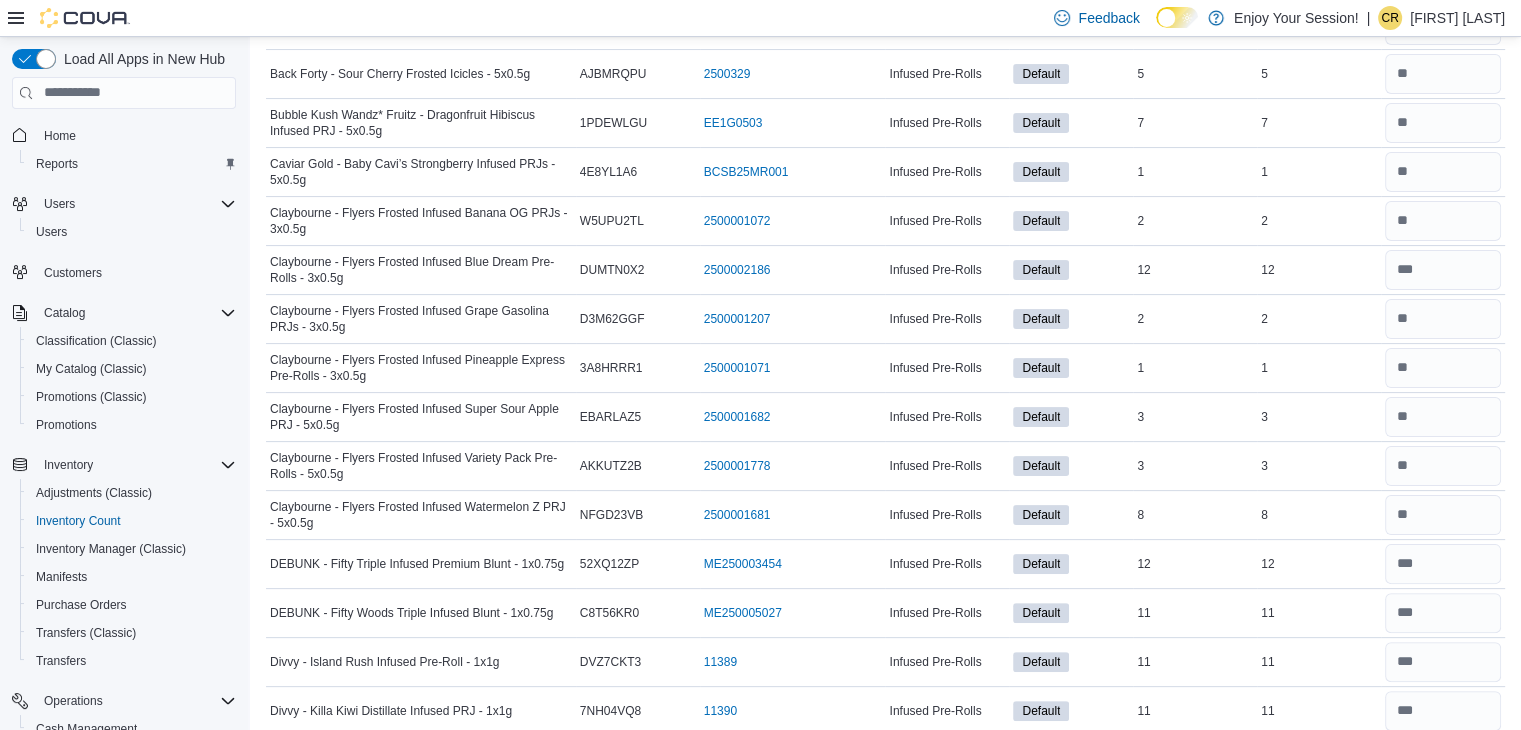 scroll, scrollTop: 784, scrollLeft: 0, axis: vertical 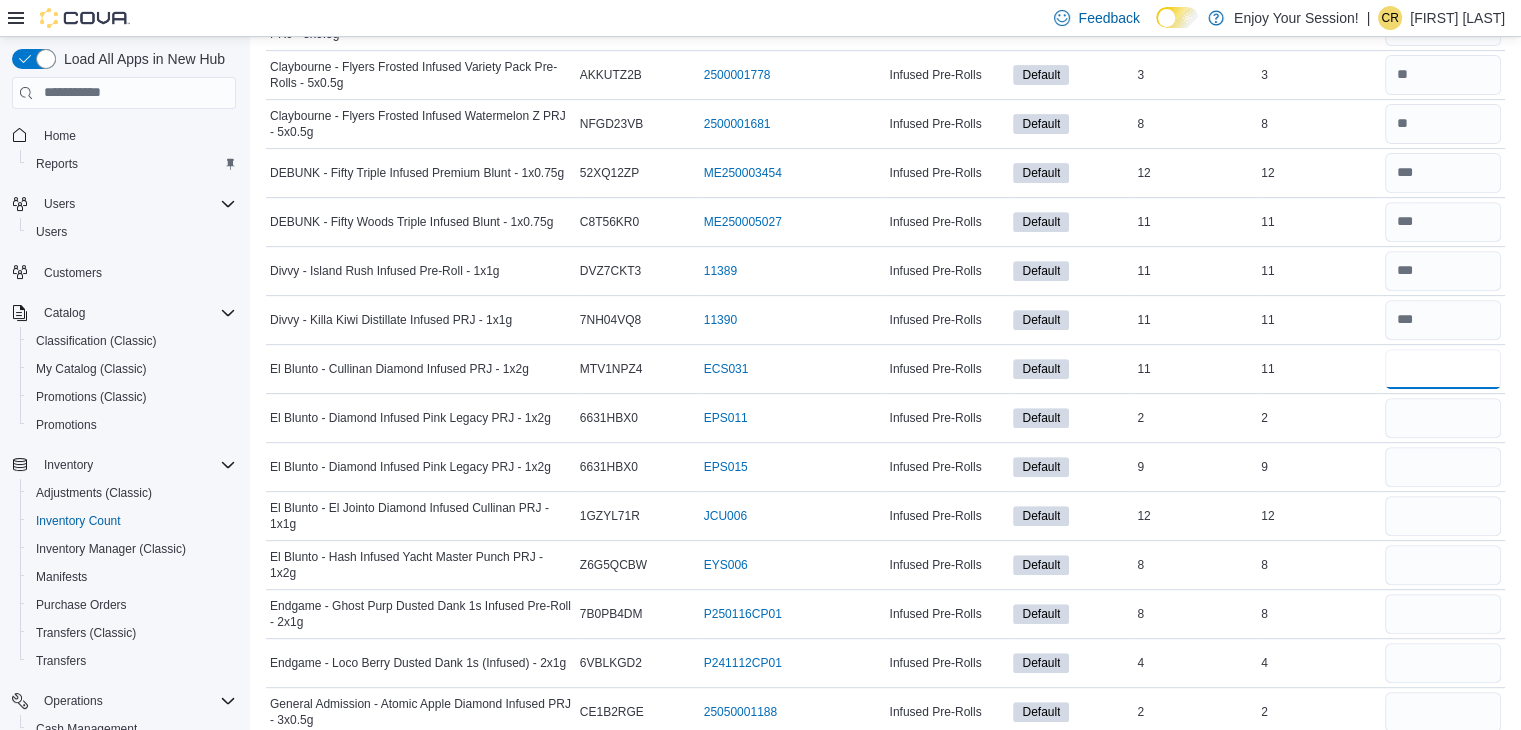 type on "**" 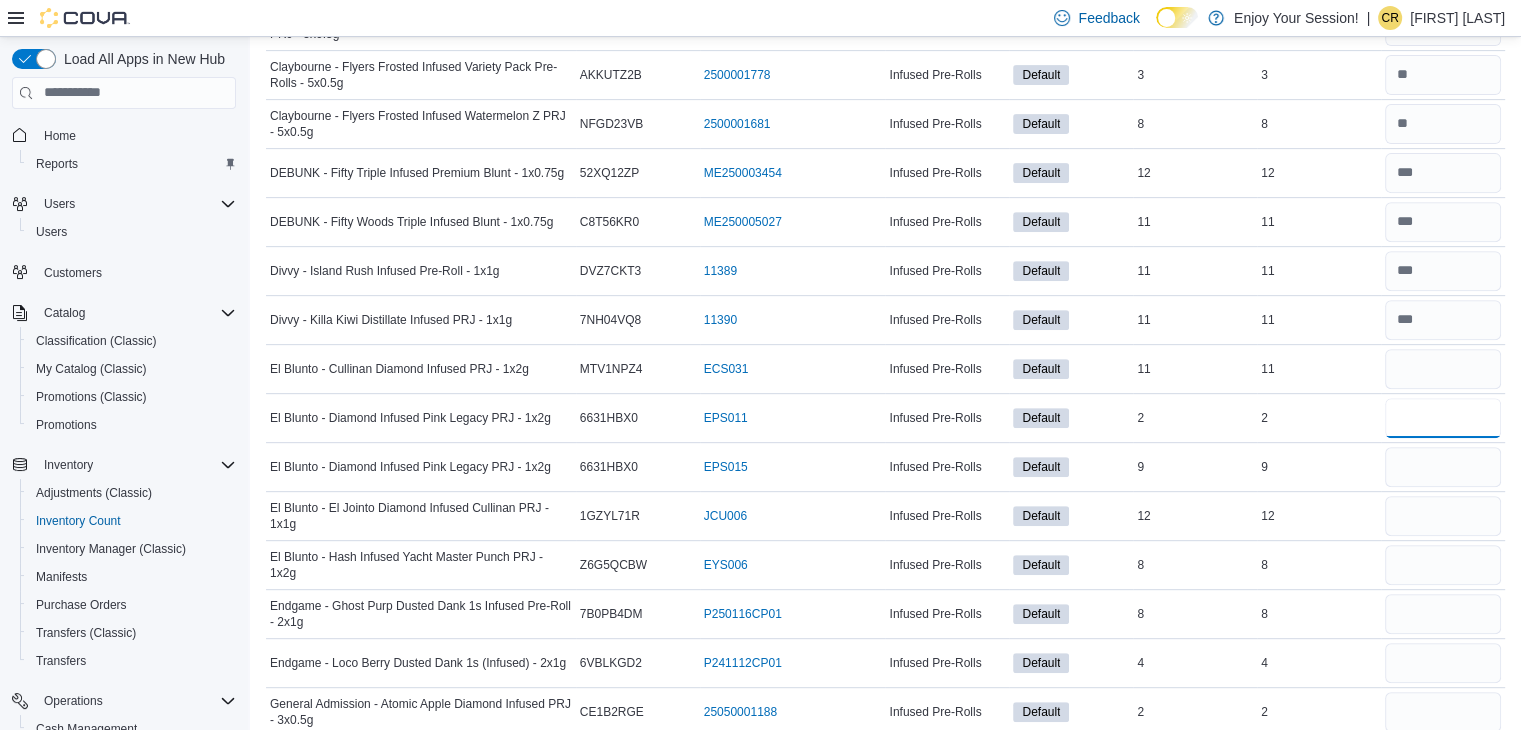 type 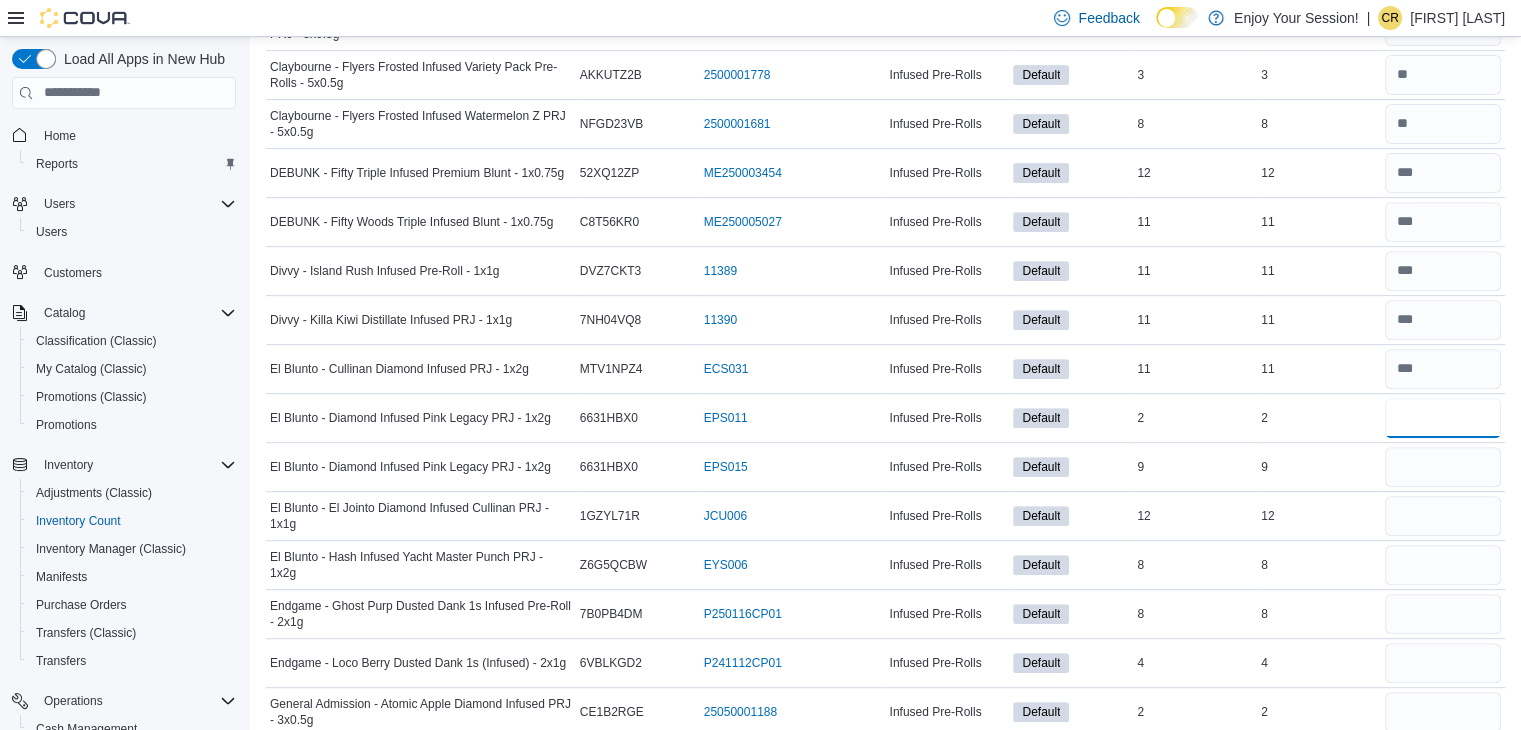type on "*" 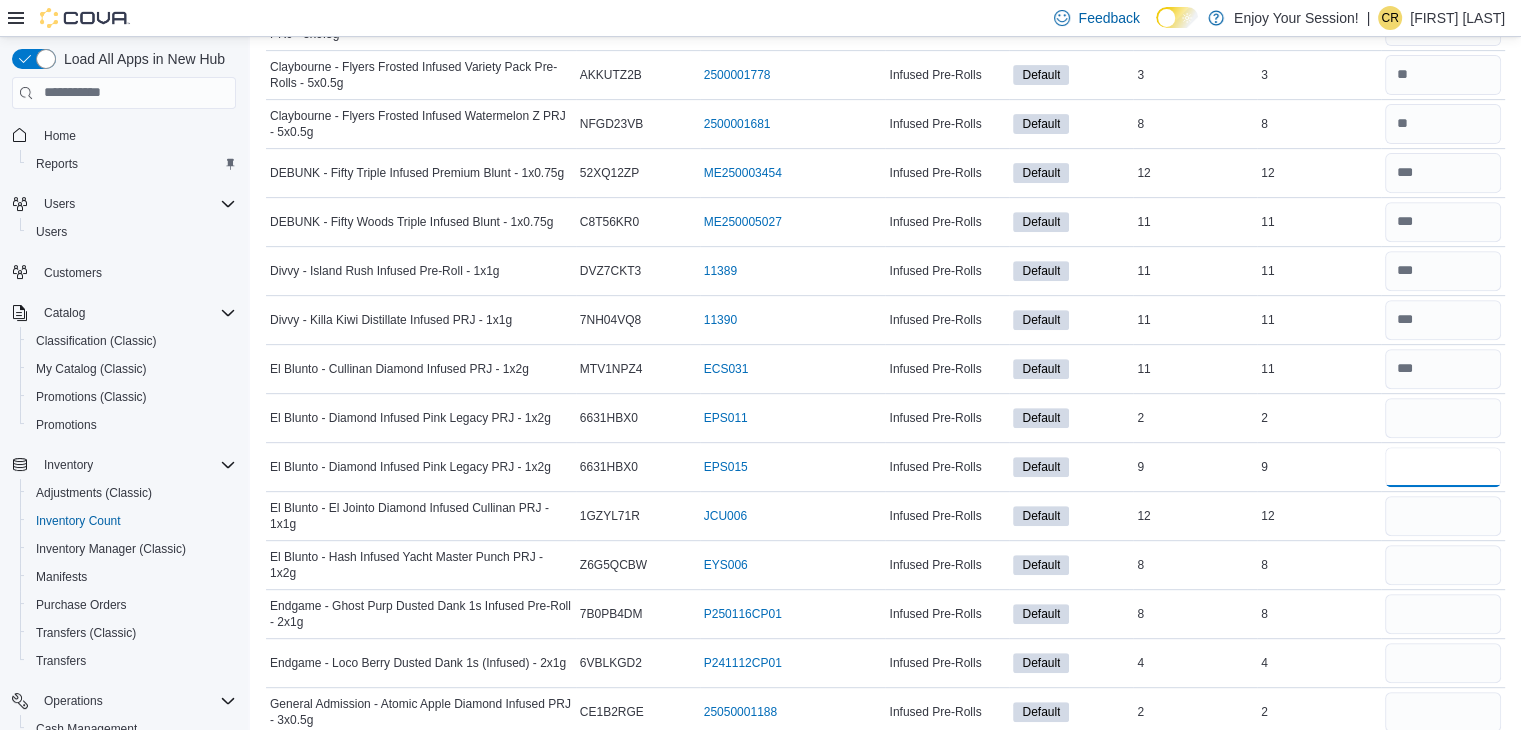 type 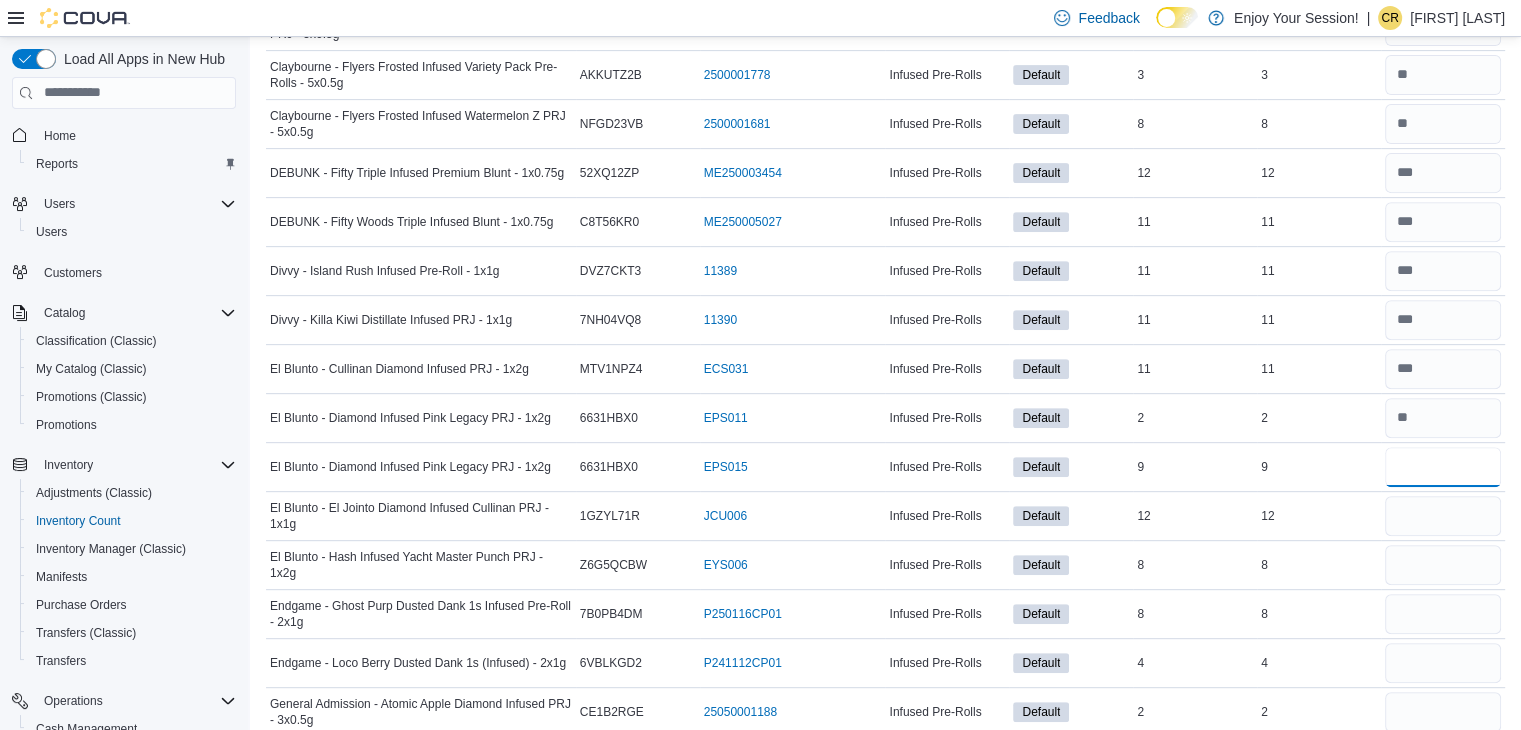 type on "*" 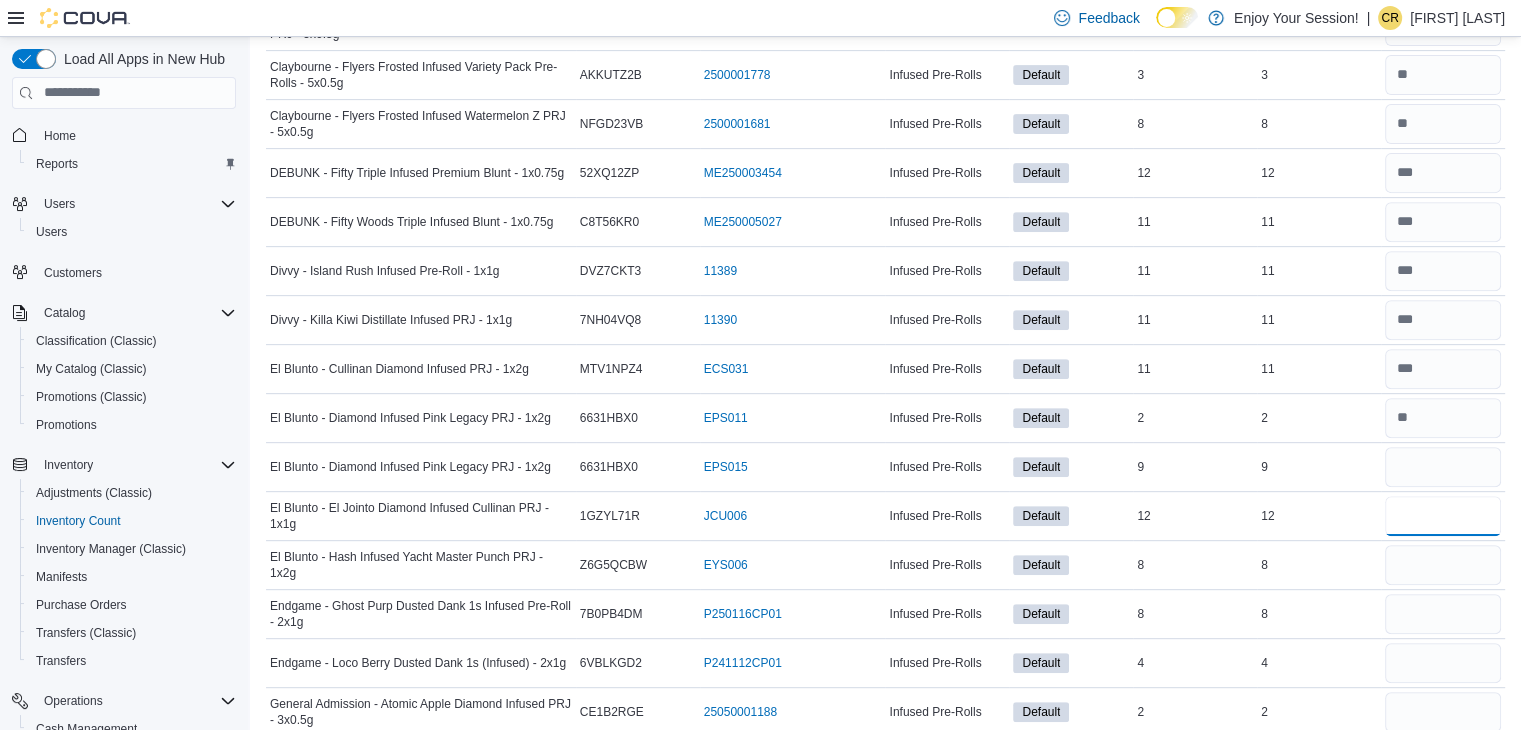 type 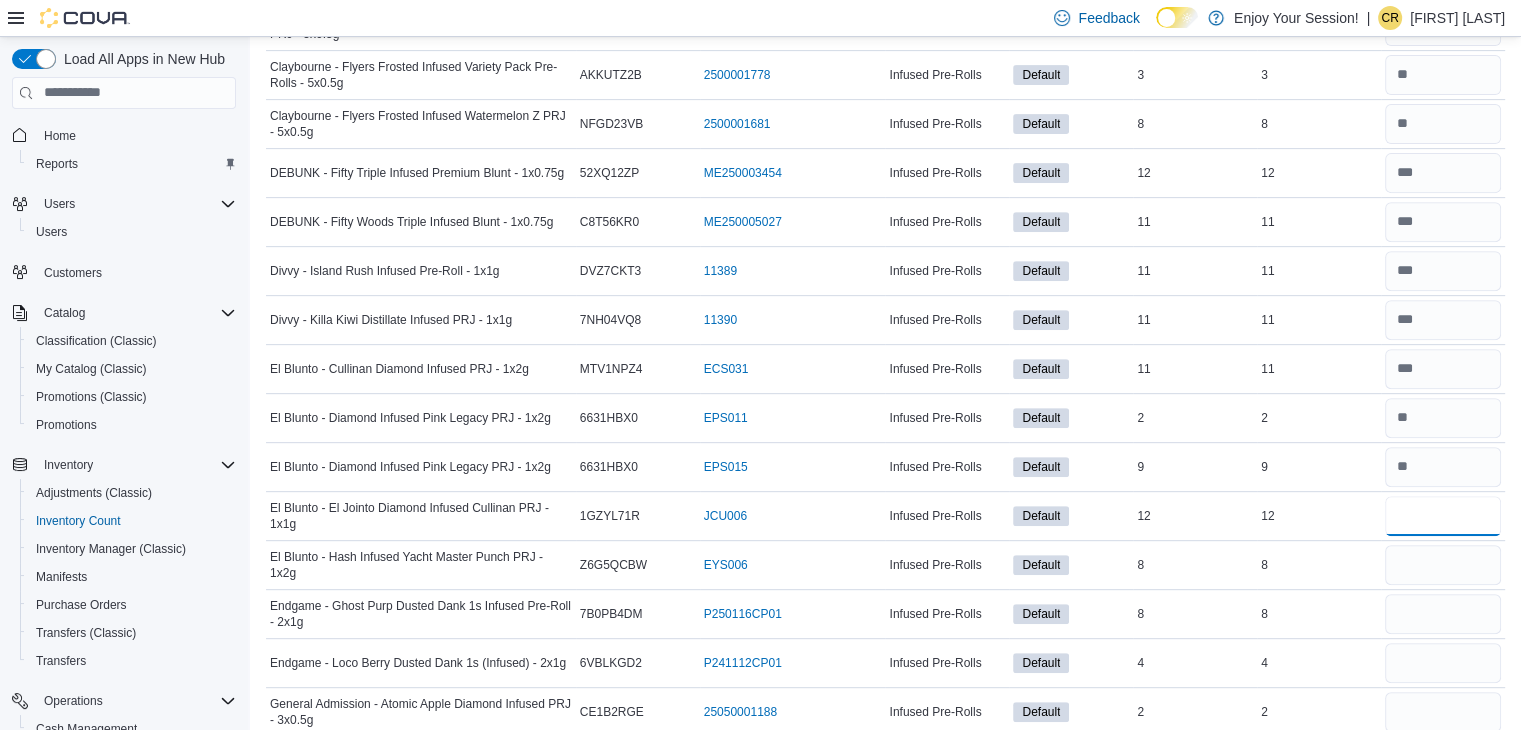 type on "**" 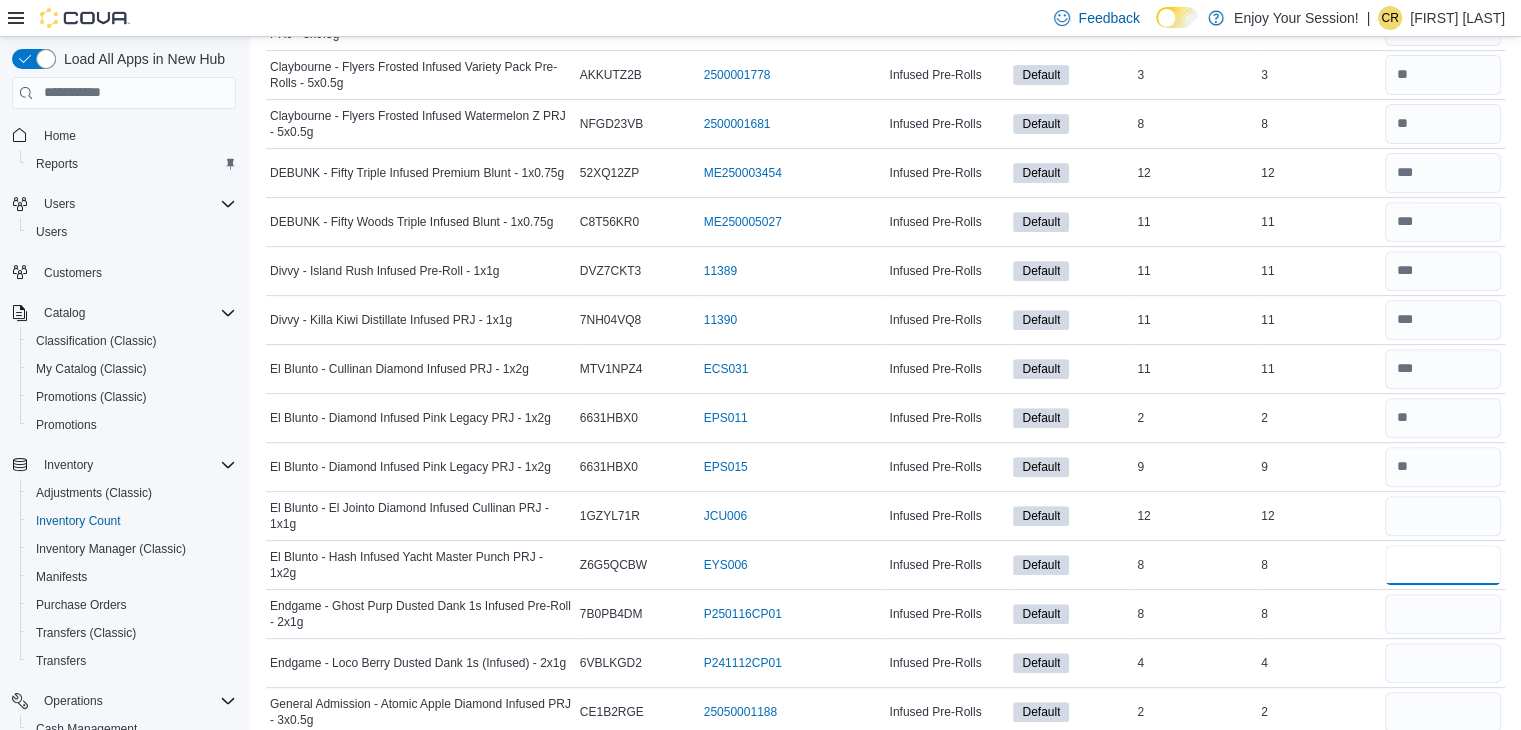 type 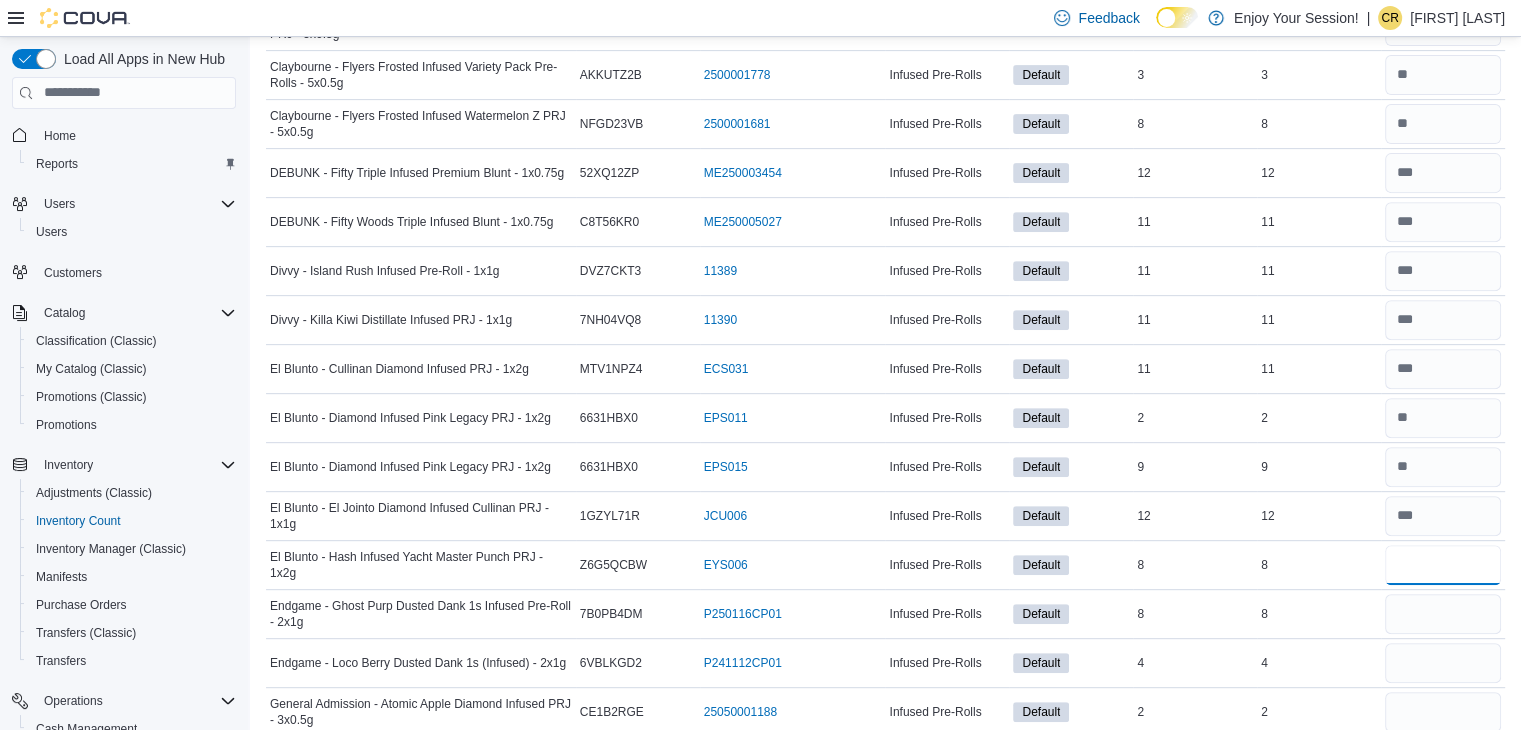 type on "*" 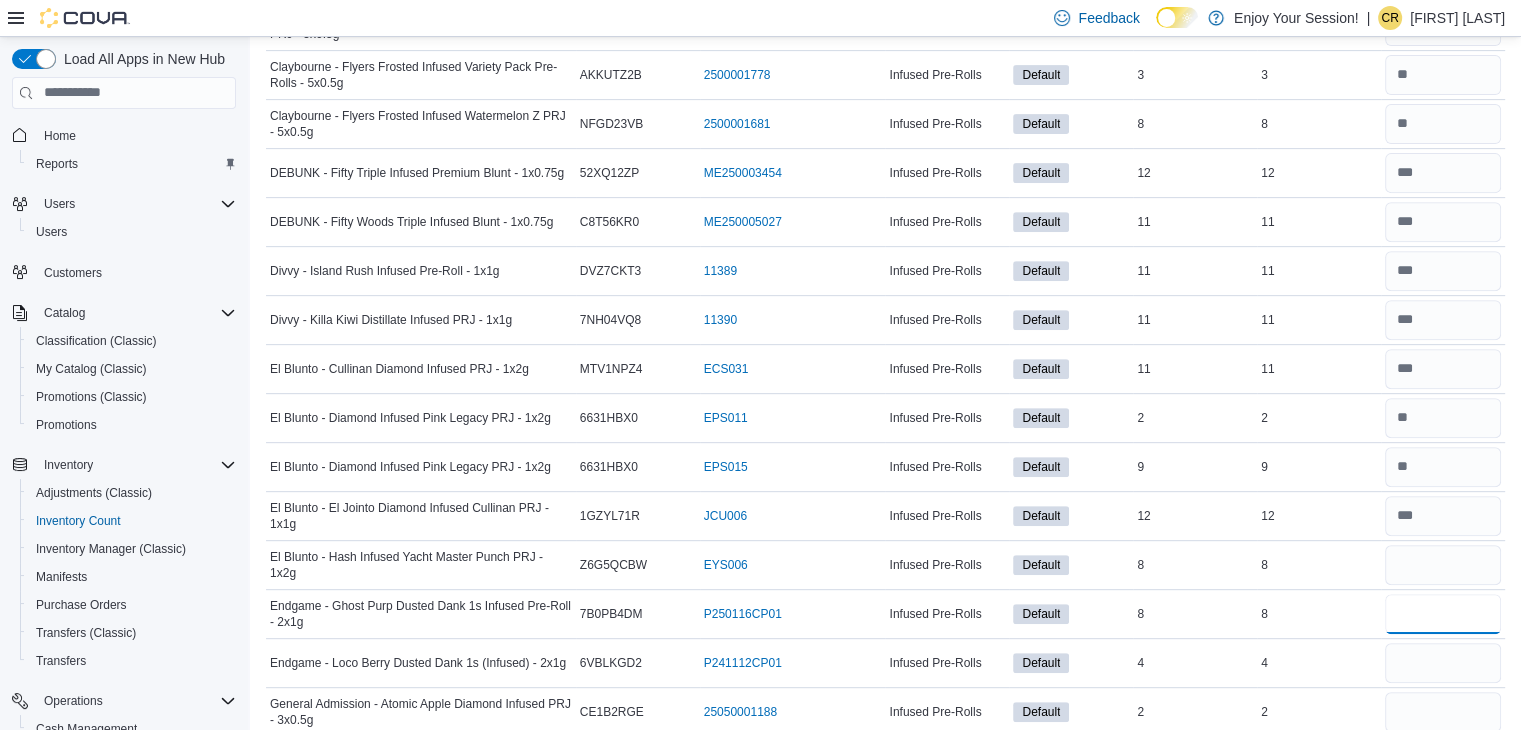 type 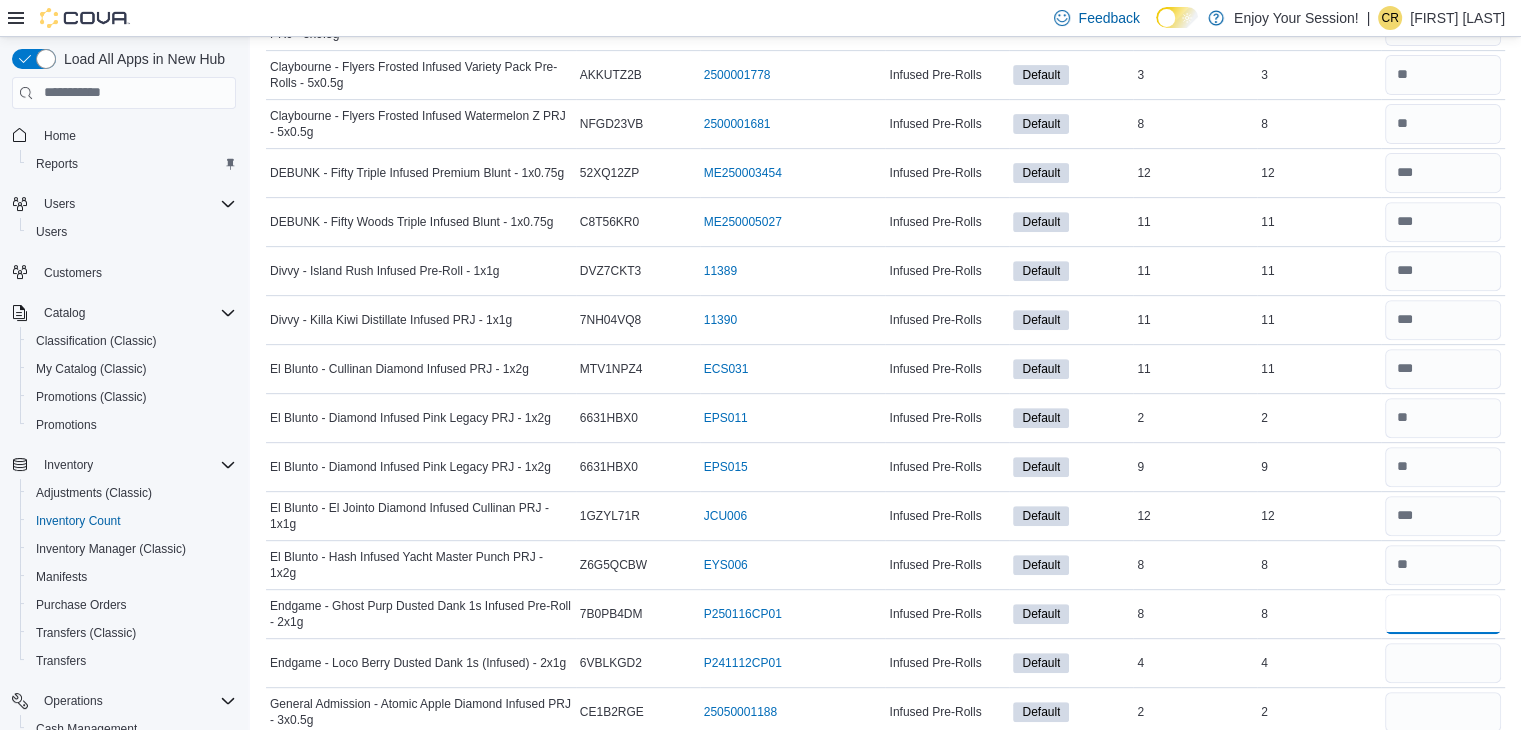 type on "*" 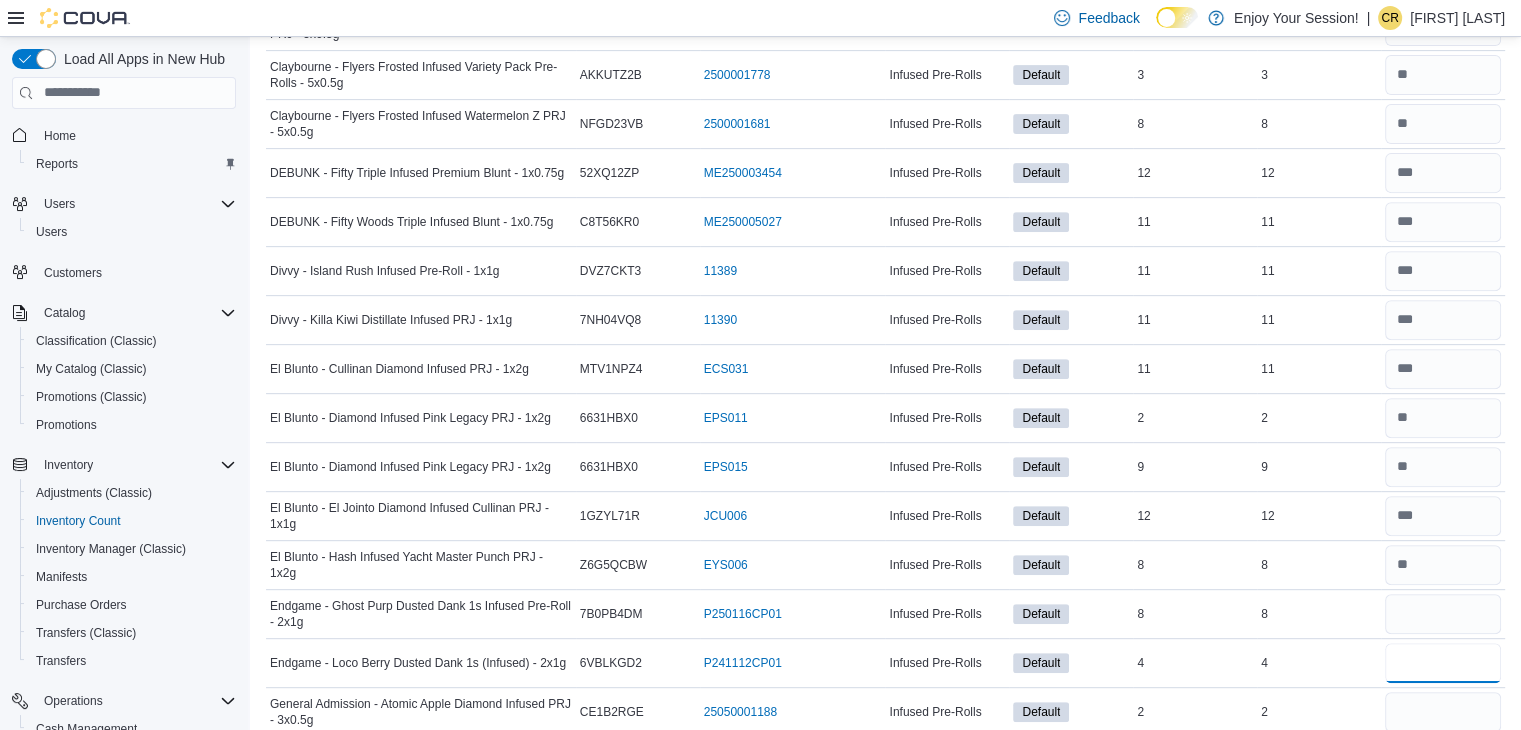 type 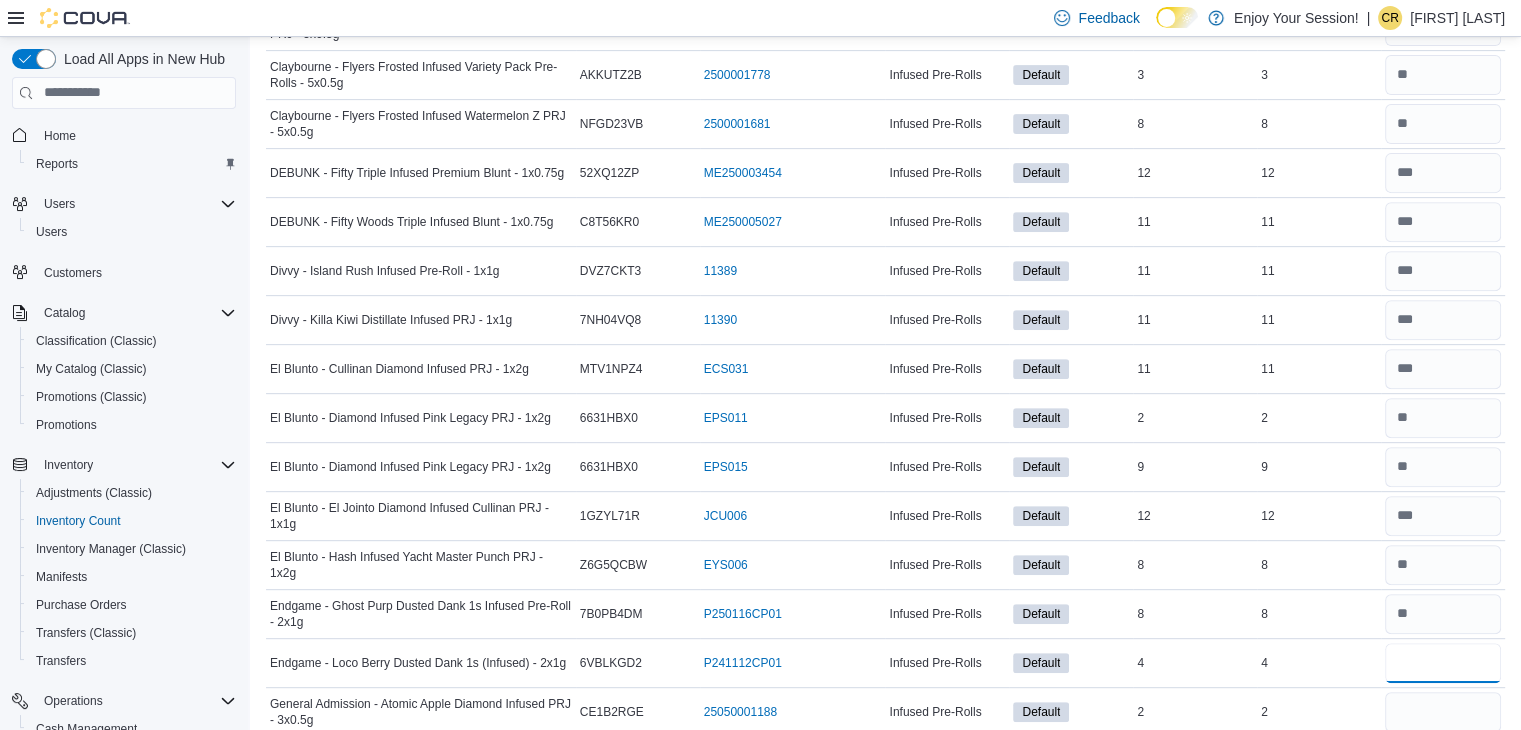 type on "*" 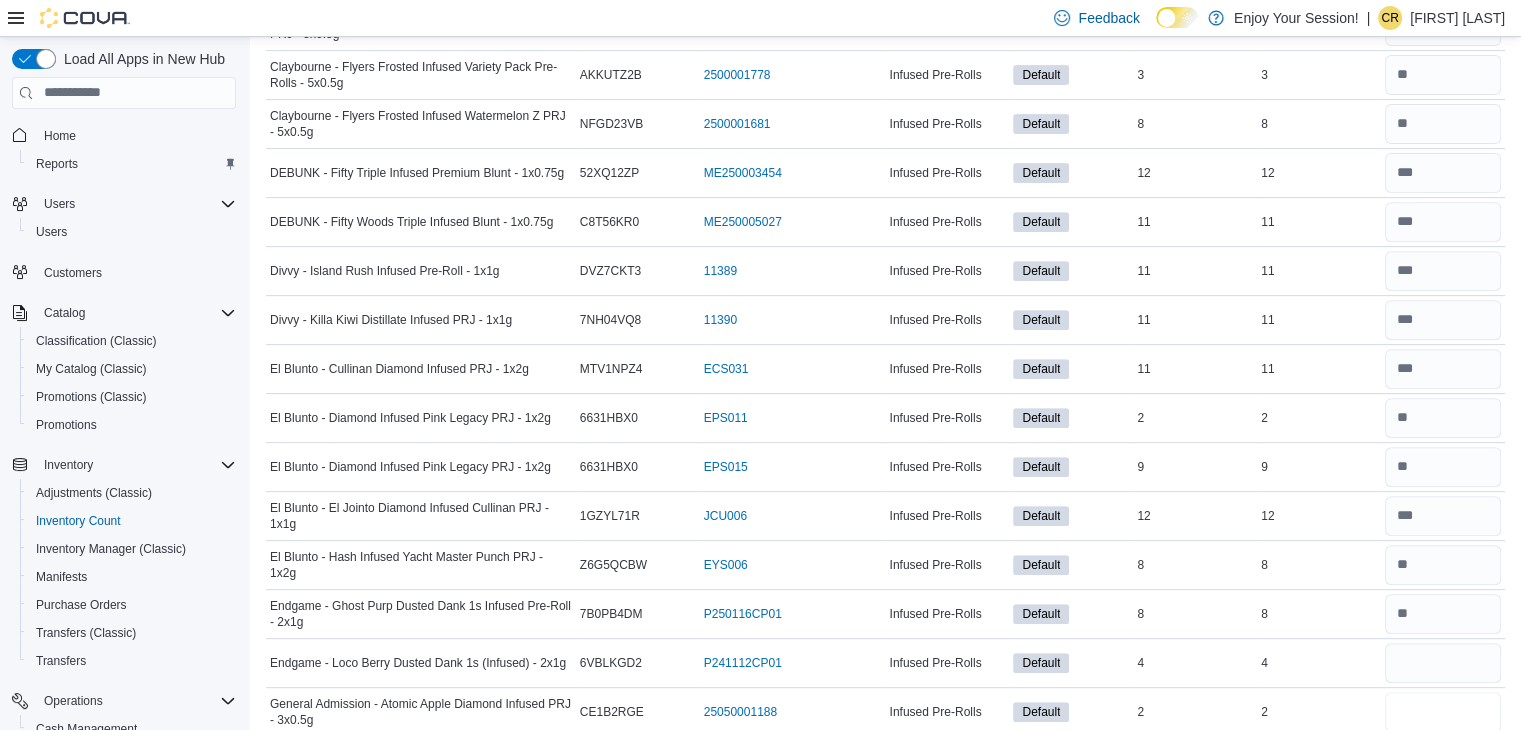 type 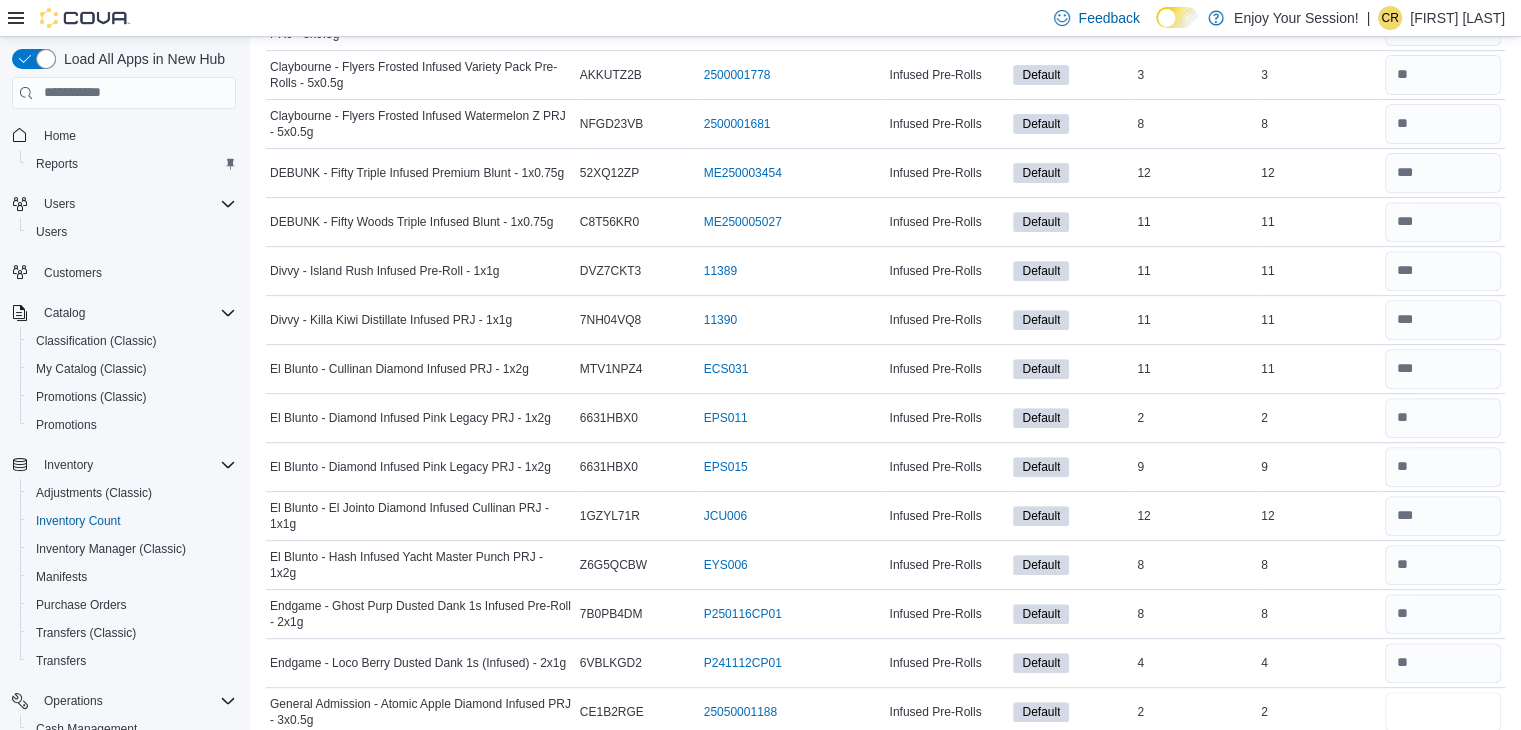type on "*" 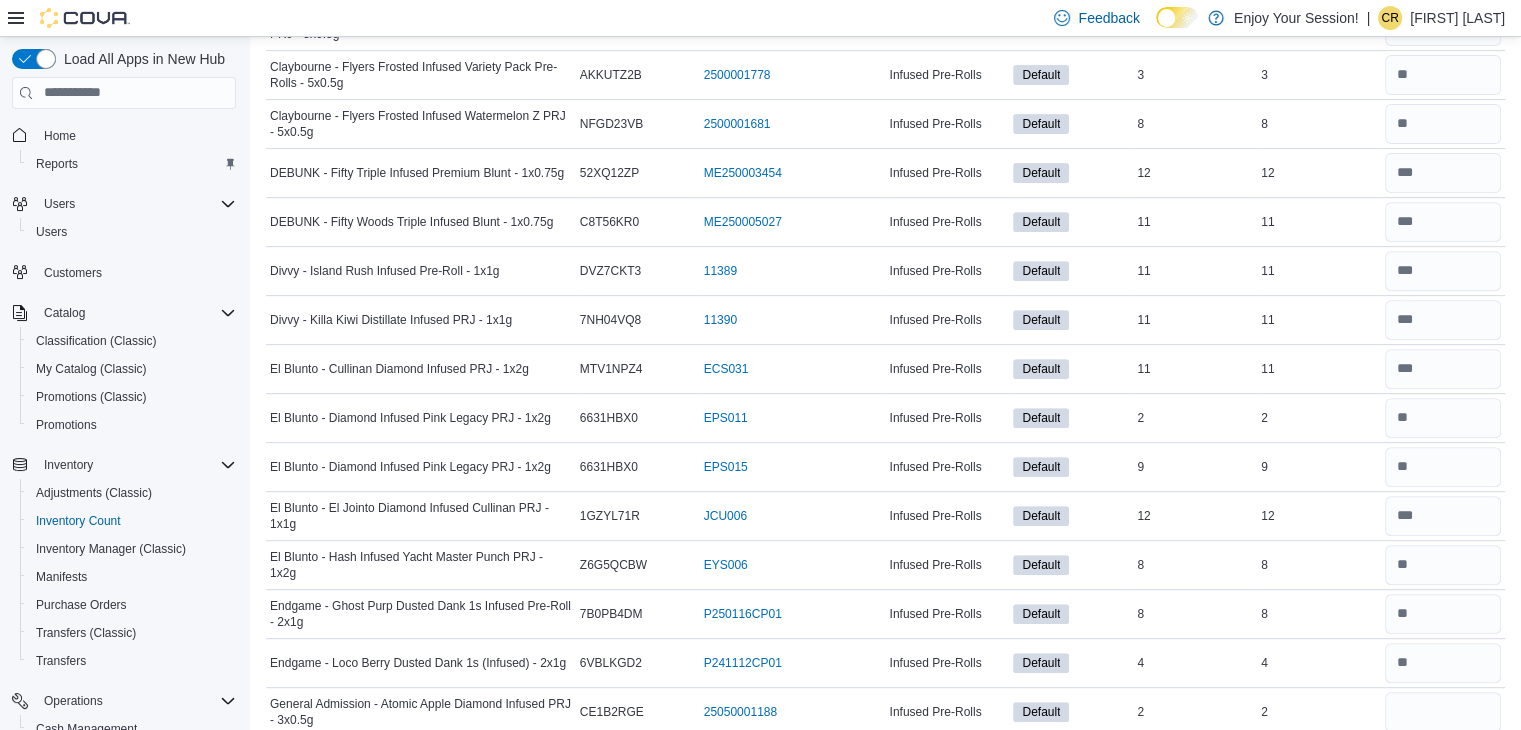 type 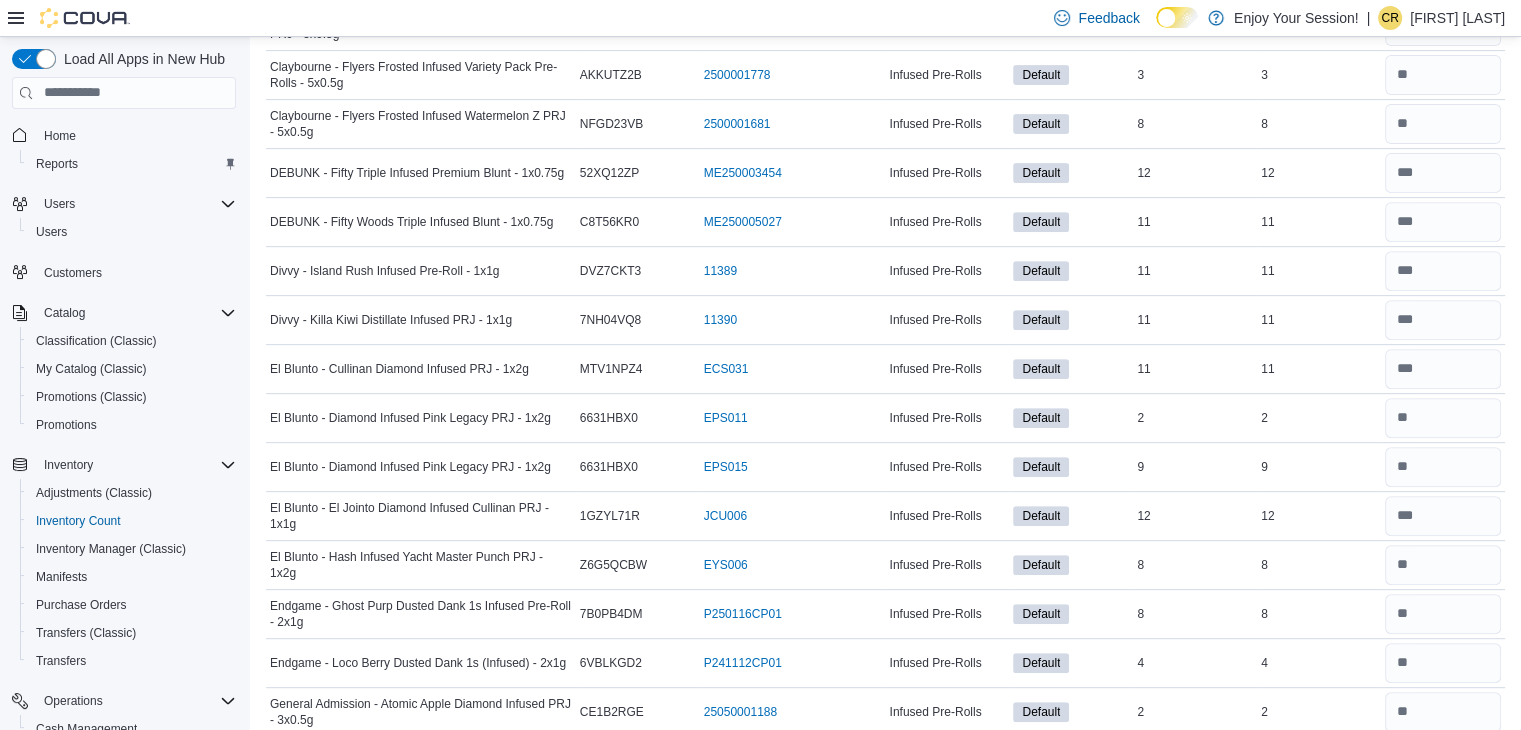 scroll, scrollTop: 1174, scrollLeft: 0, axis: vertical 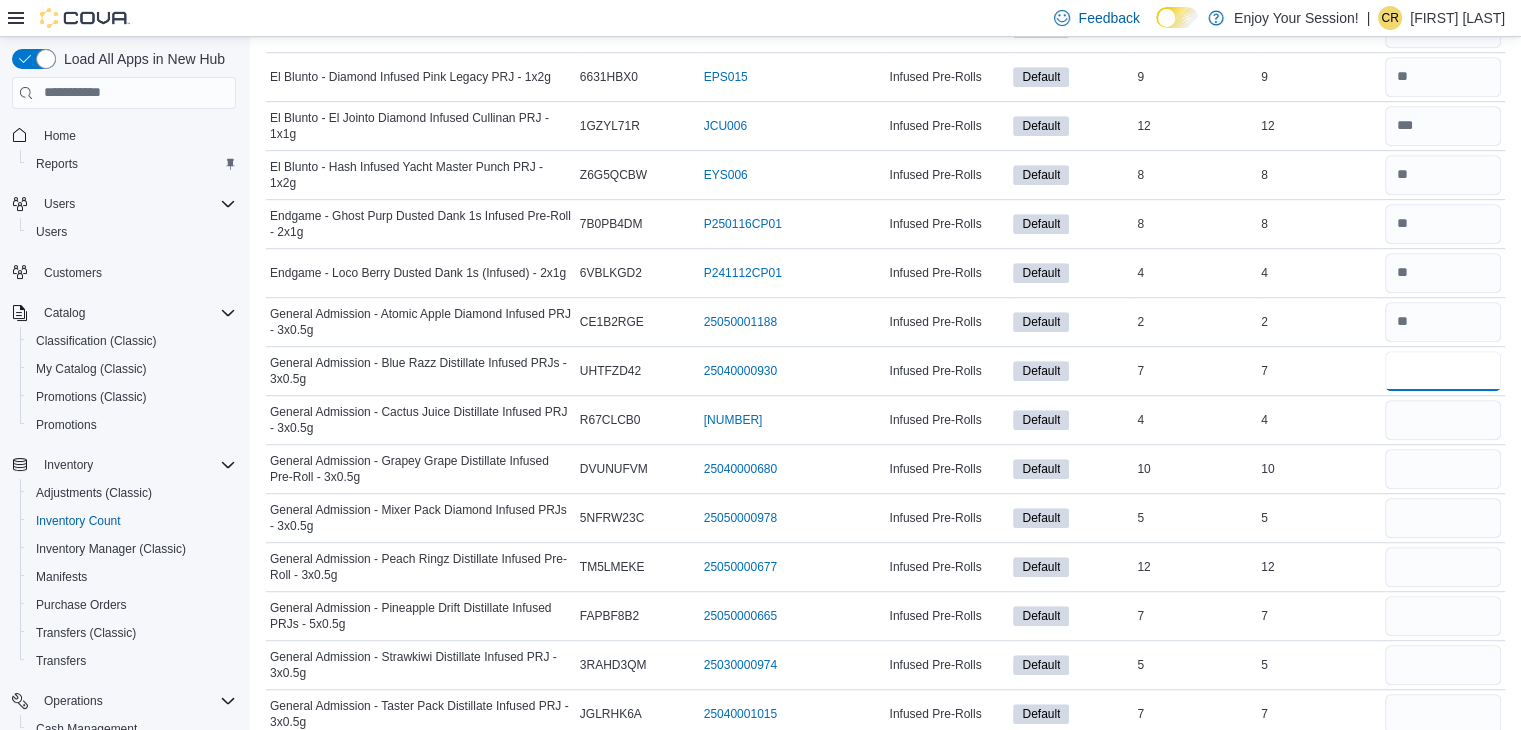 type on "*" 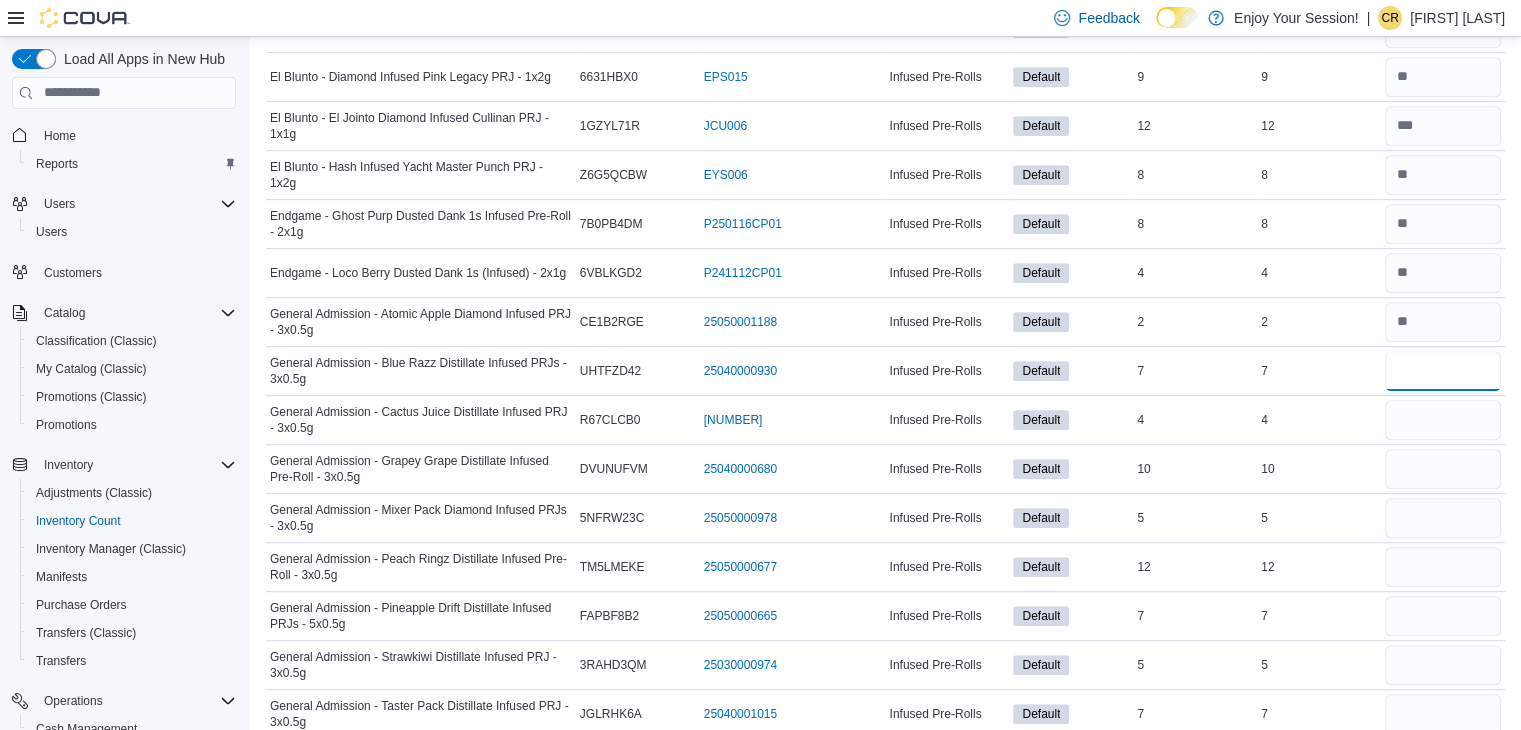 type on "*" 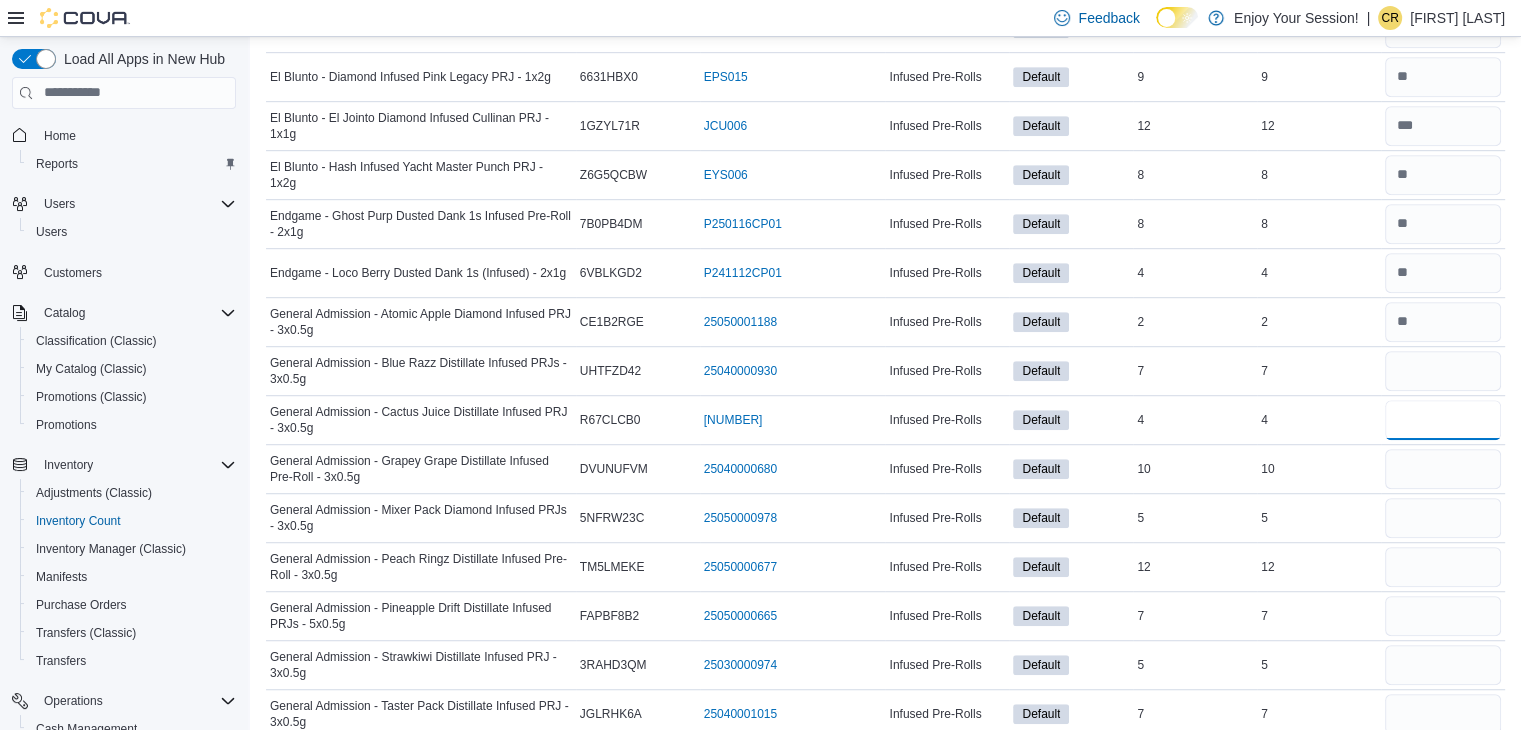 type 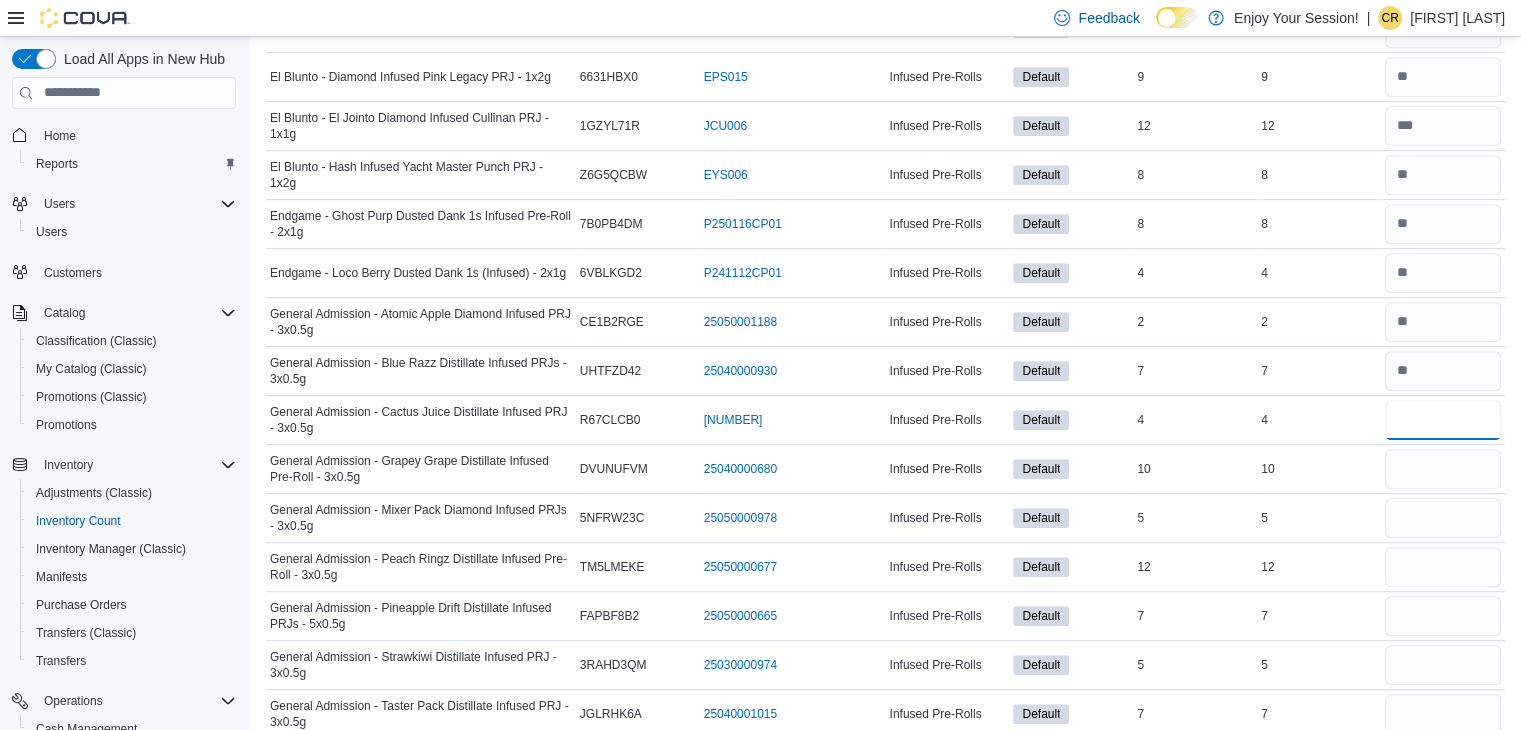 type on "*" 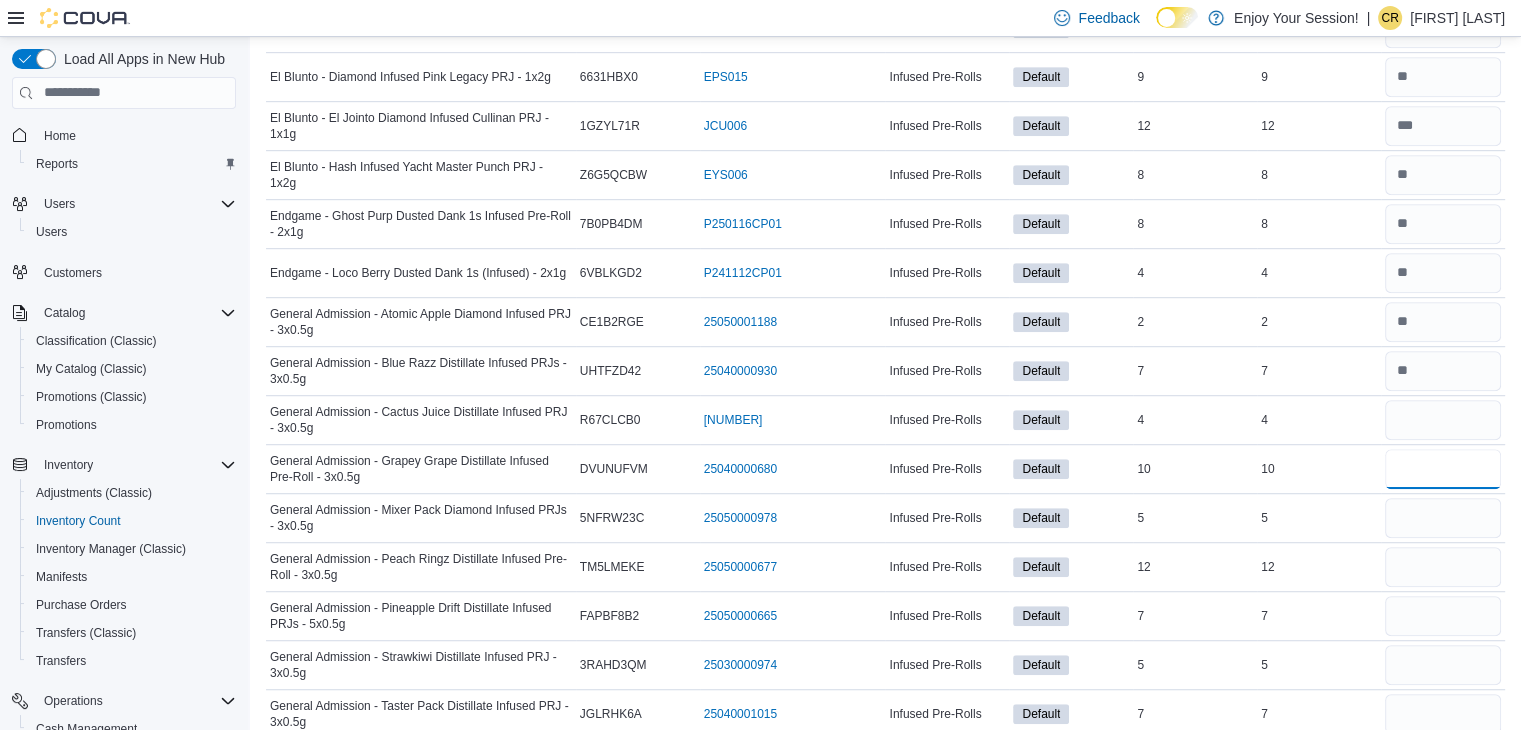type 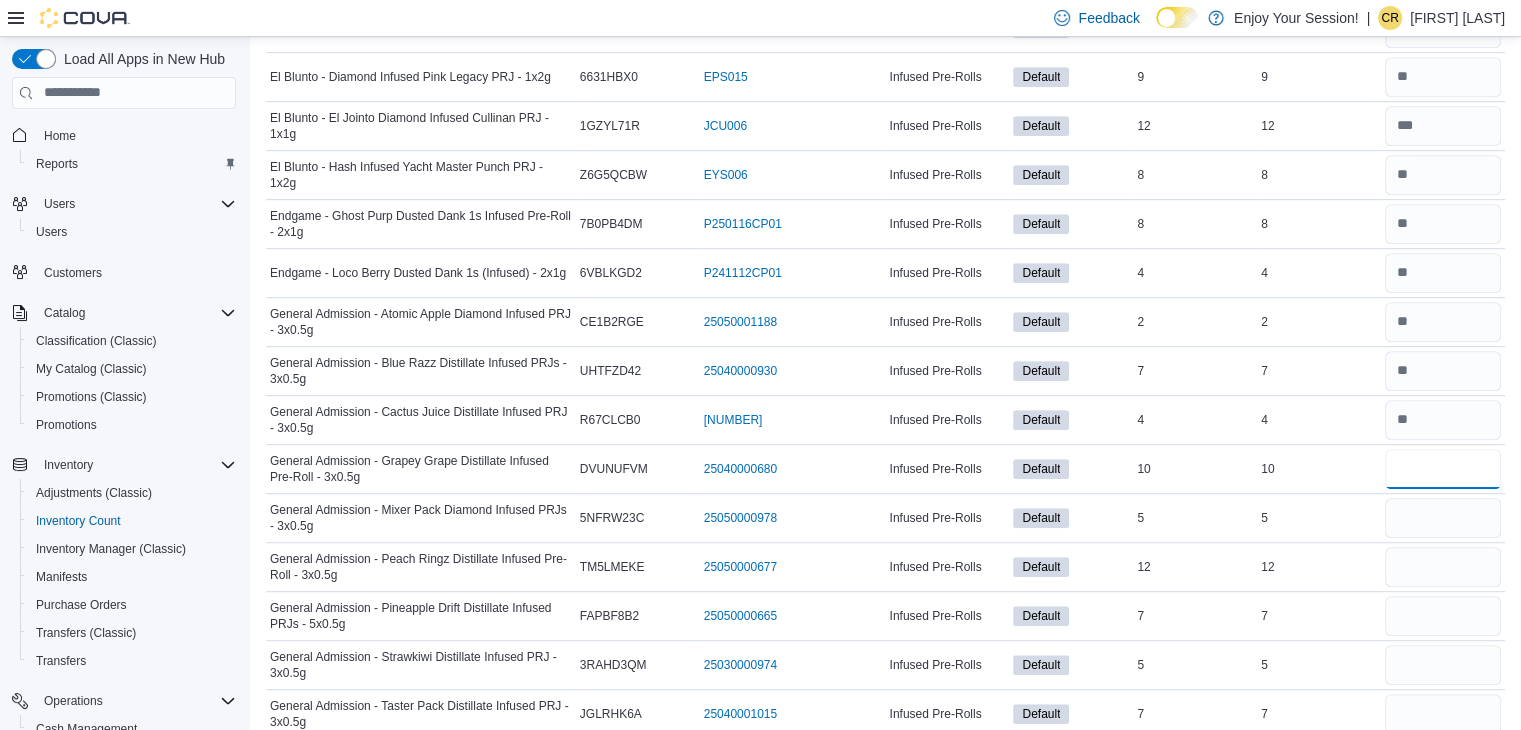 type on "**" 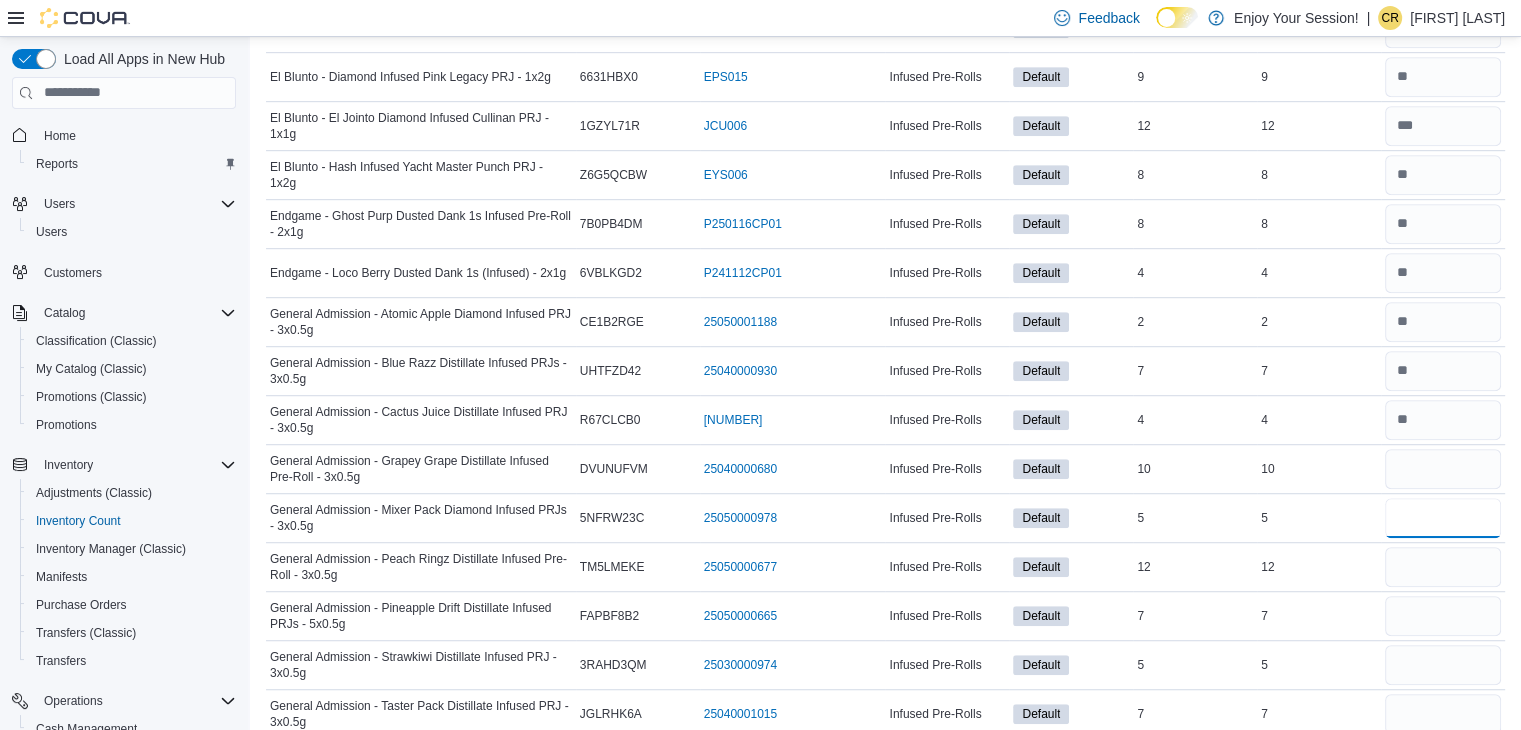 type 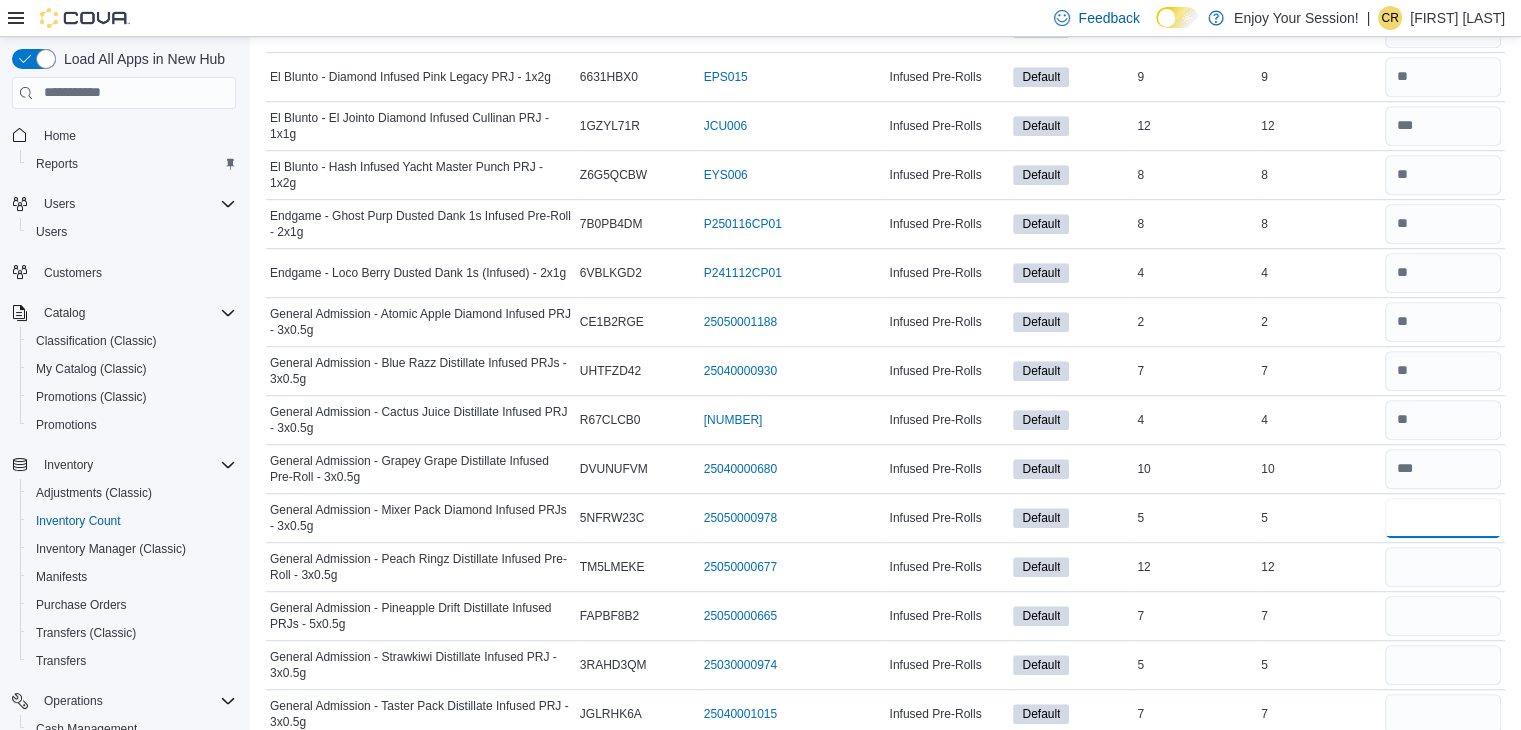 type on "*" 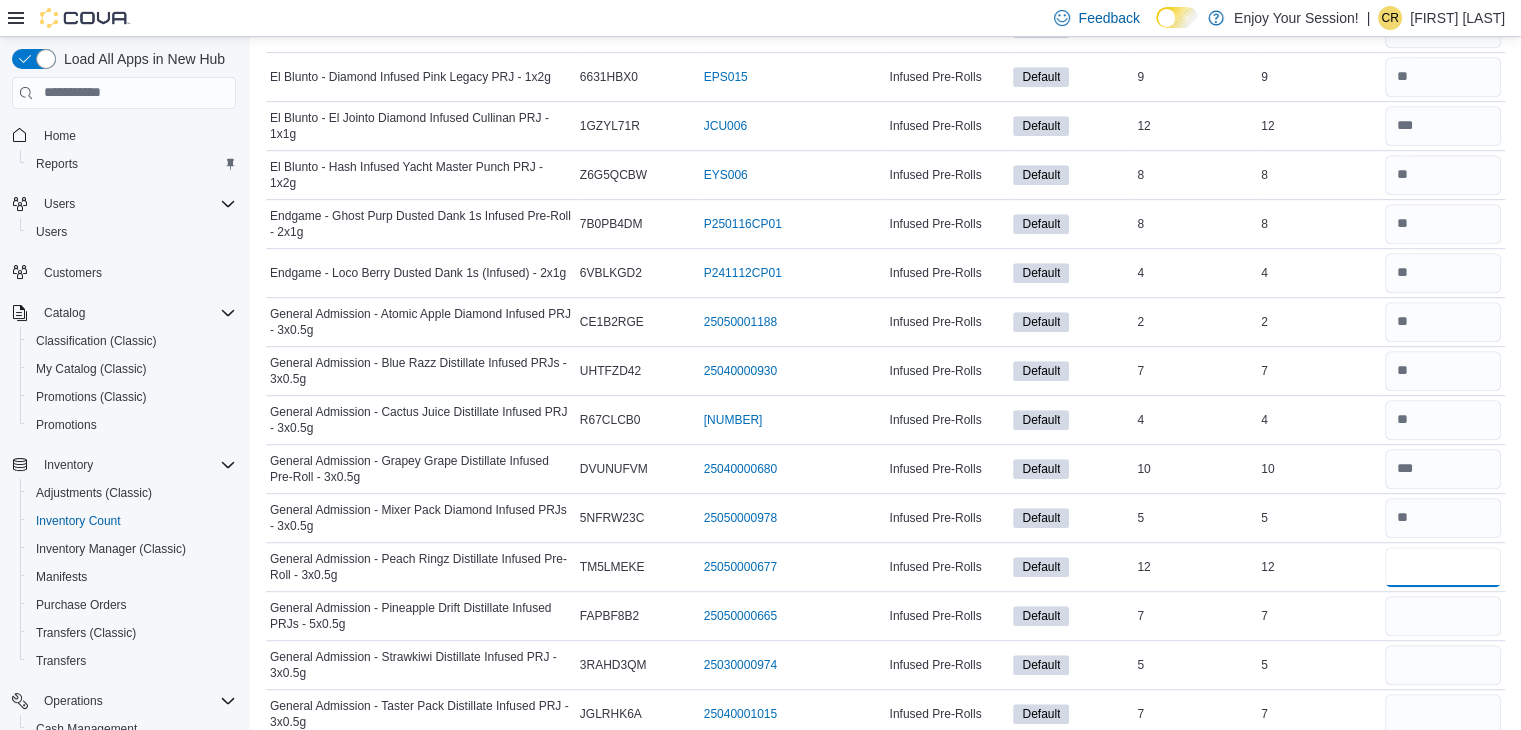 type 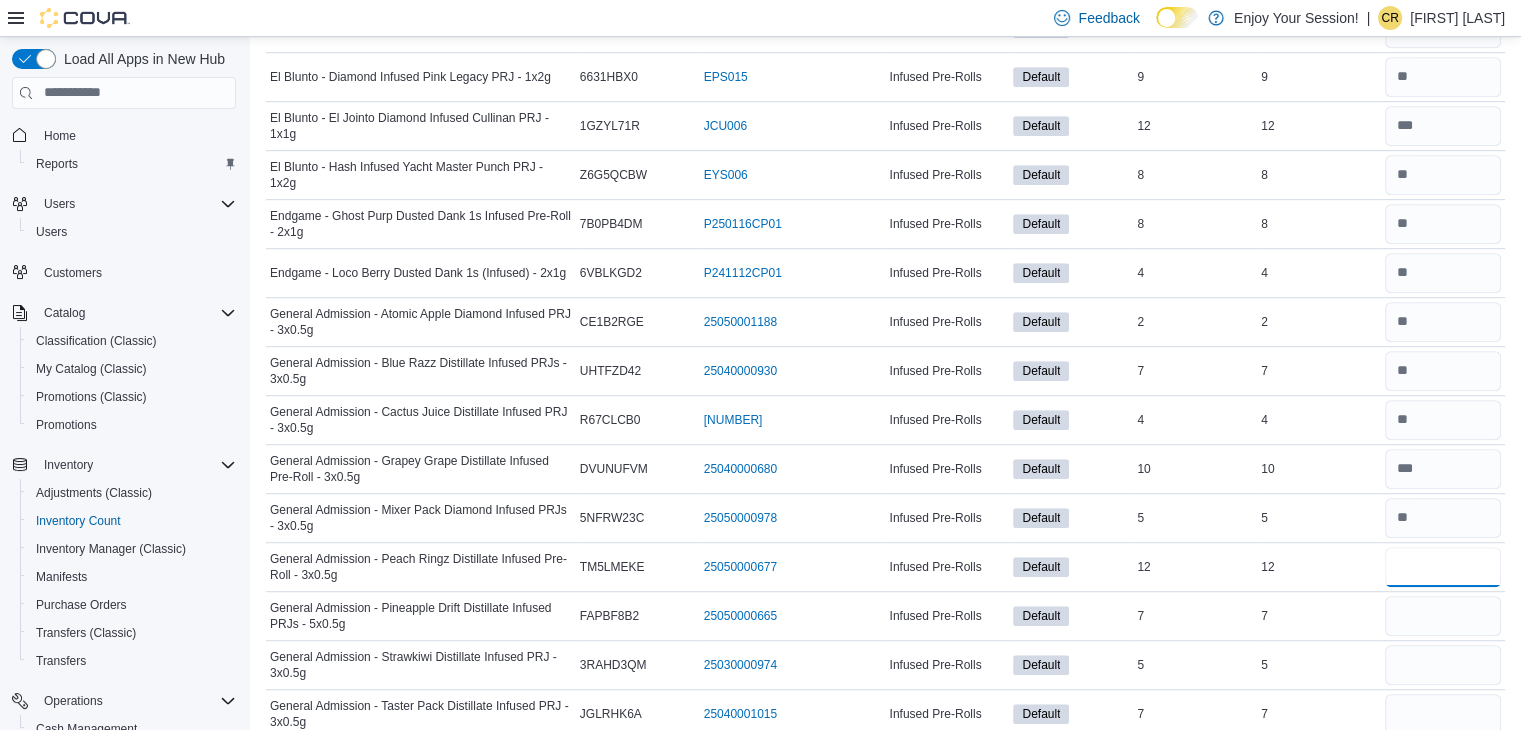 type on "**" 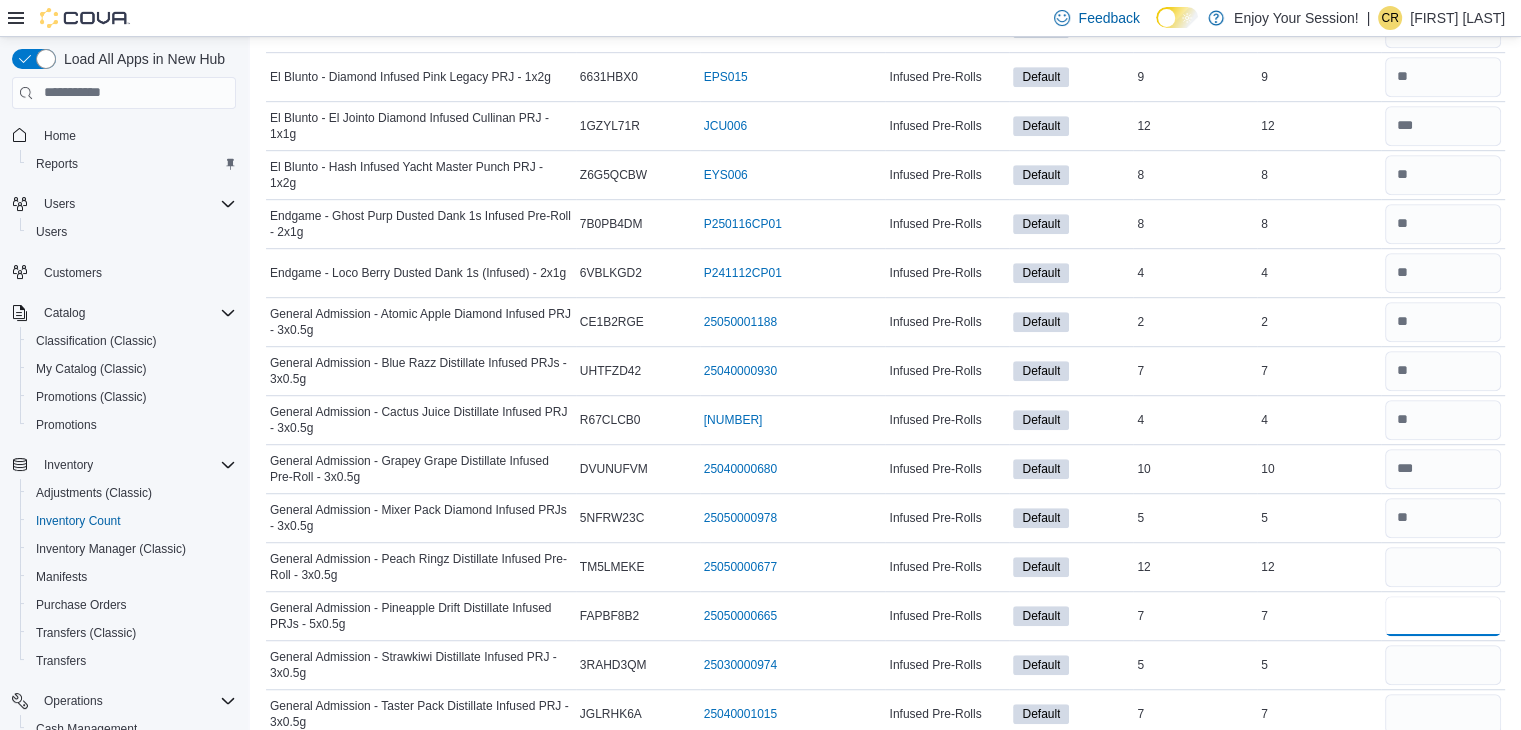 type 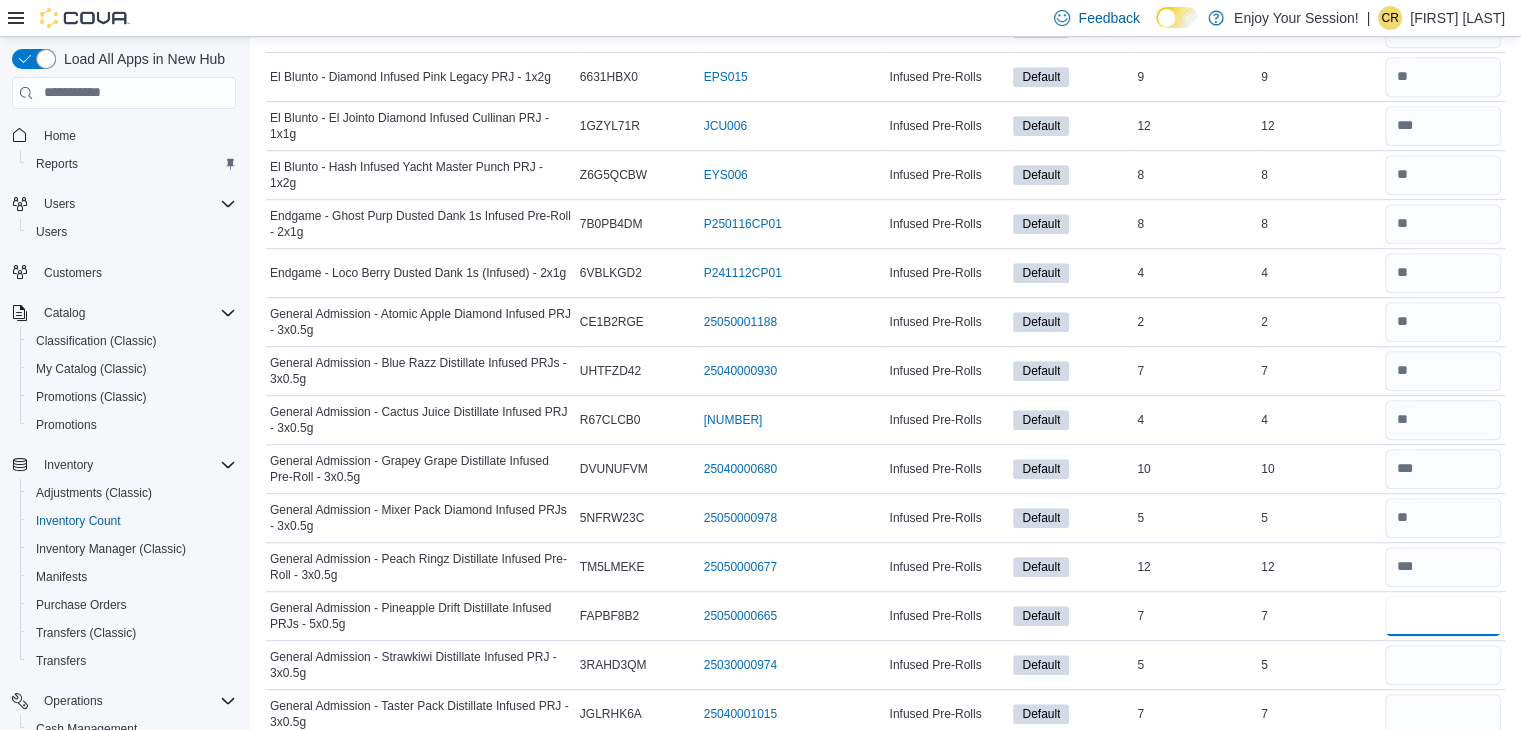 type on "*" 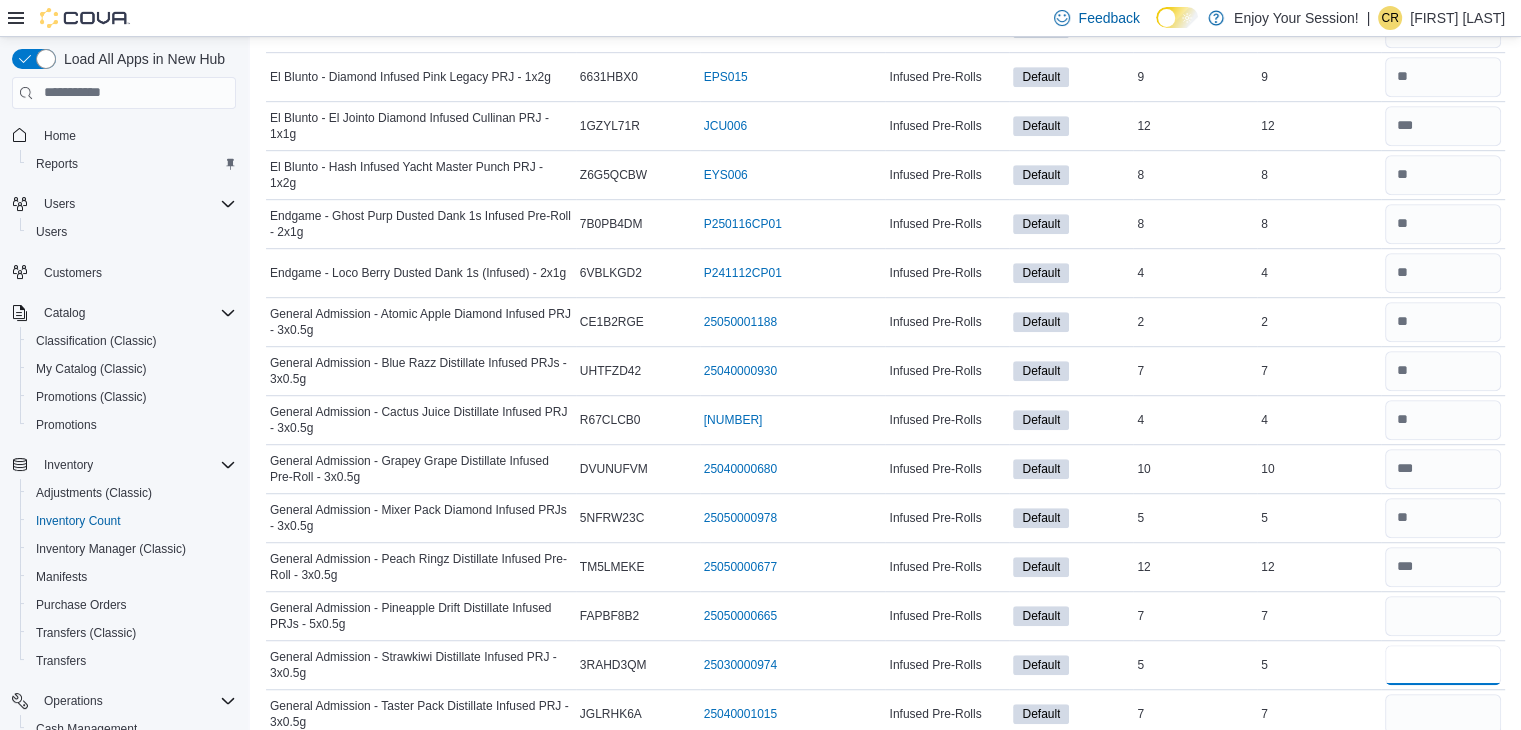 type 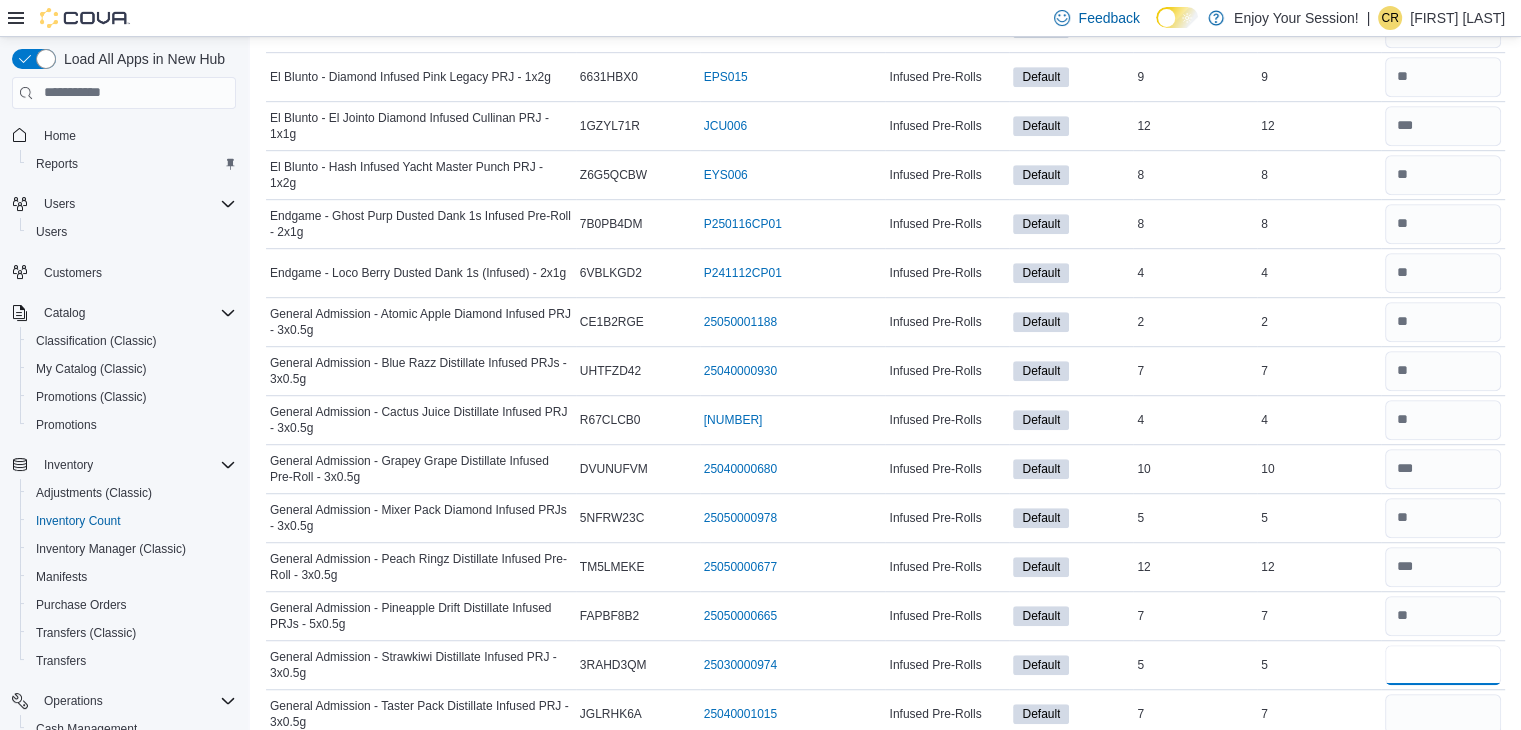 type on "*" 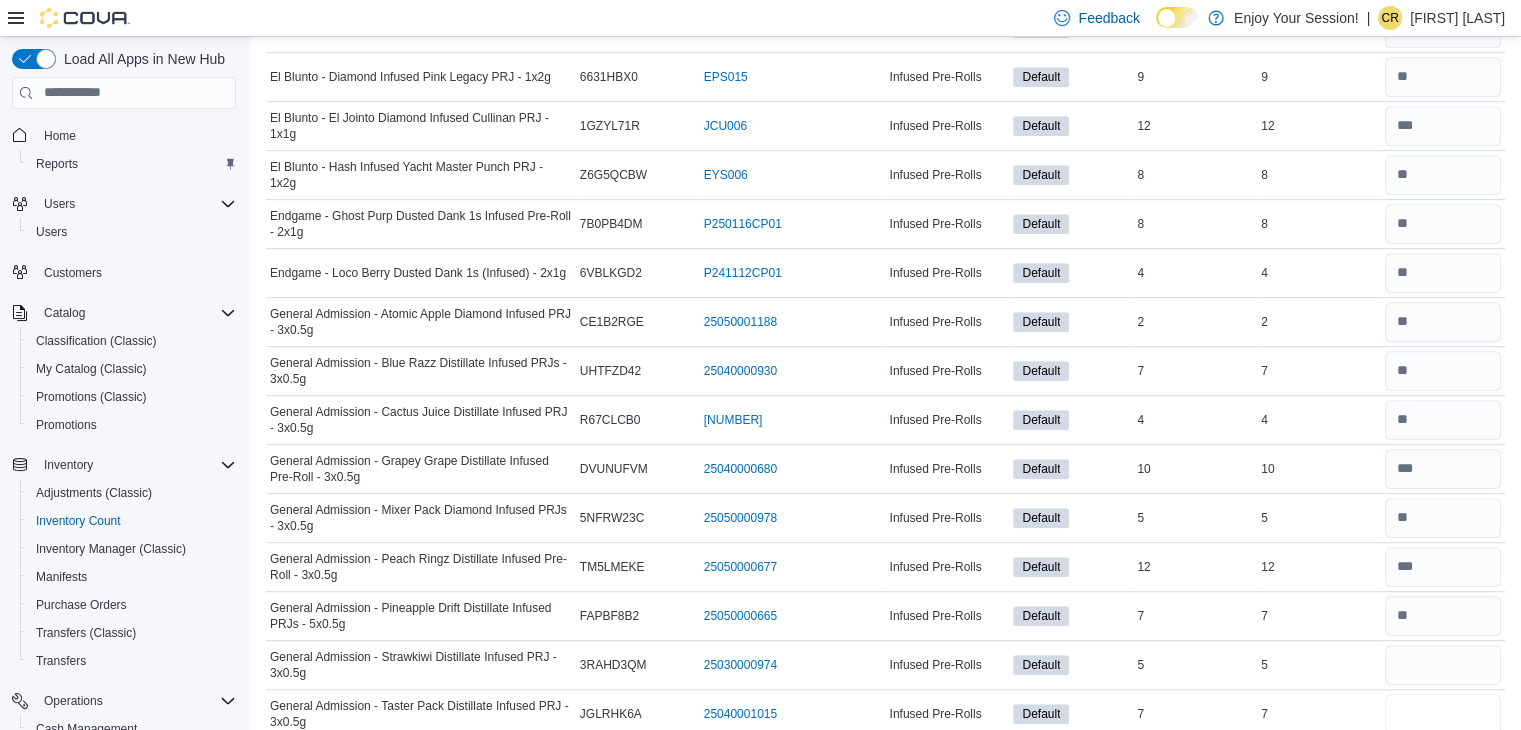 type 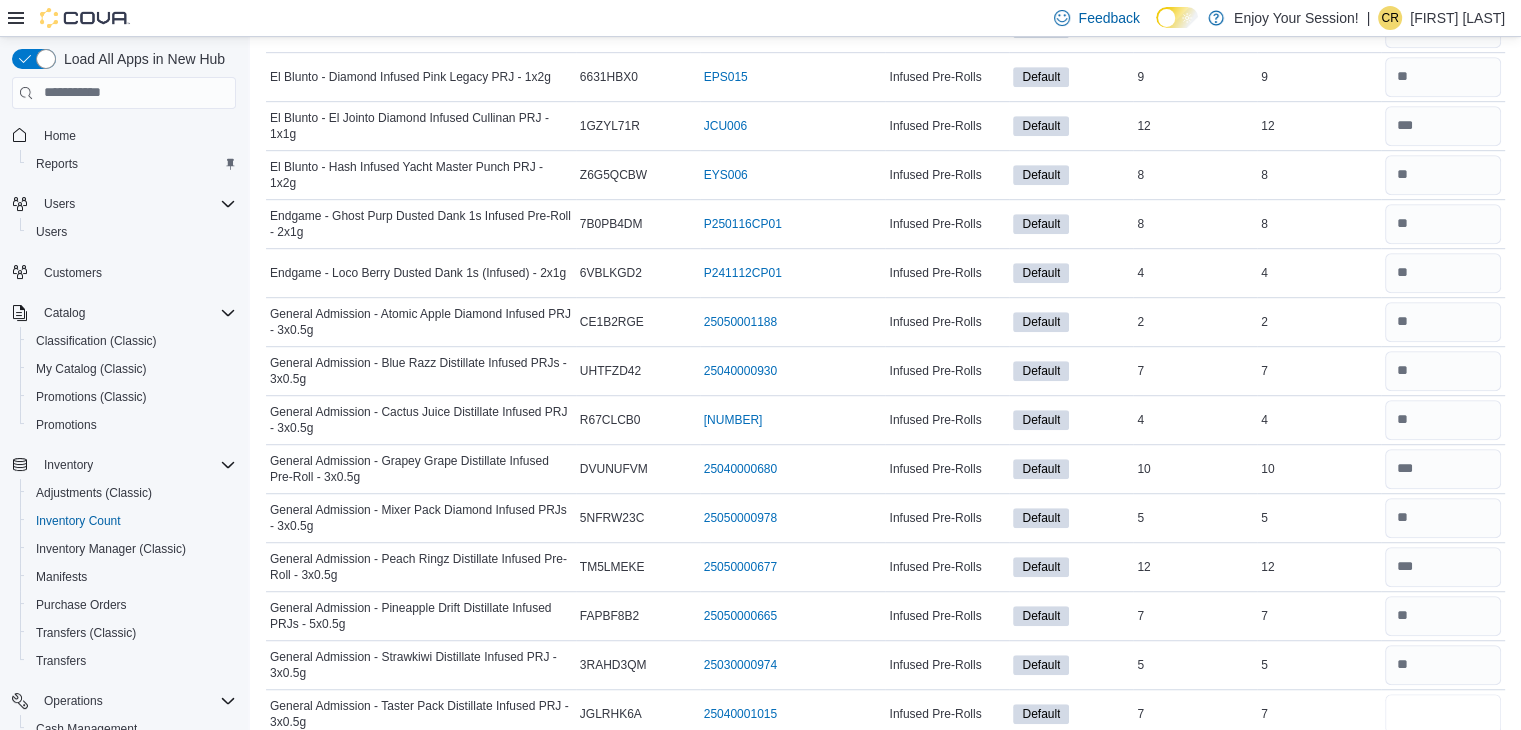 type on "*" 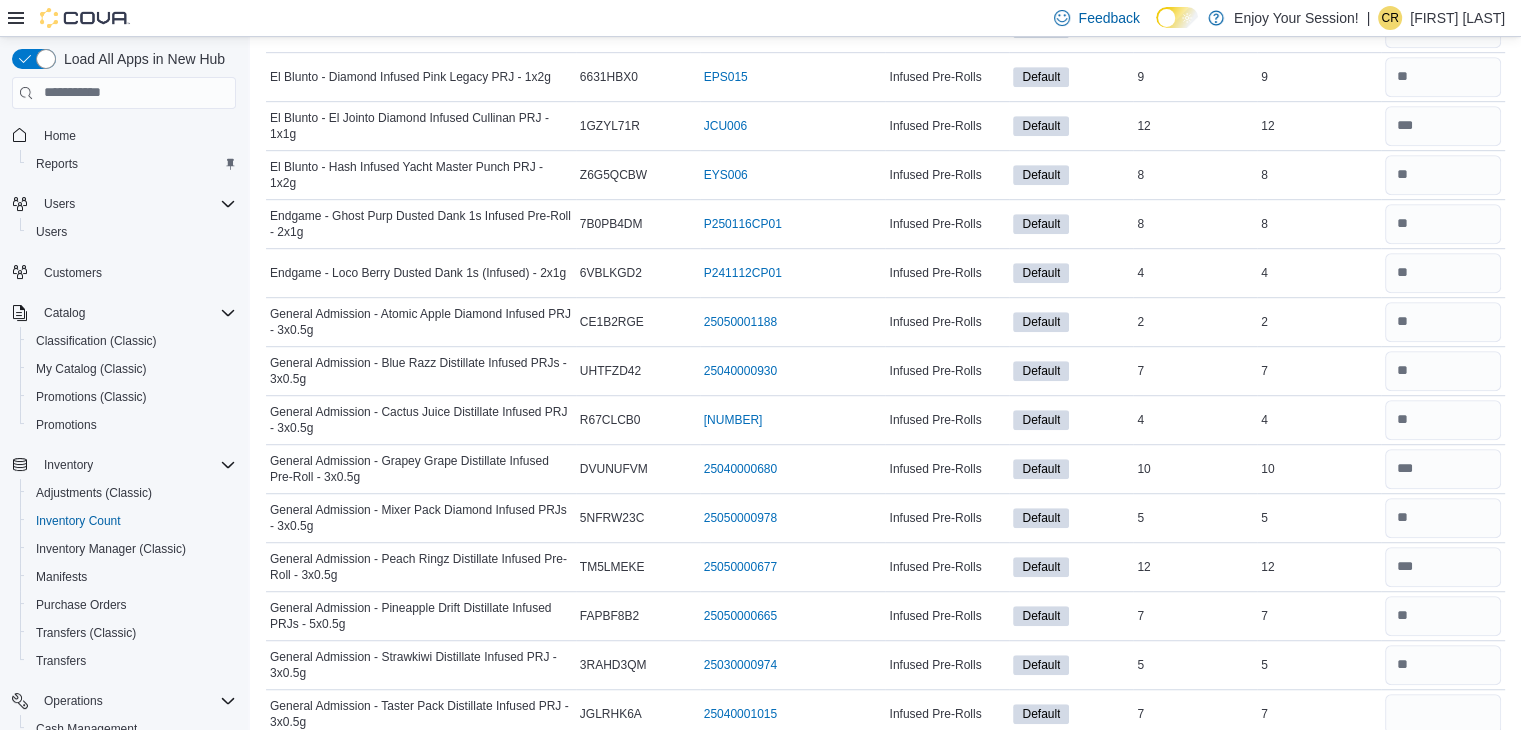 type 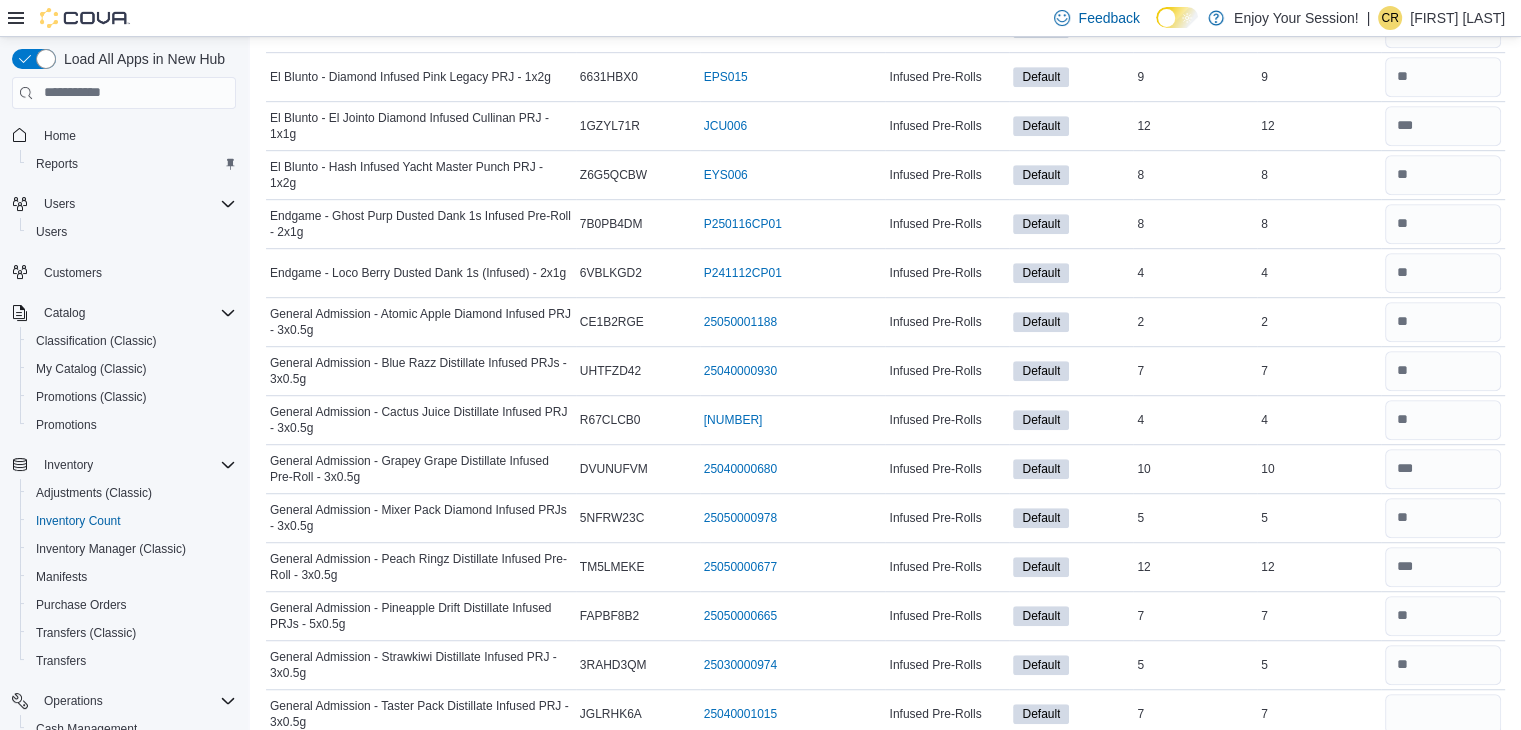 scroll, scrollTop: 1564, scrollLeft: 0, axis: vertical 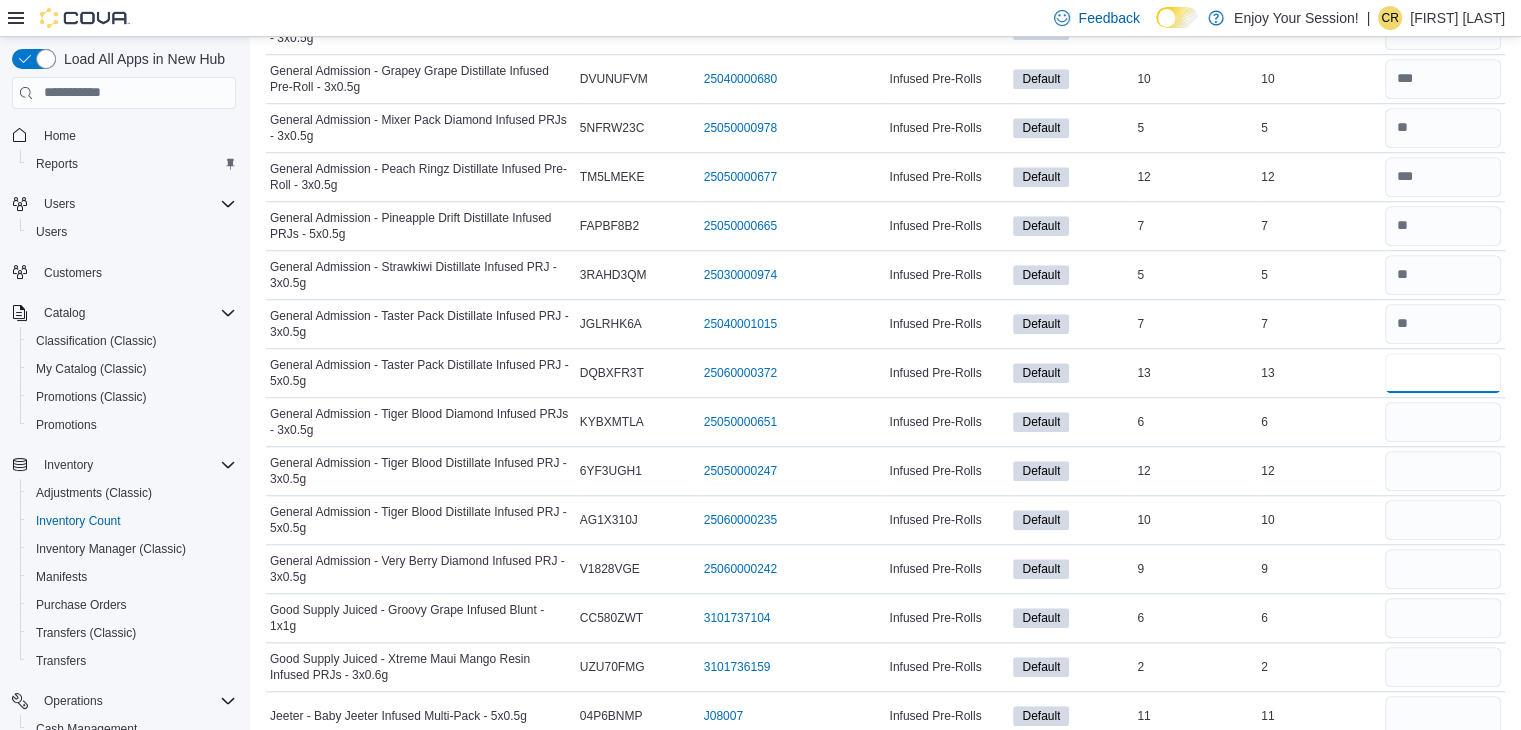 type on "**" 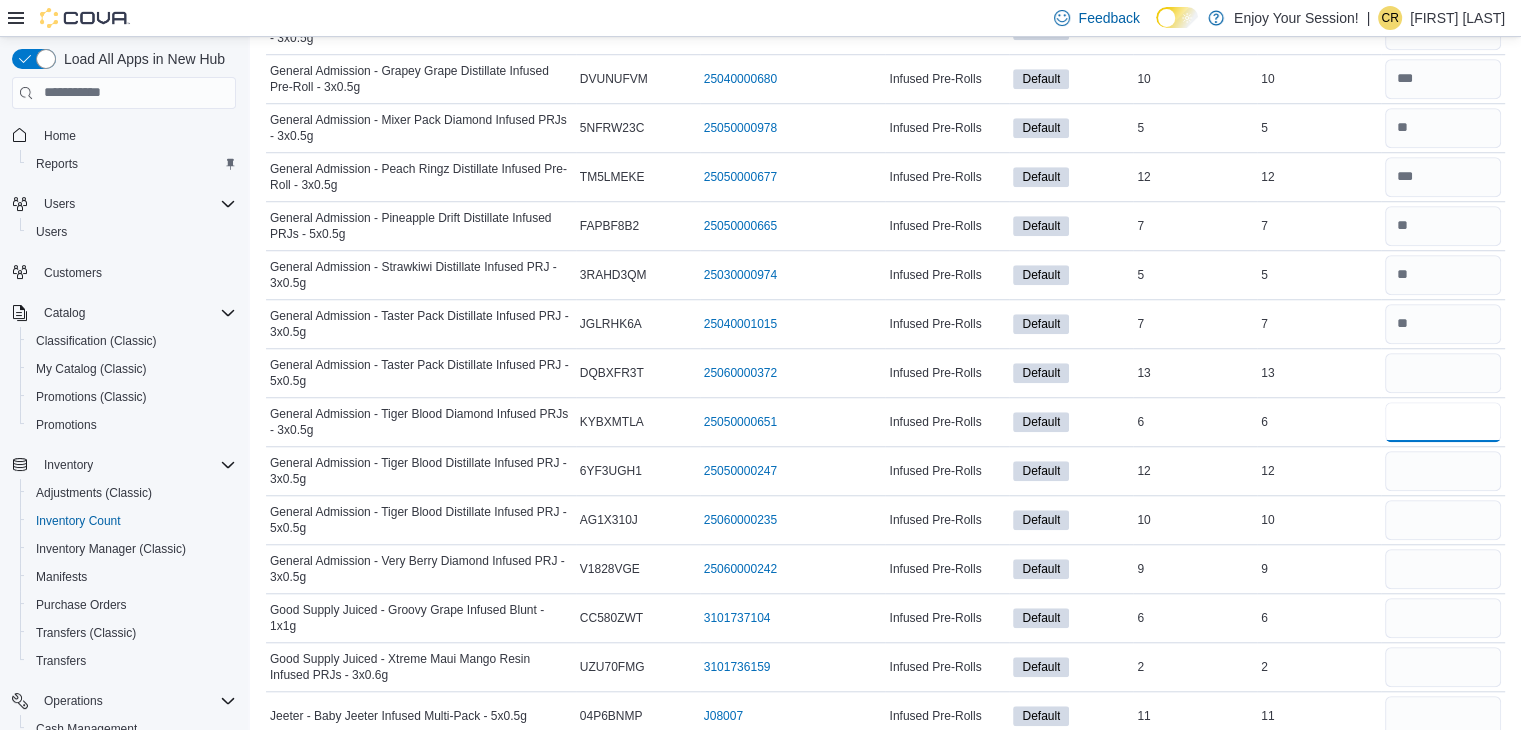 type 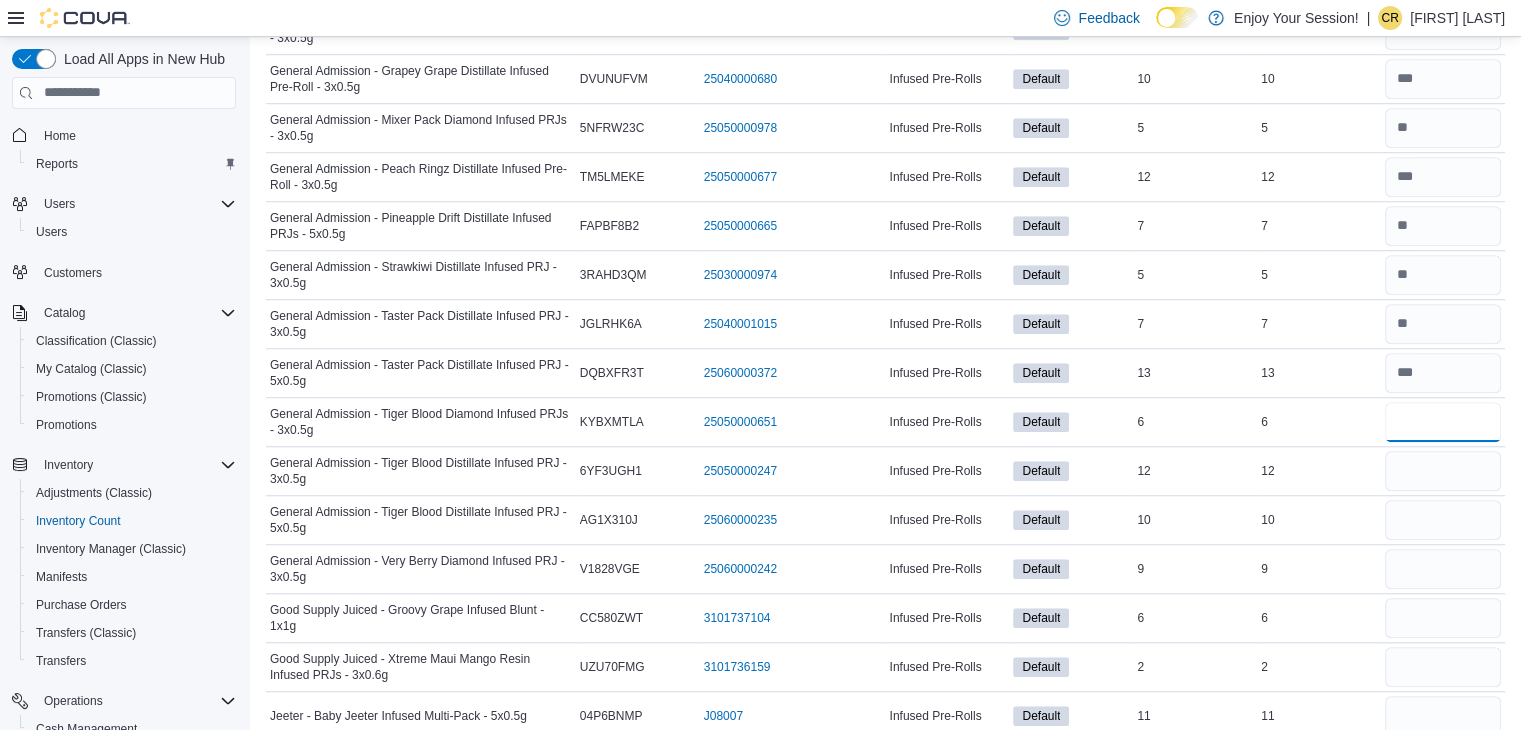 type on "*" 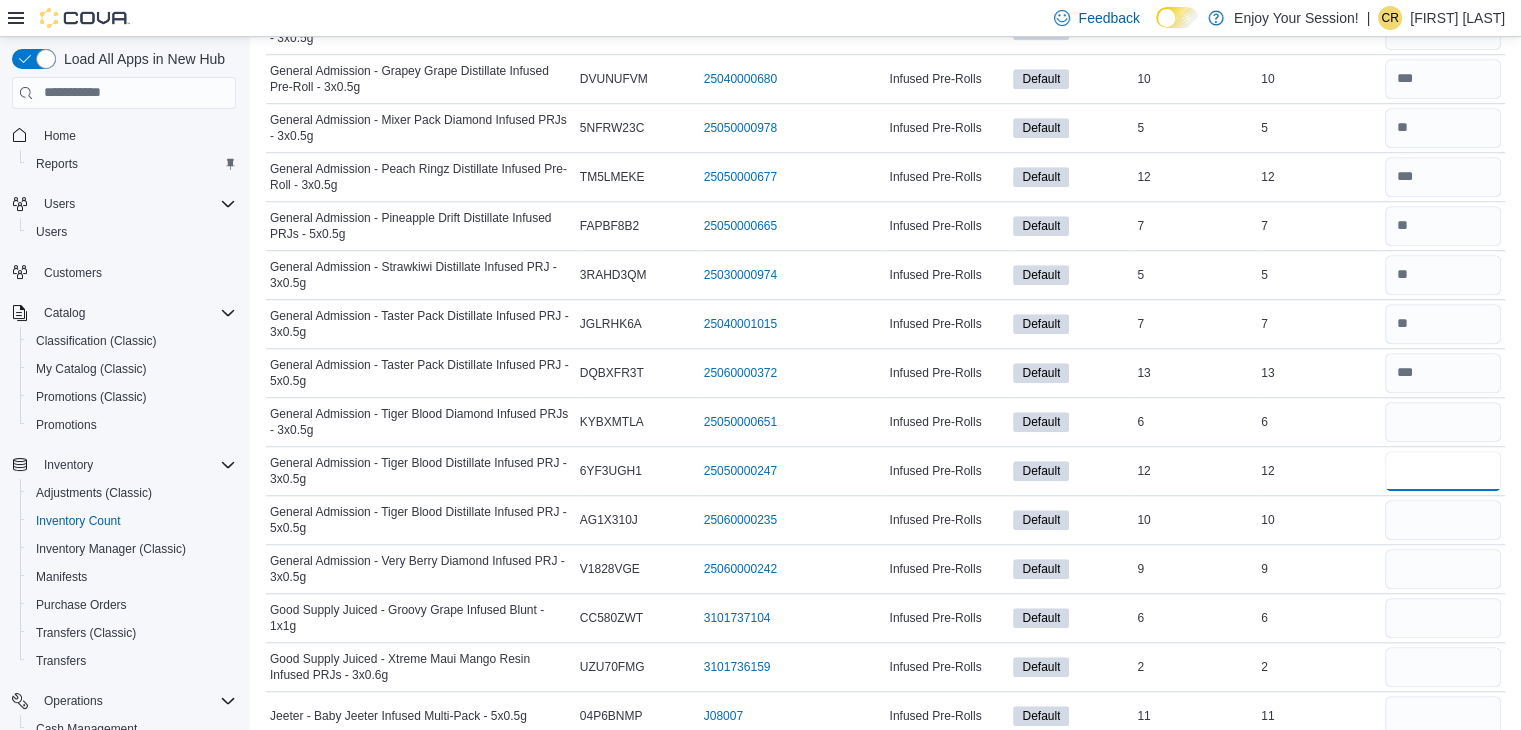 type 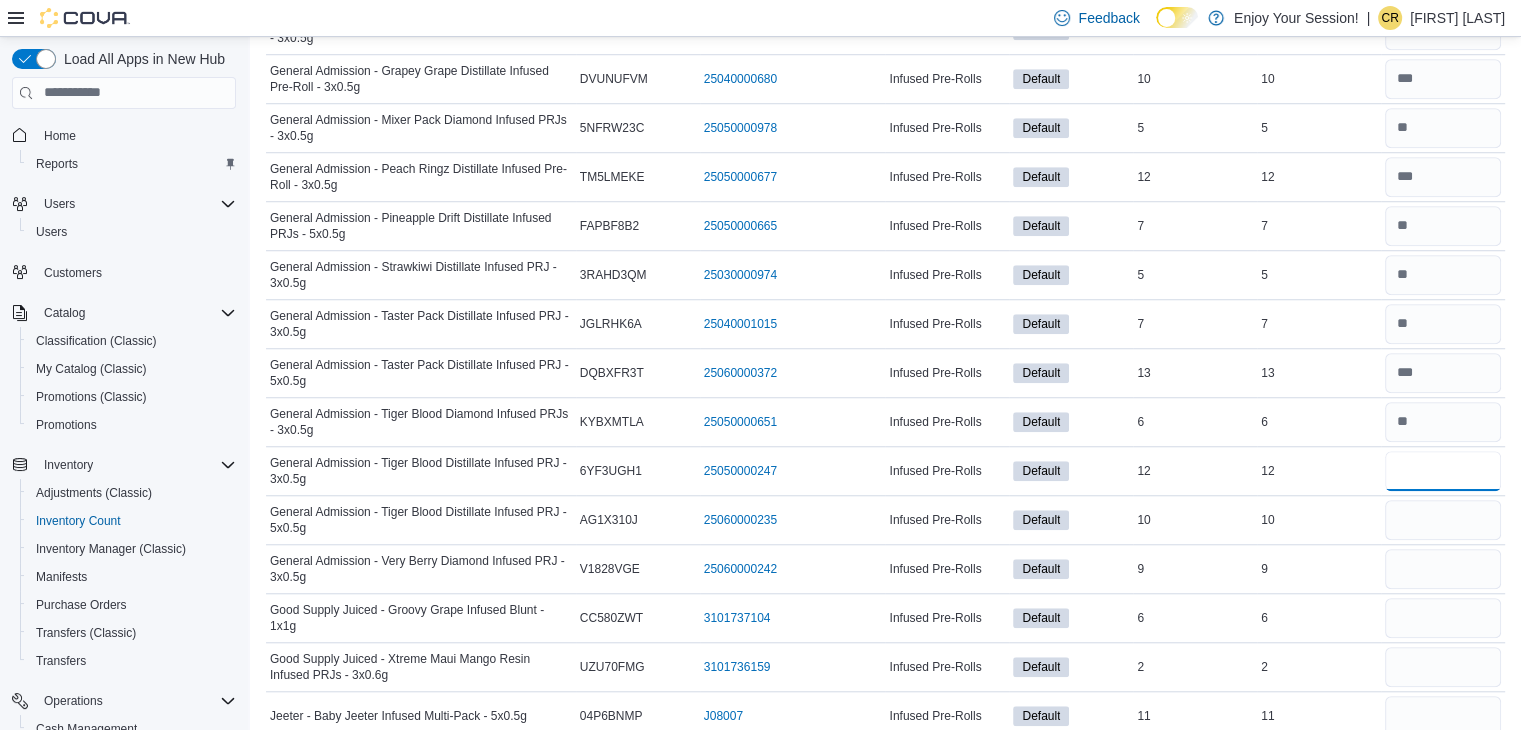 type on "**" 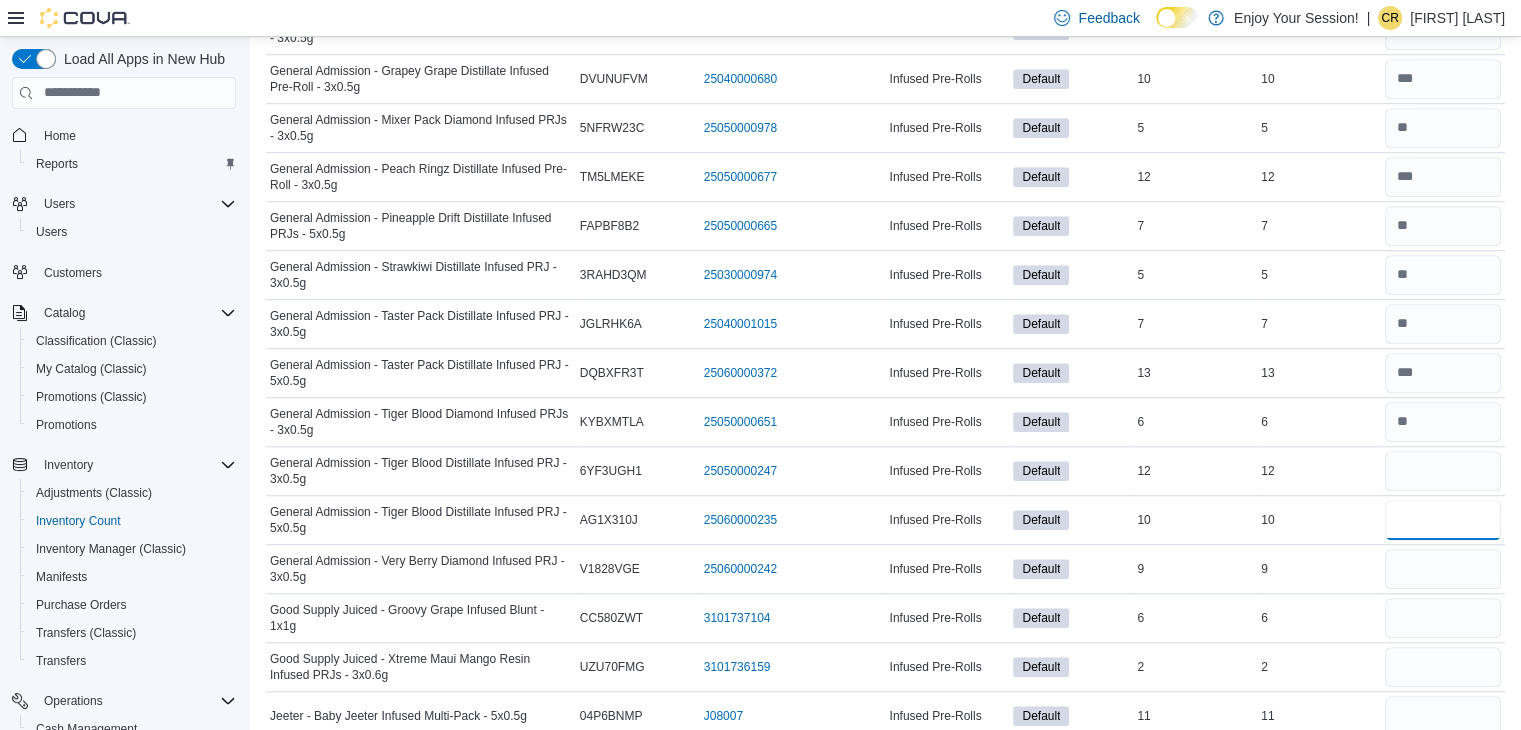 type 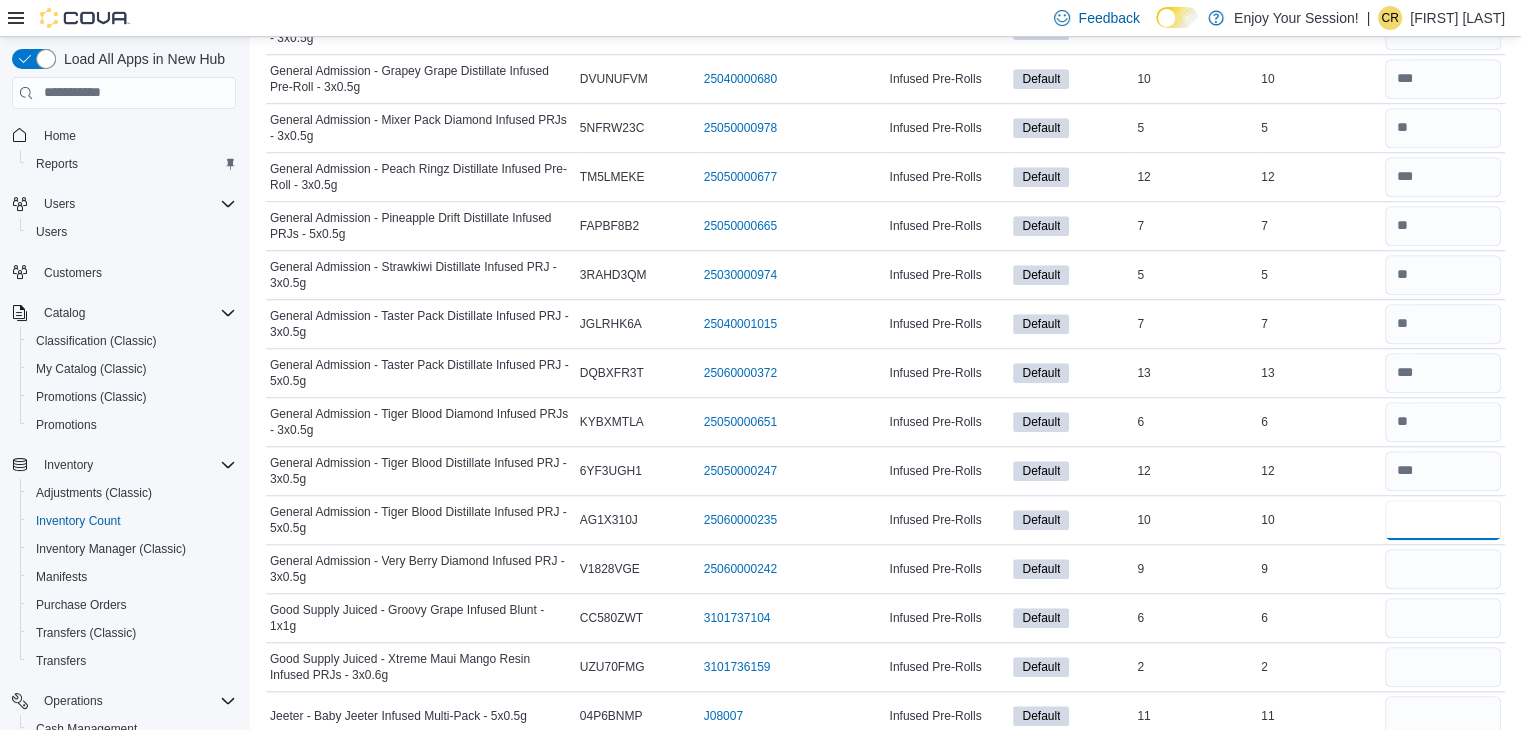 type on "**" 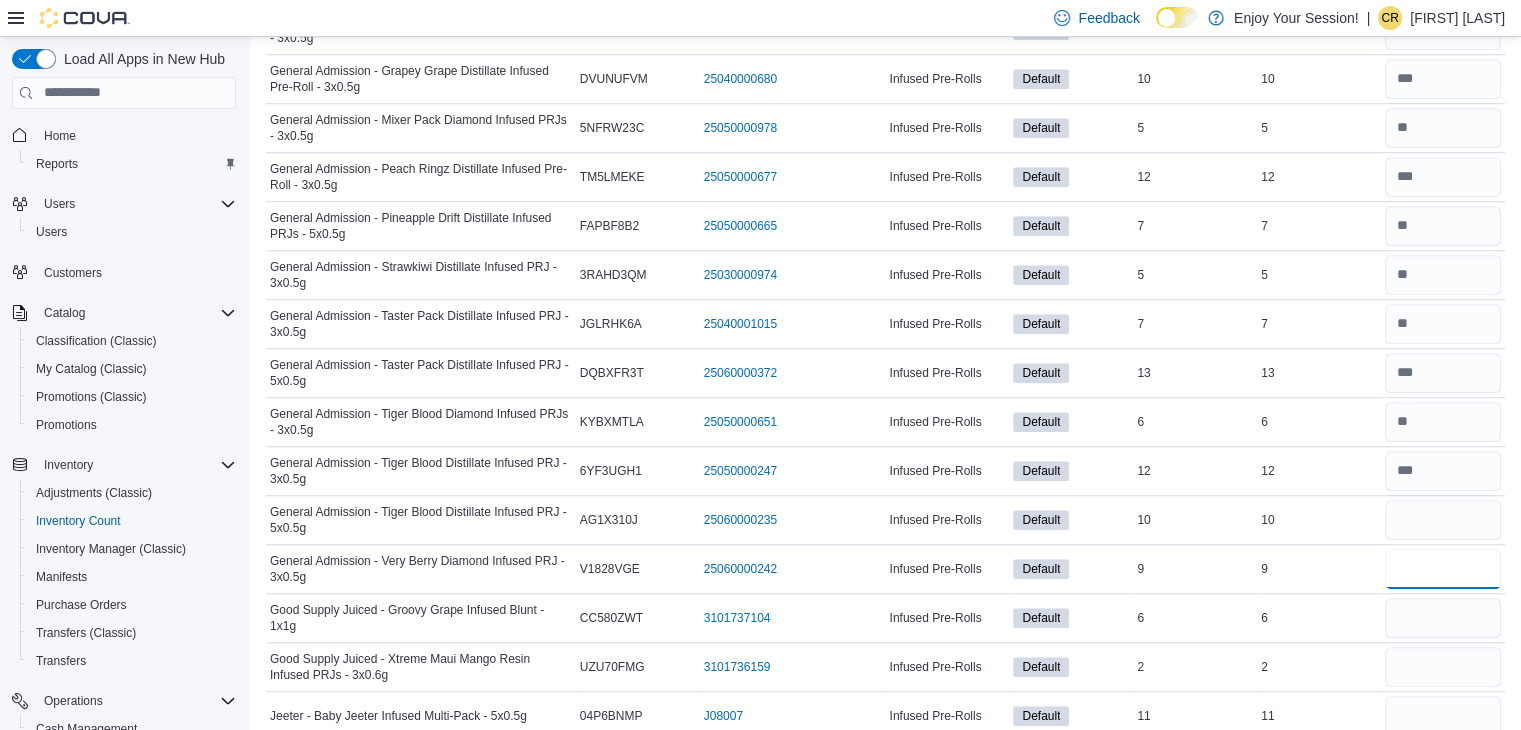 type 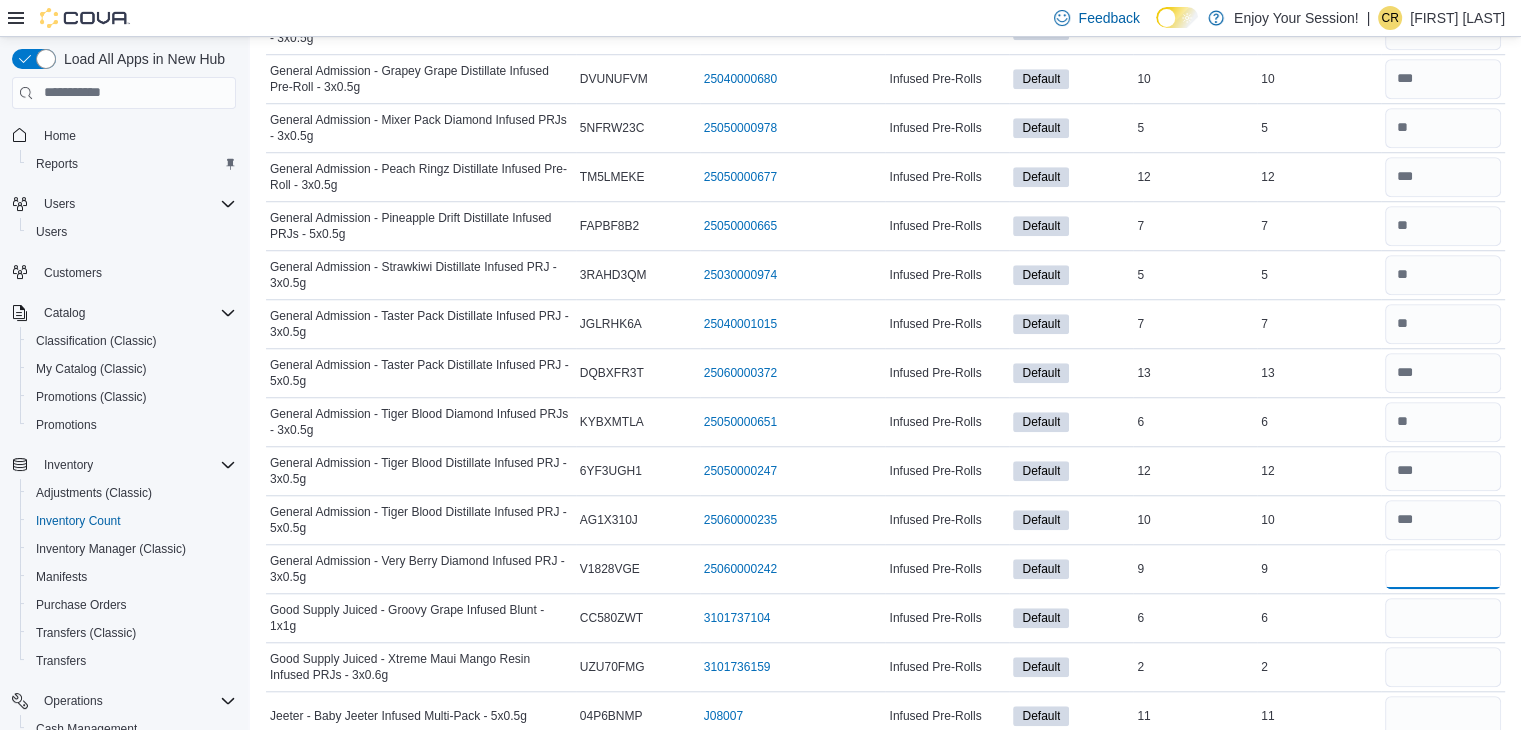 type on "*" 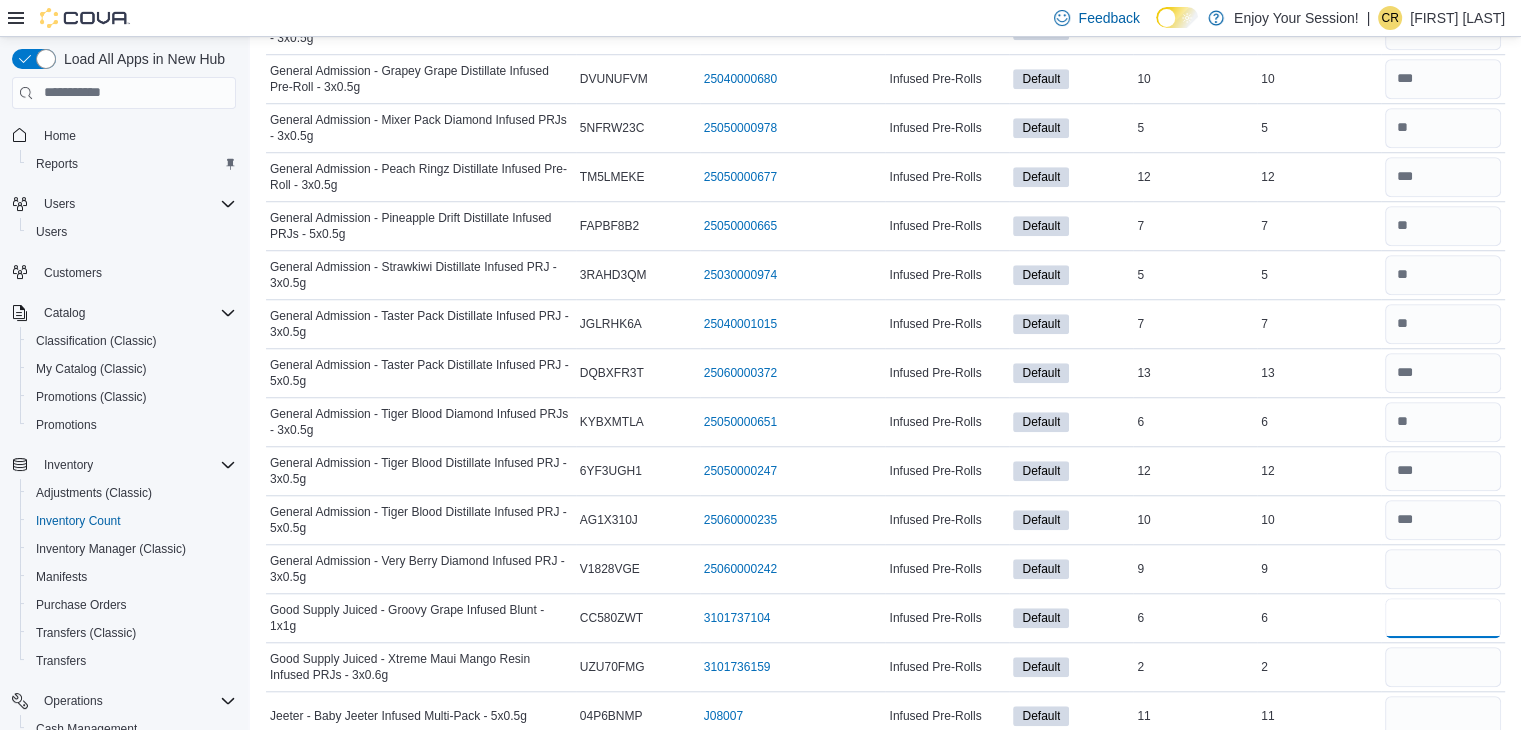type 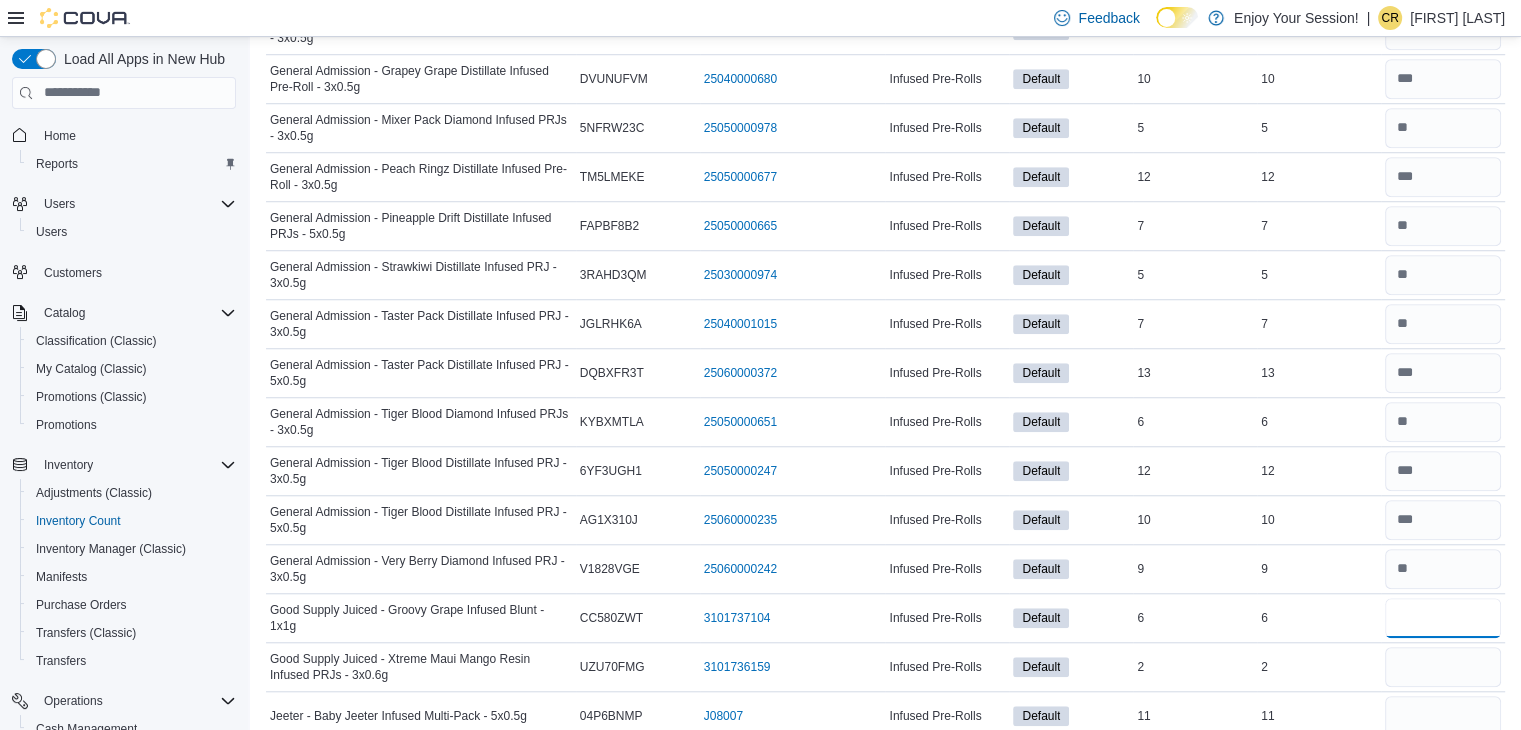 type on "*" 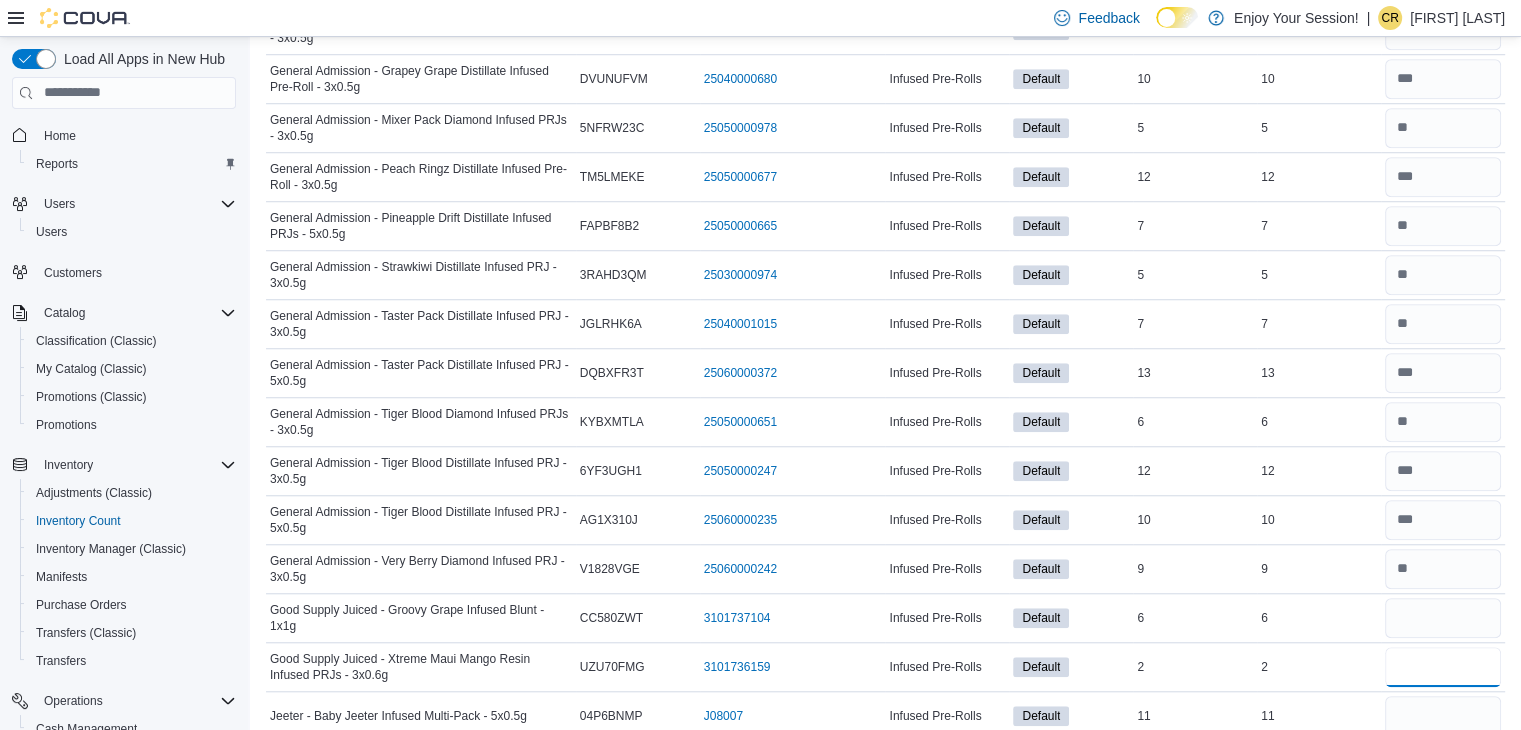 type 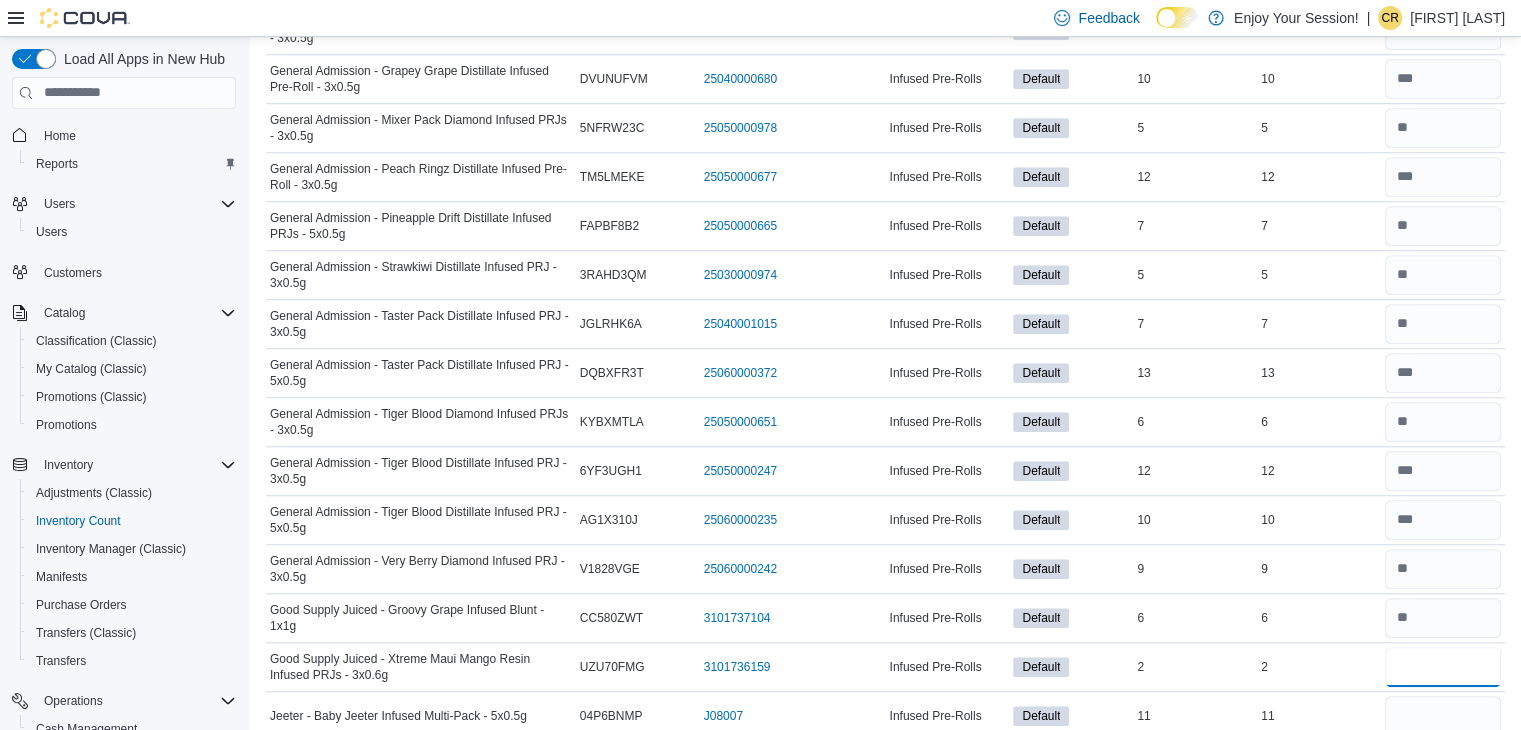 type on "*" 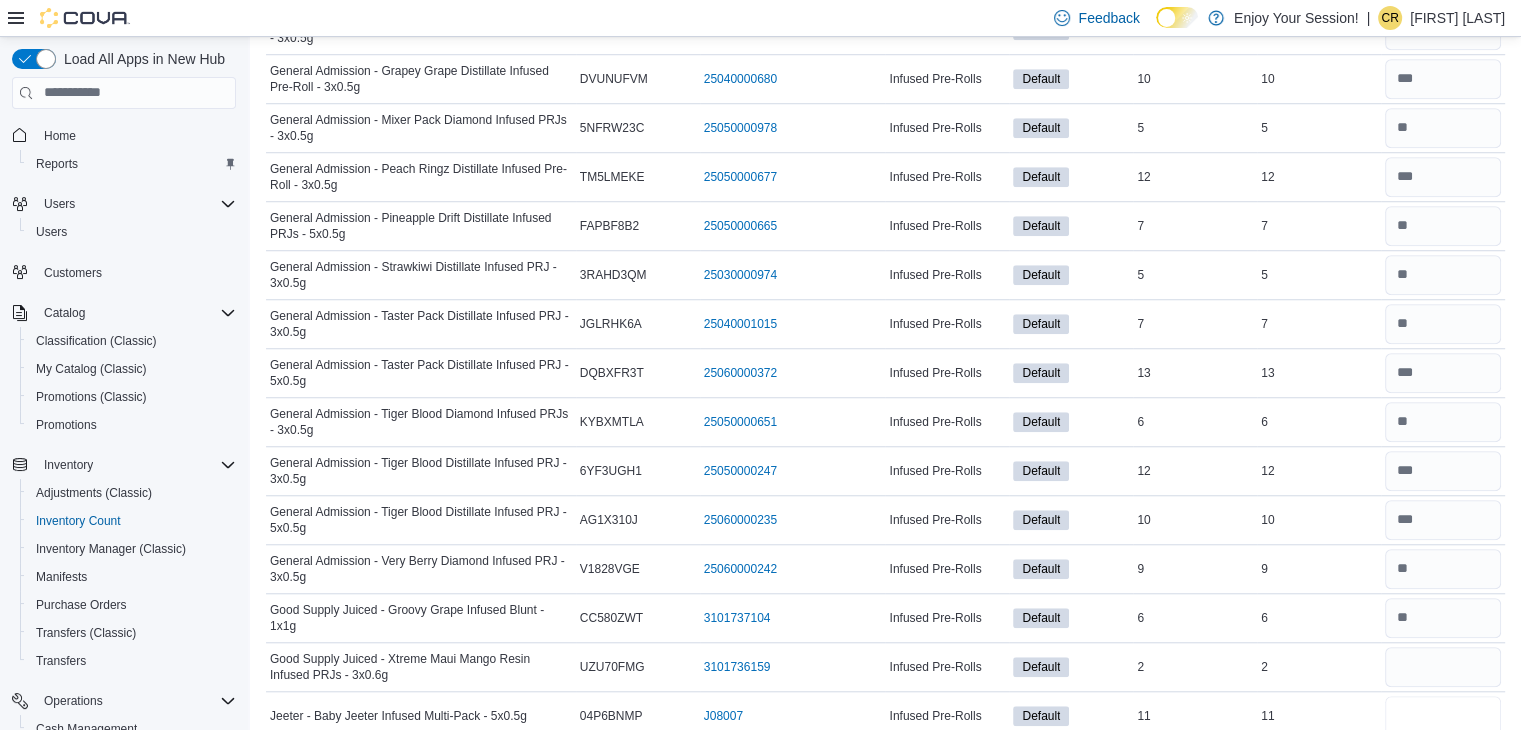 type 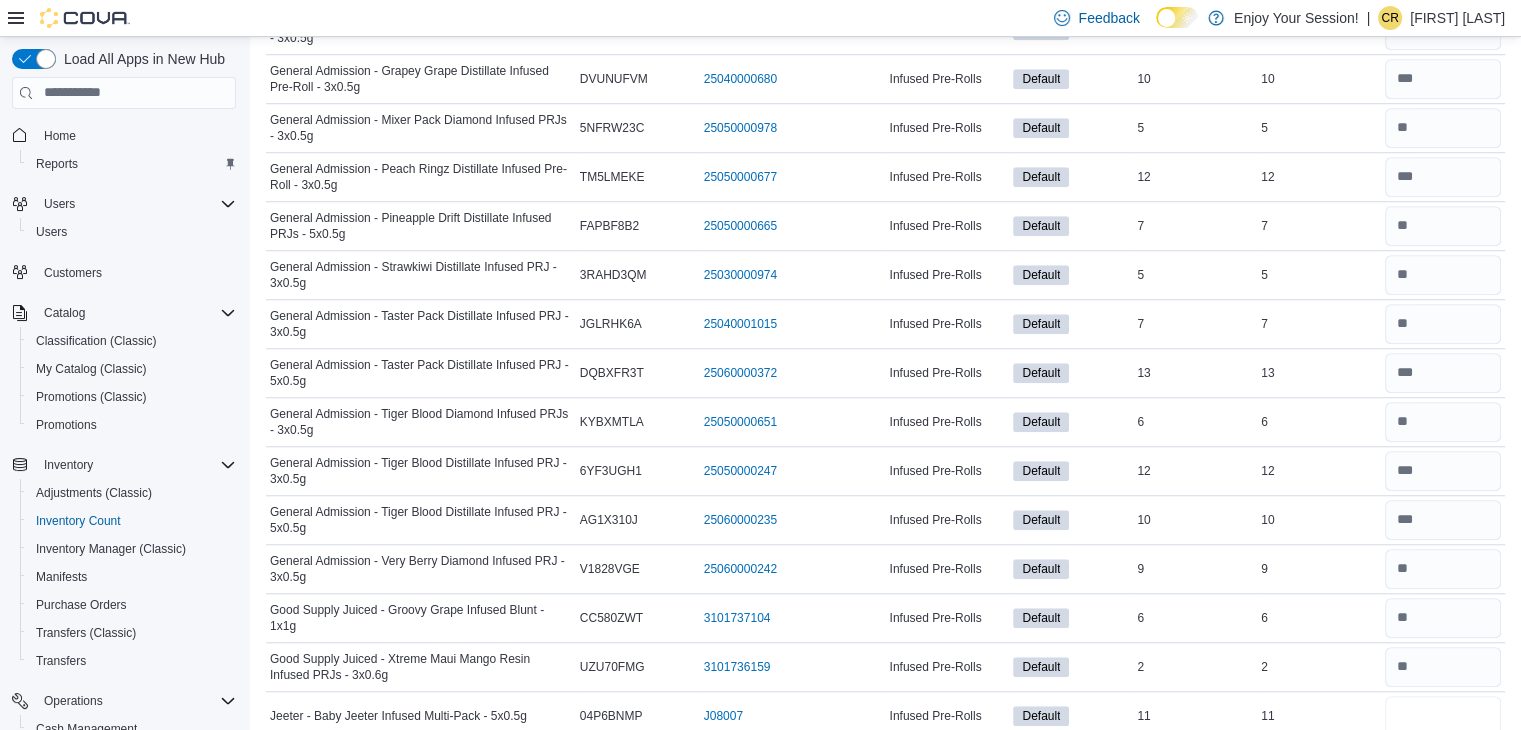 type on "**" 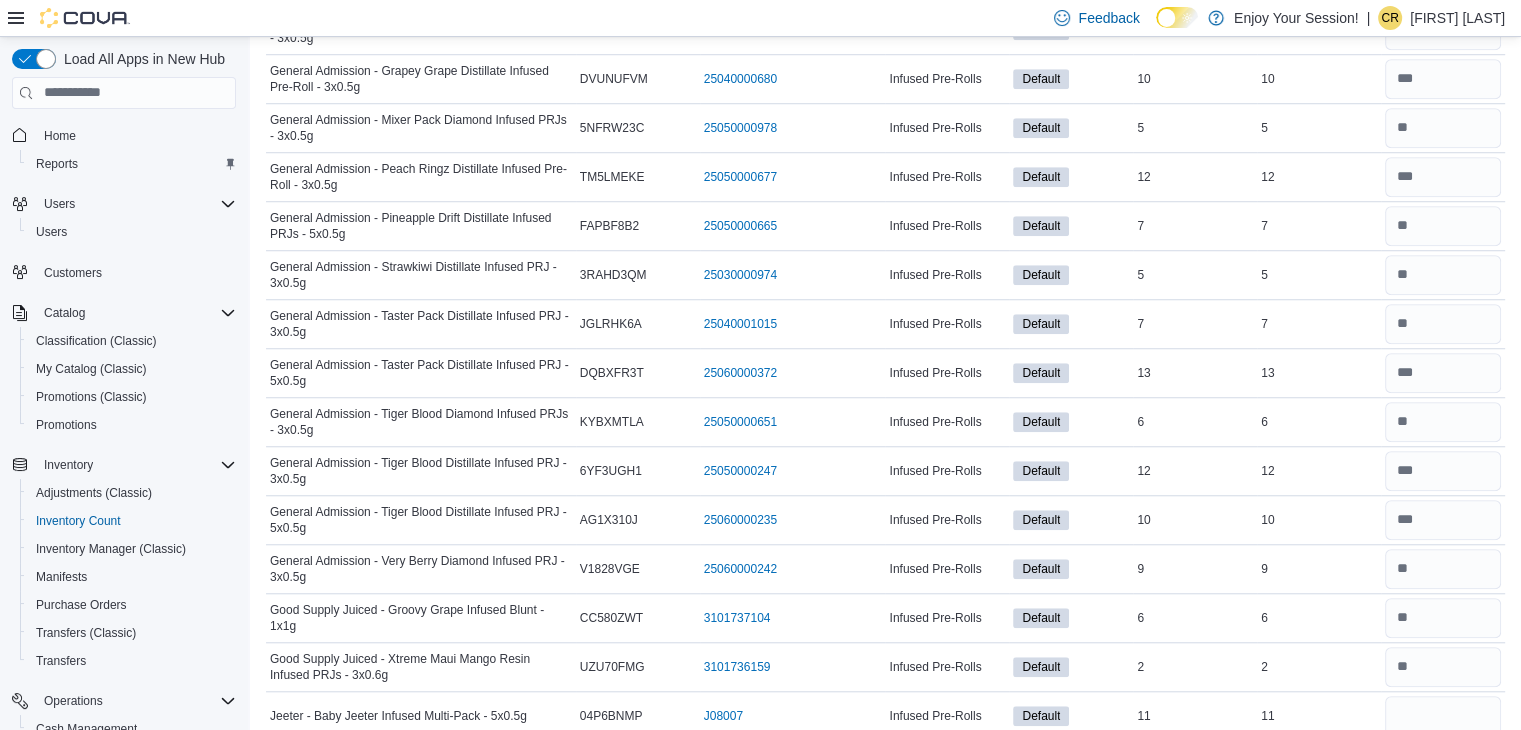 type 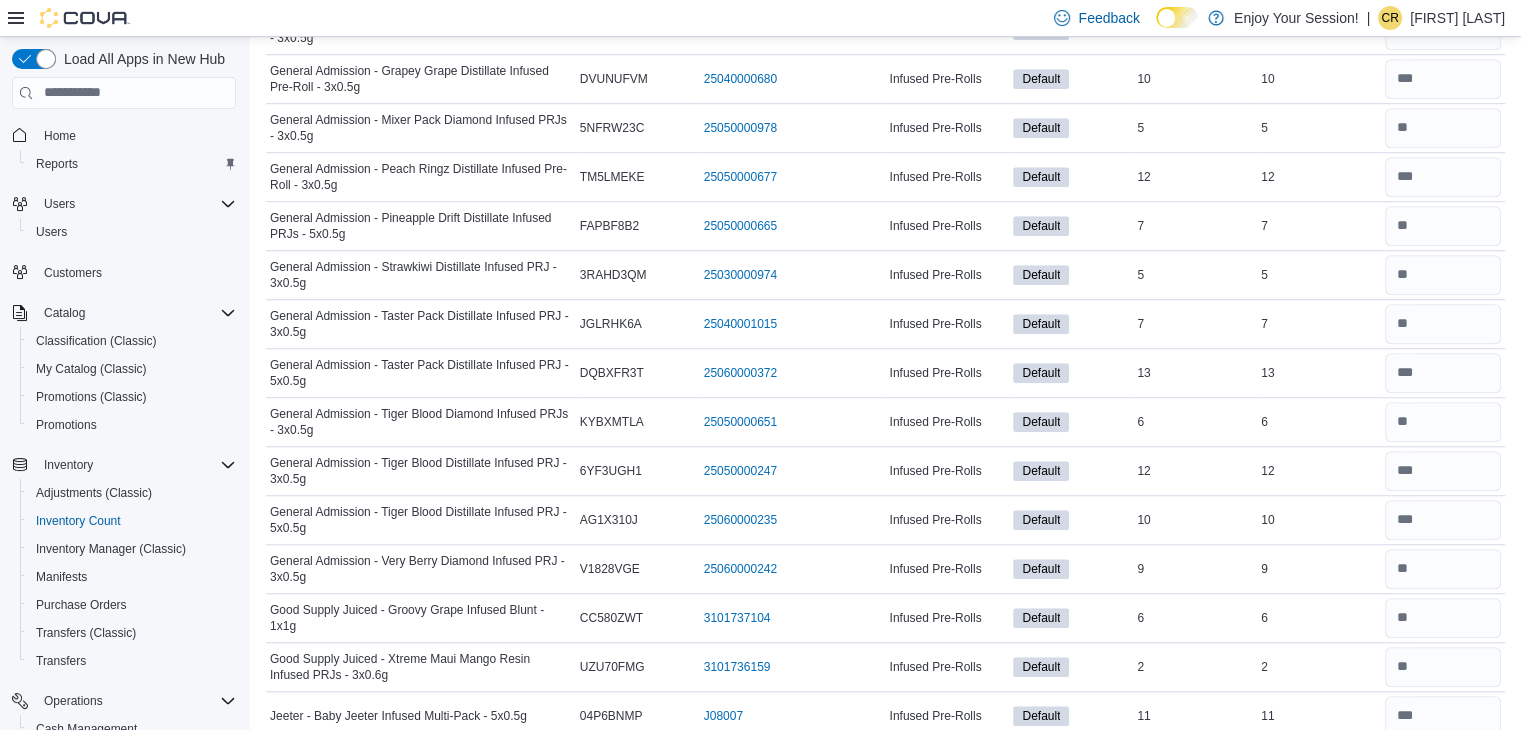 scroll, scrollTop: 1955, scrollLeft: 0, axis: vertical 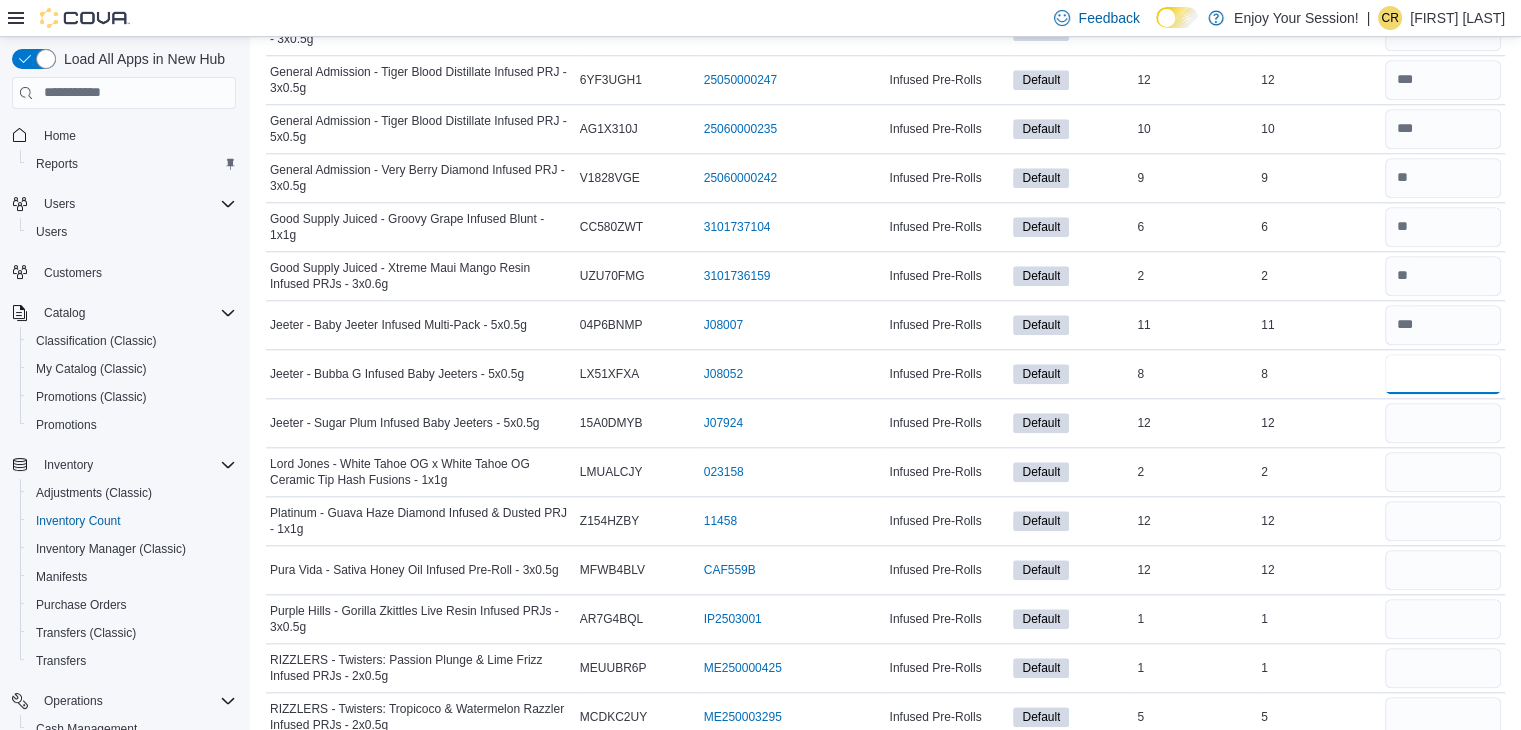 type on "*" 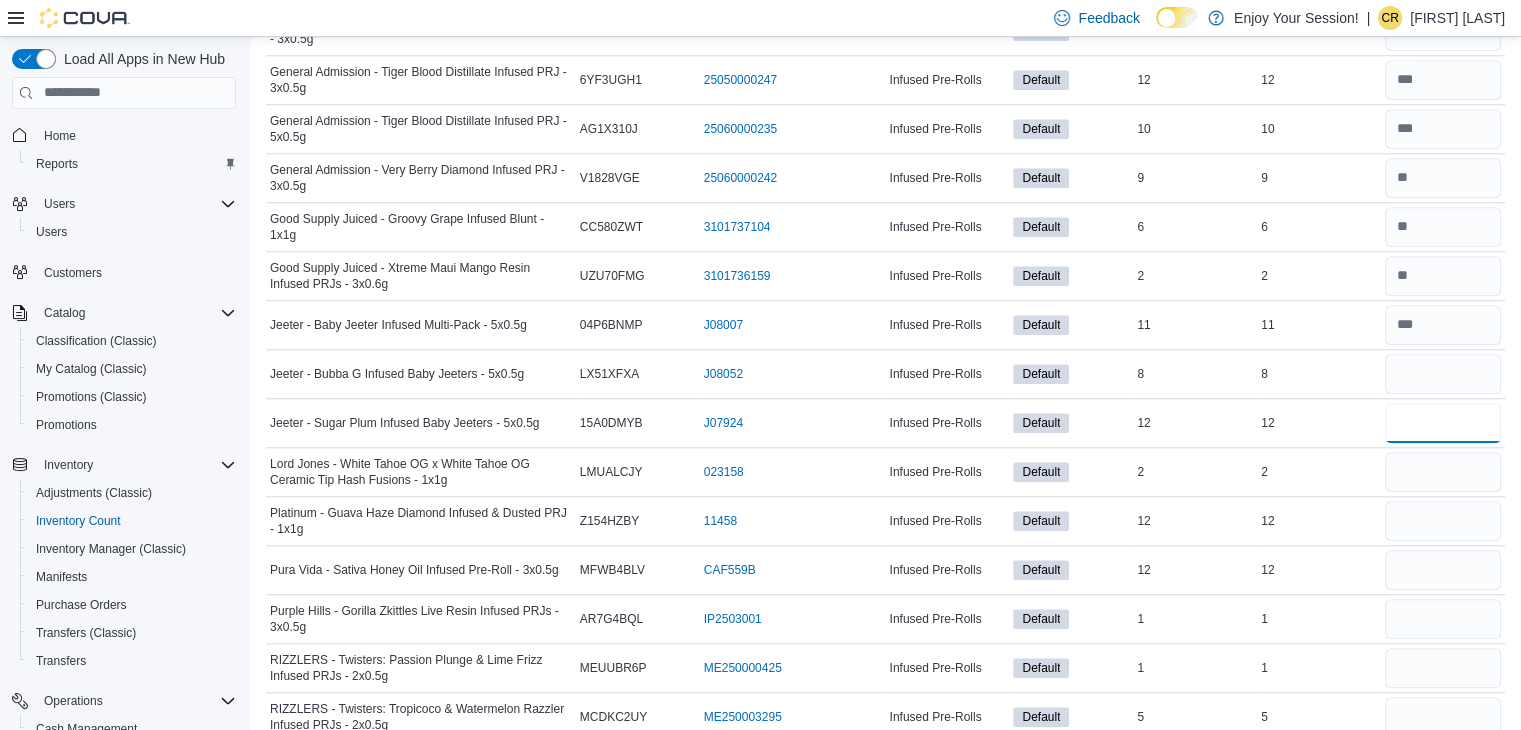 type 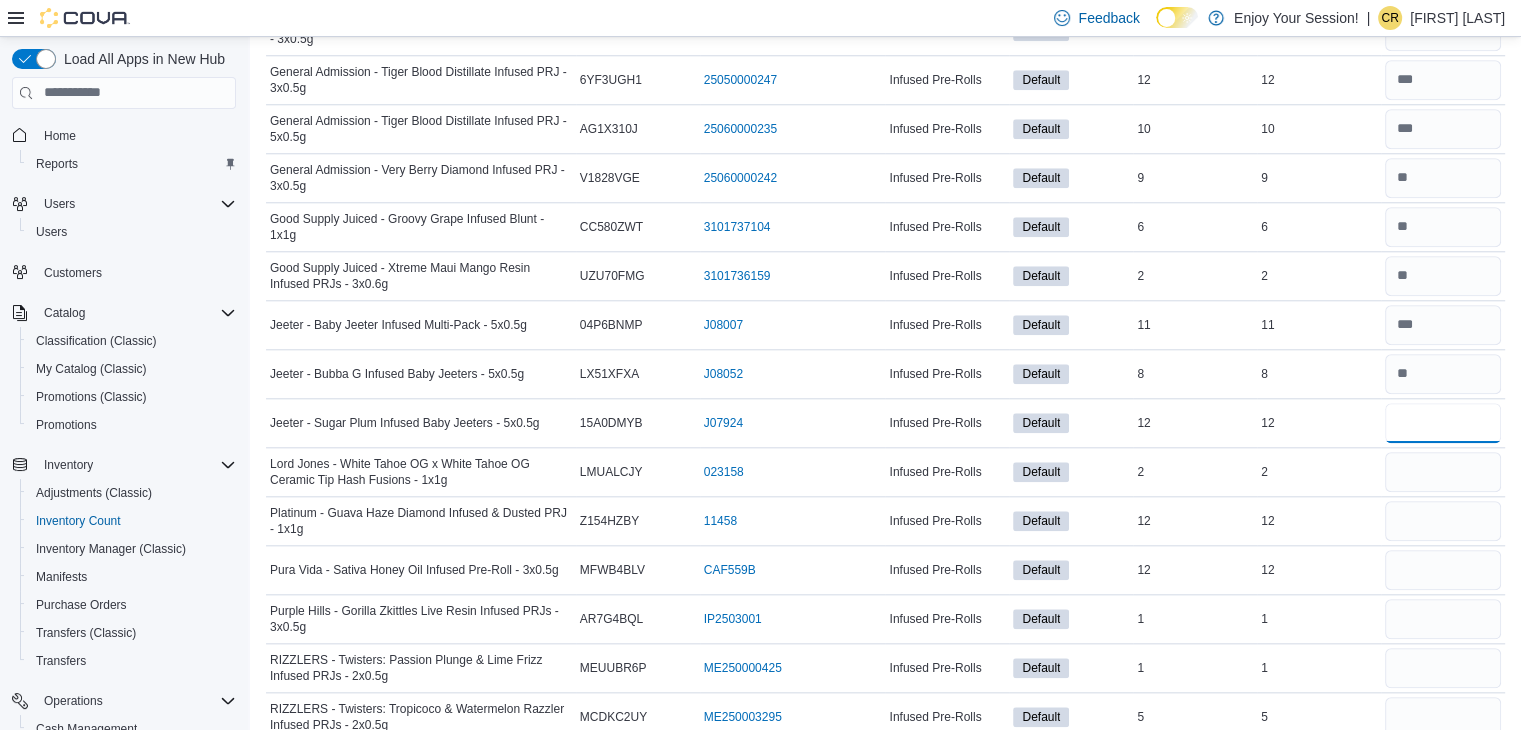 type on "**" 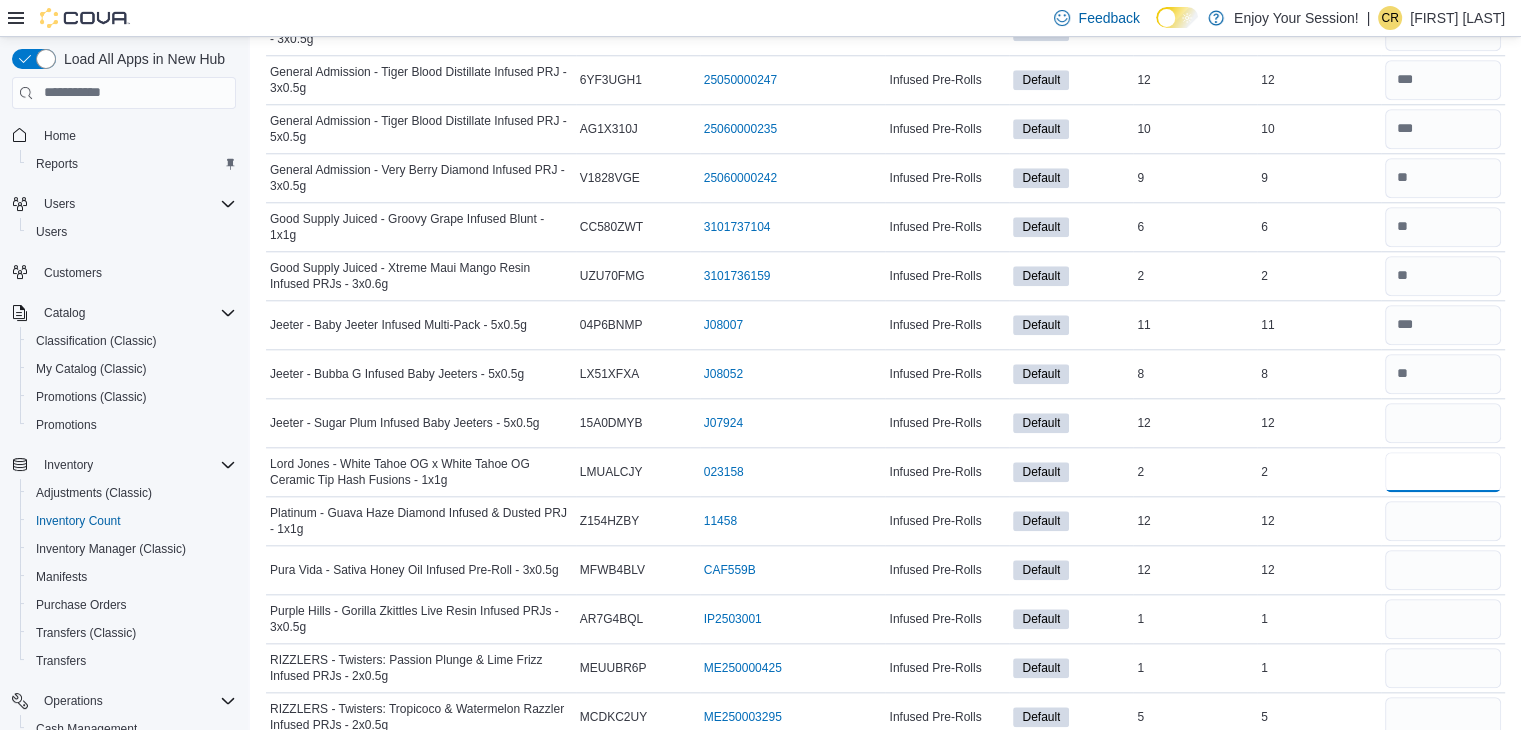 type 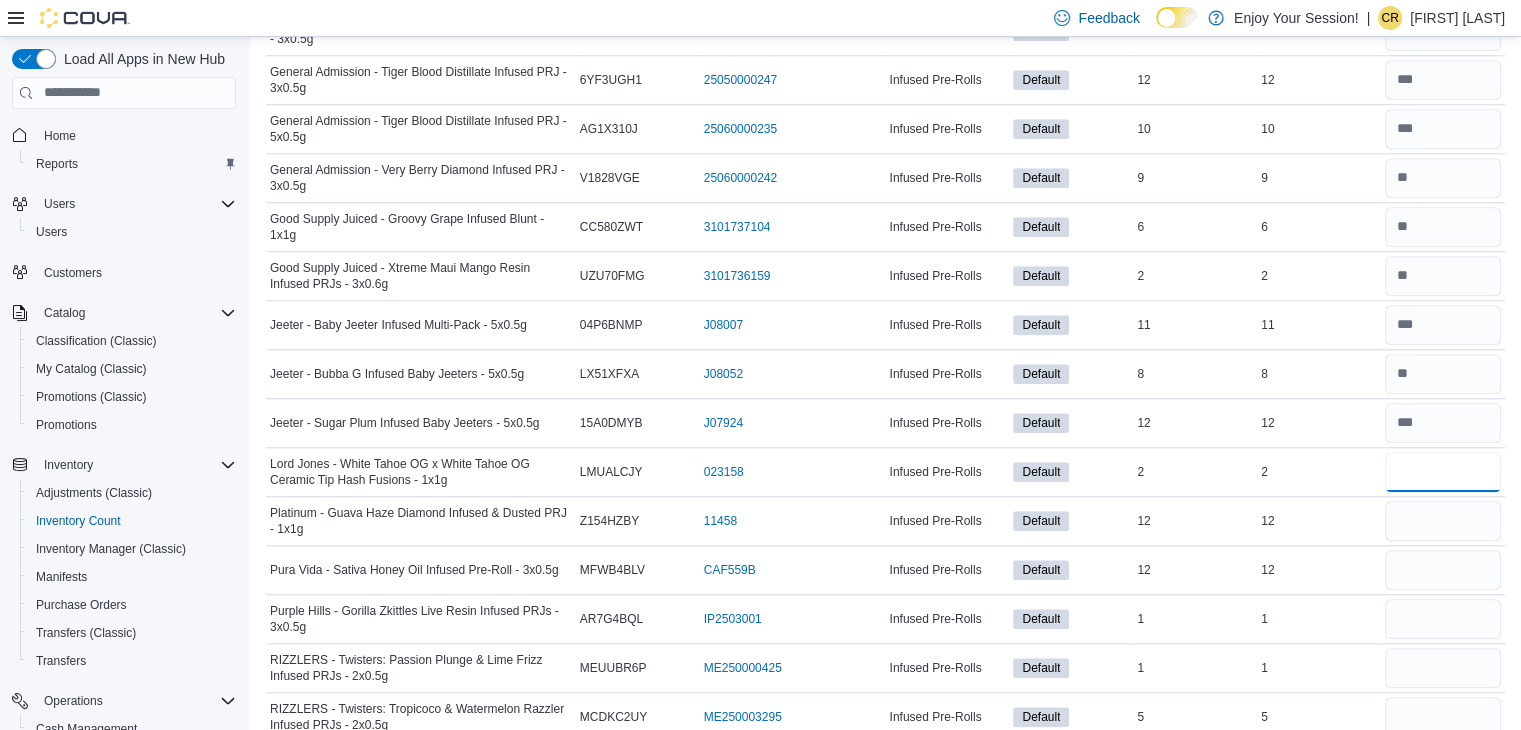 type on "*" 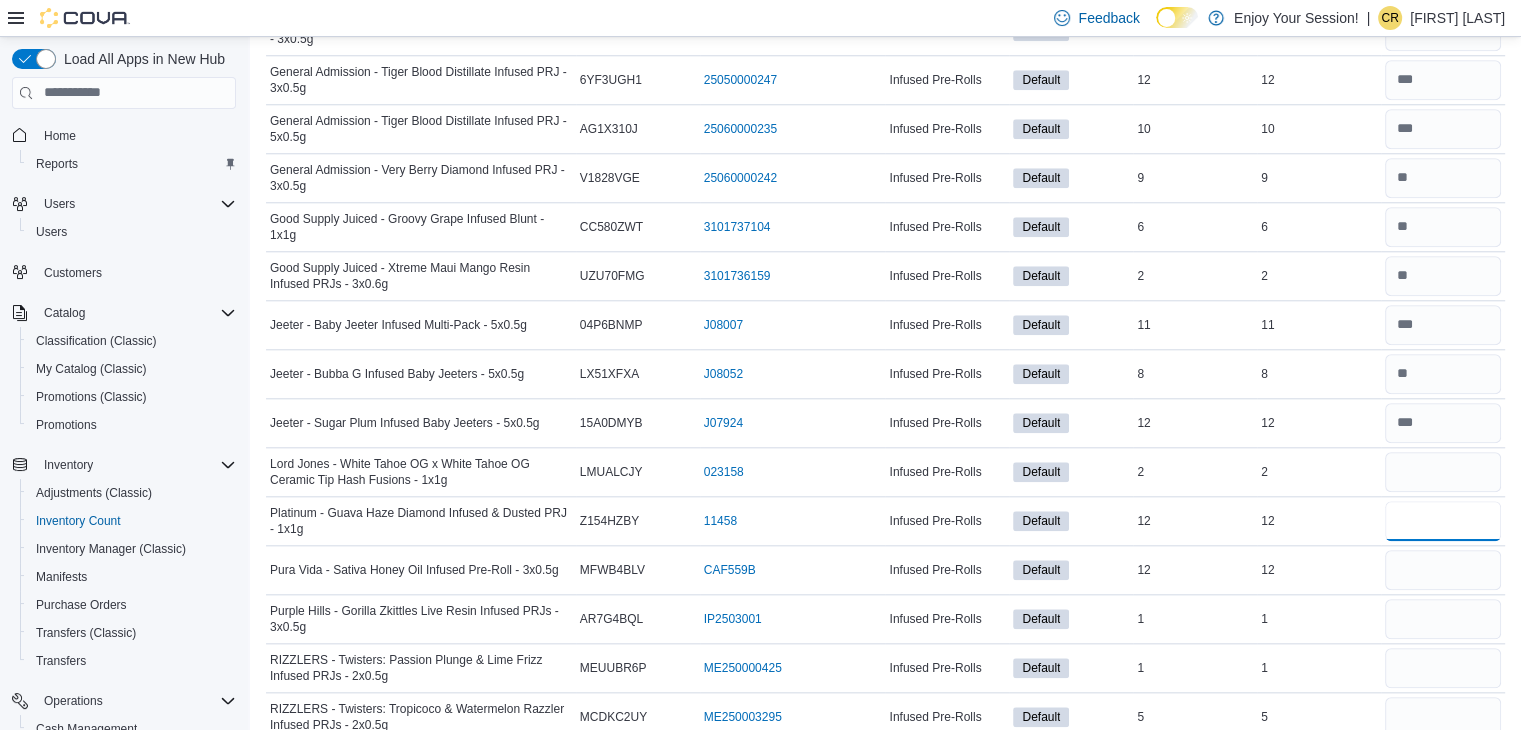 type 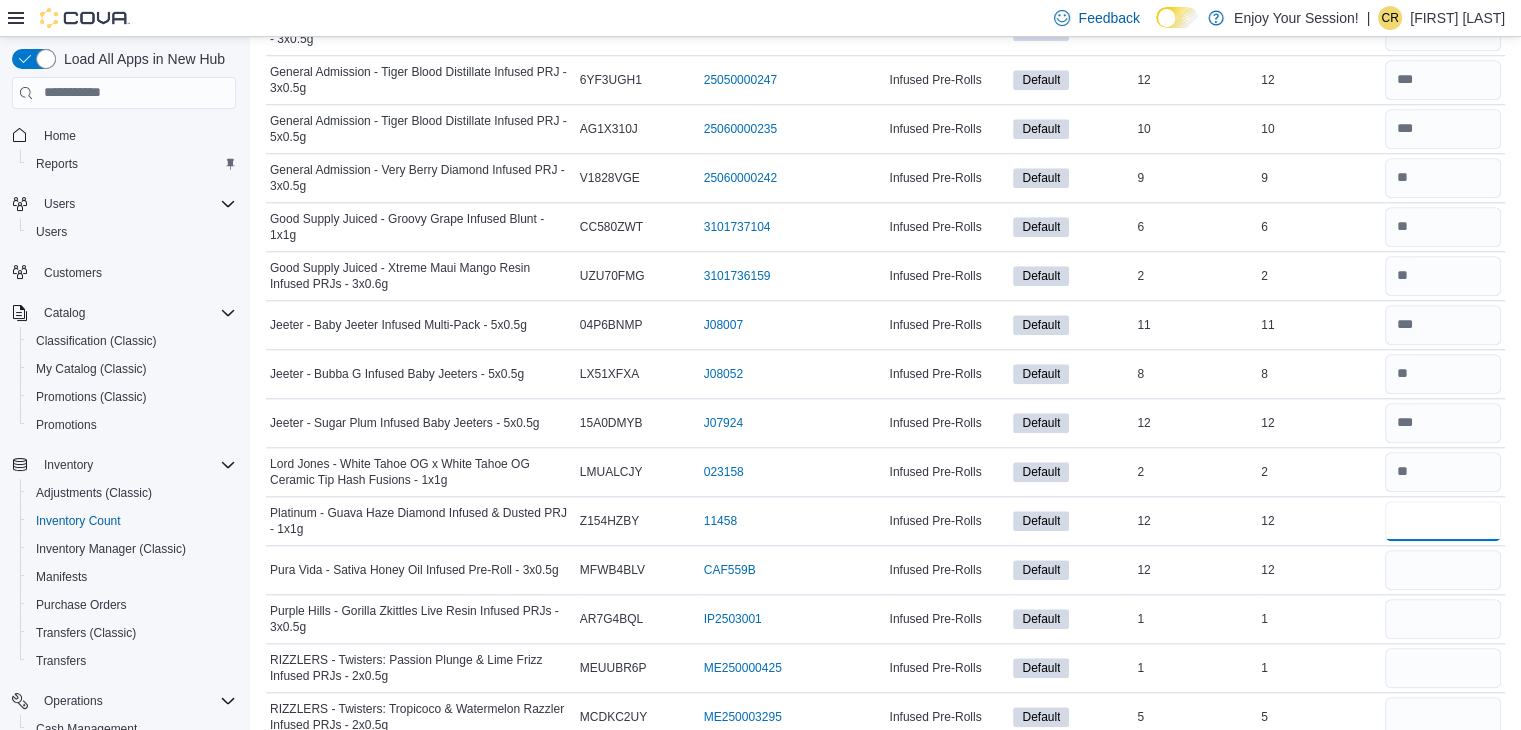 type on "**" 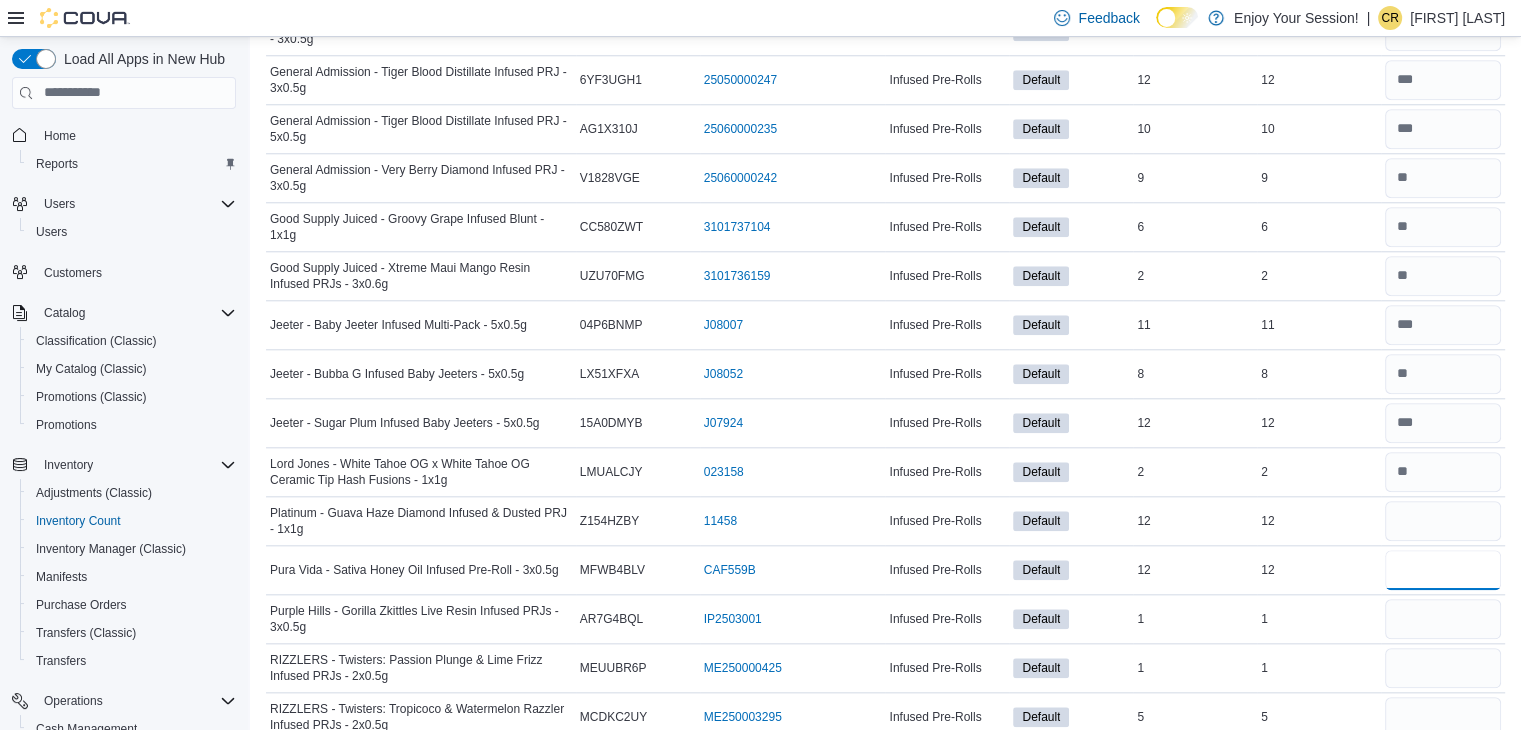 type 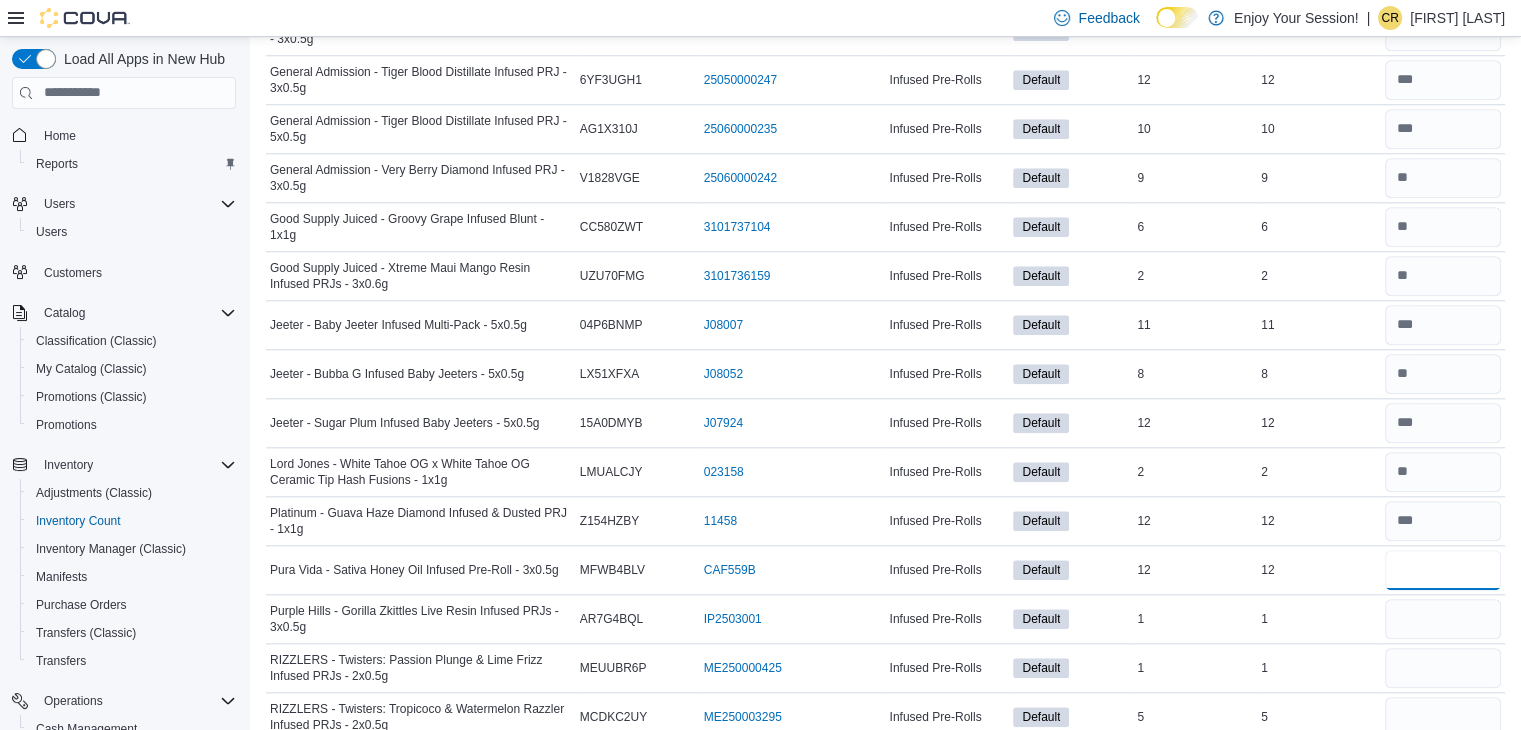 type on "**" 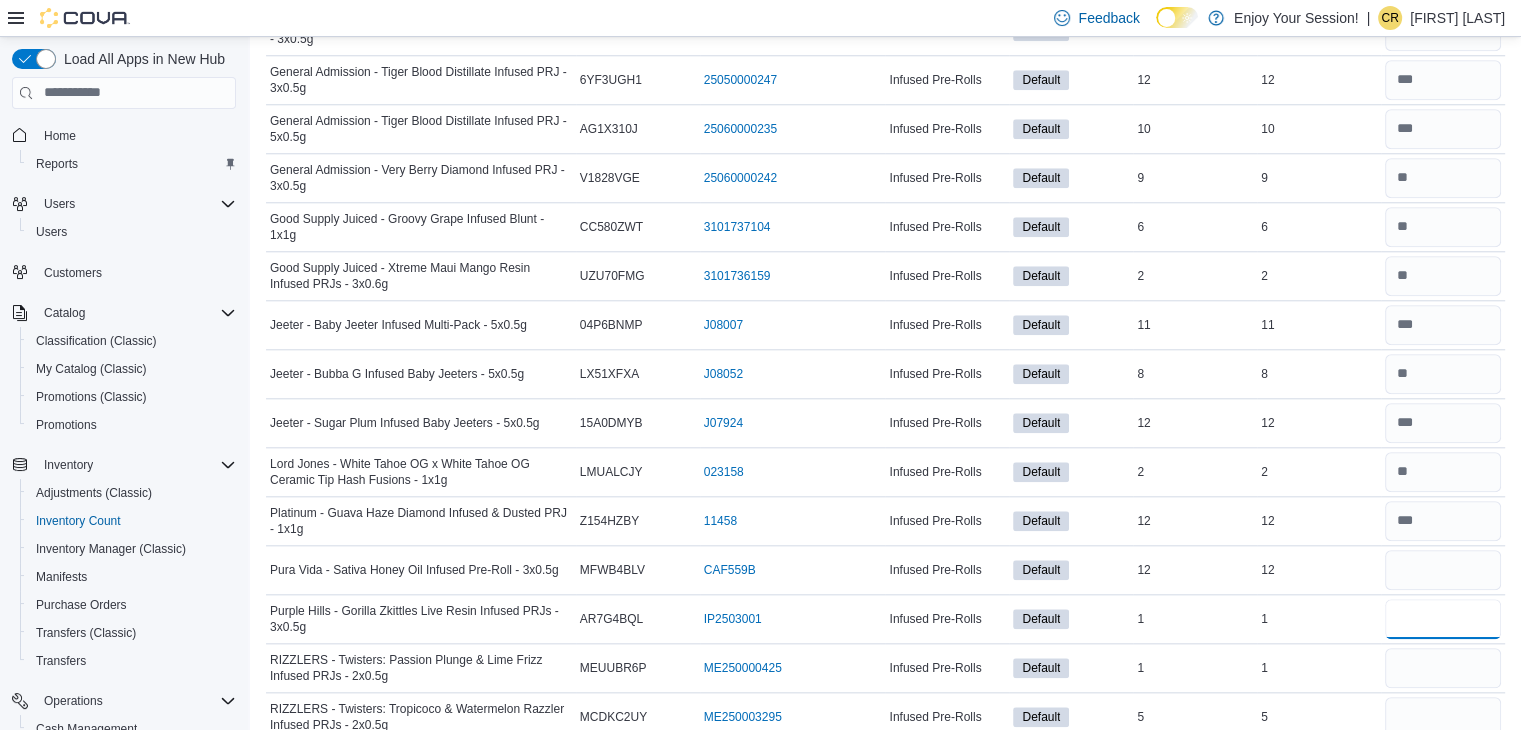 type 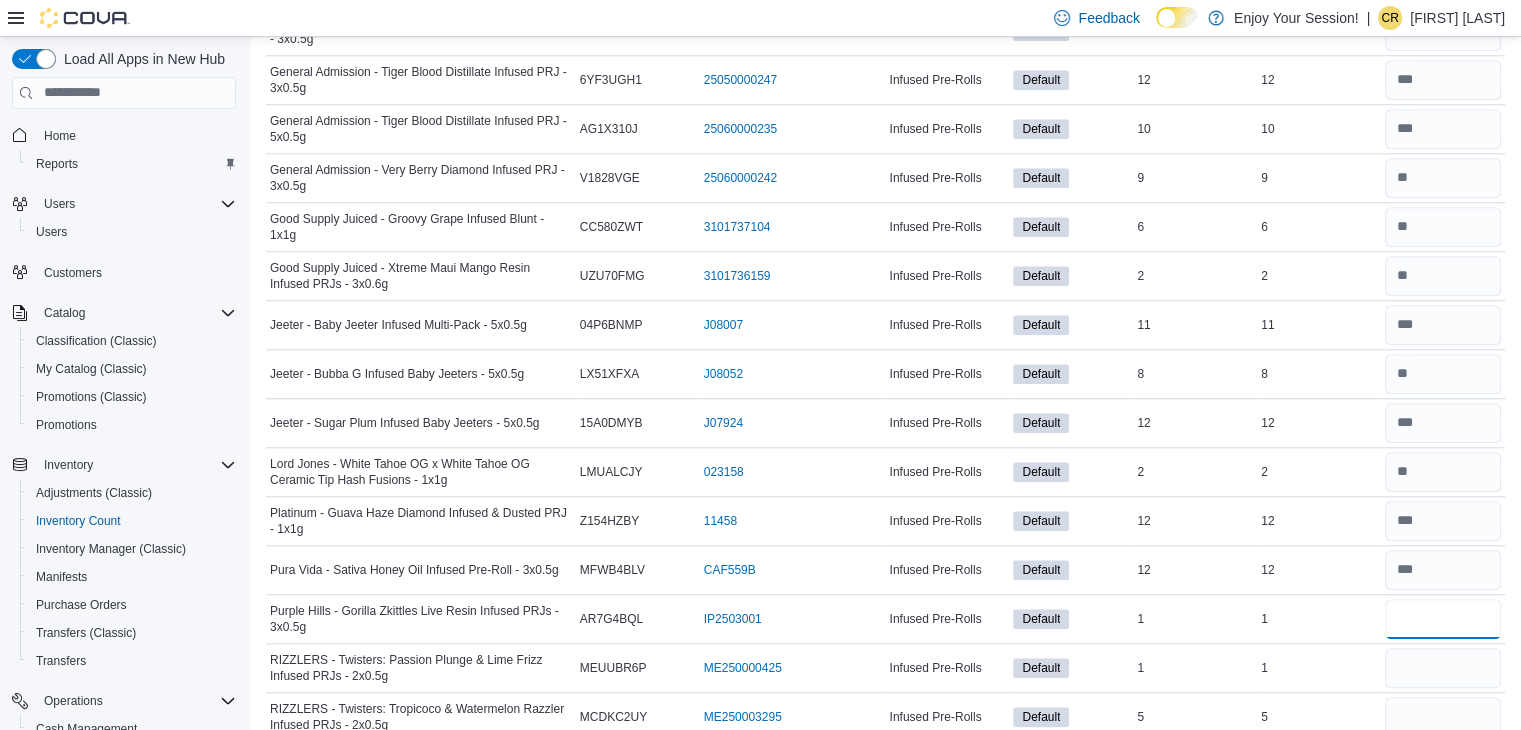 type on "*" 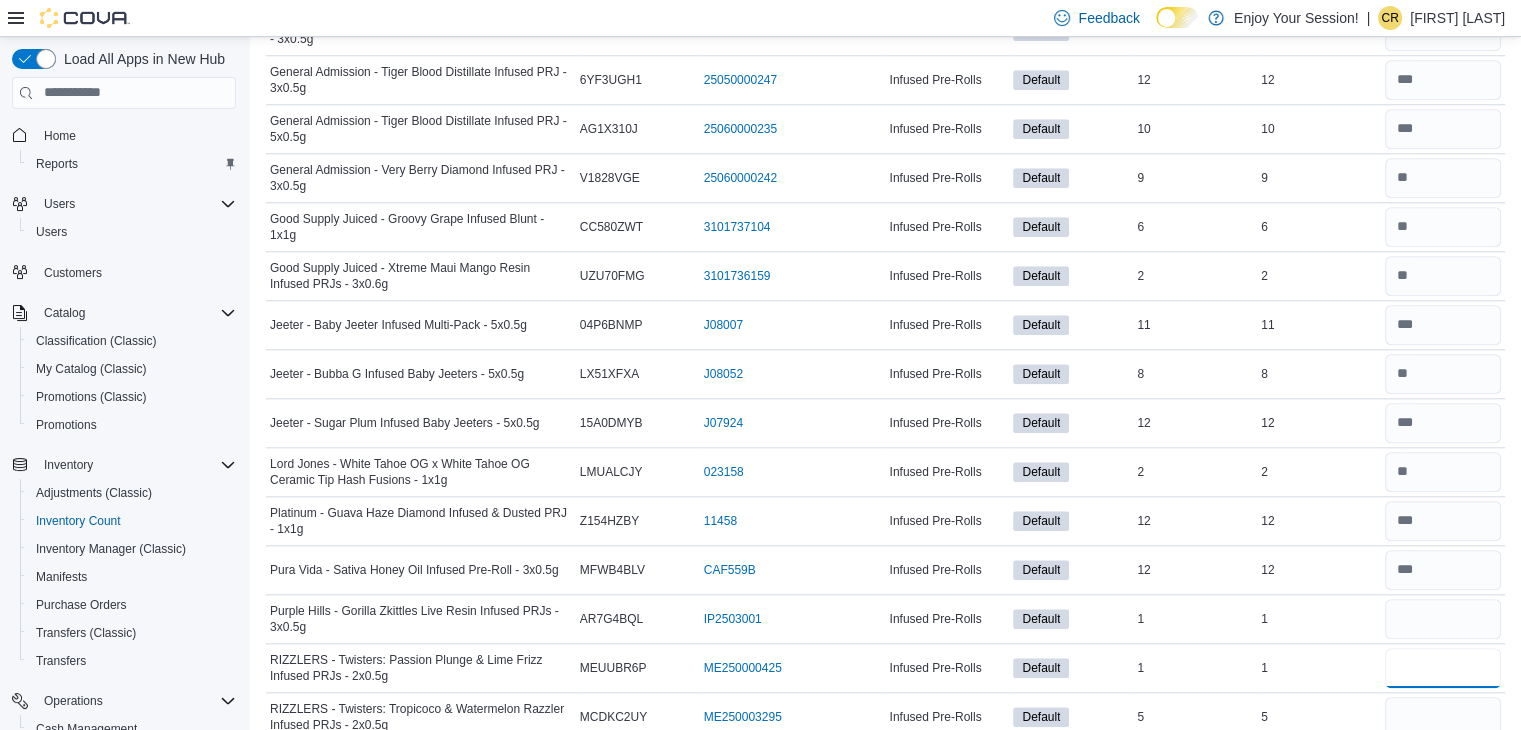 type 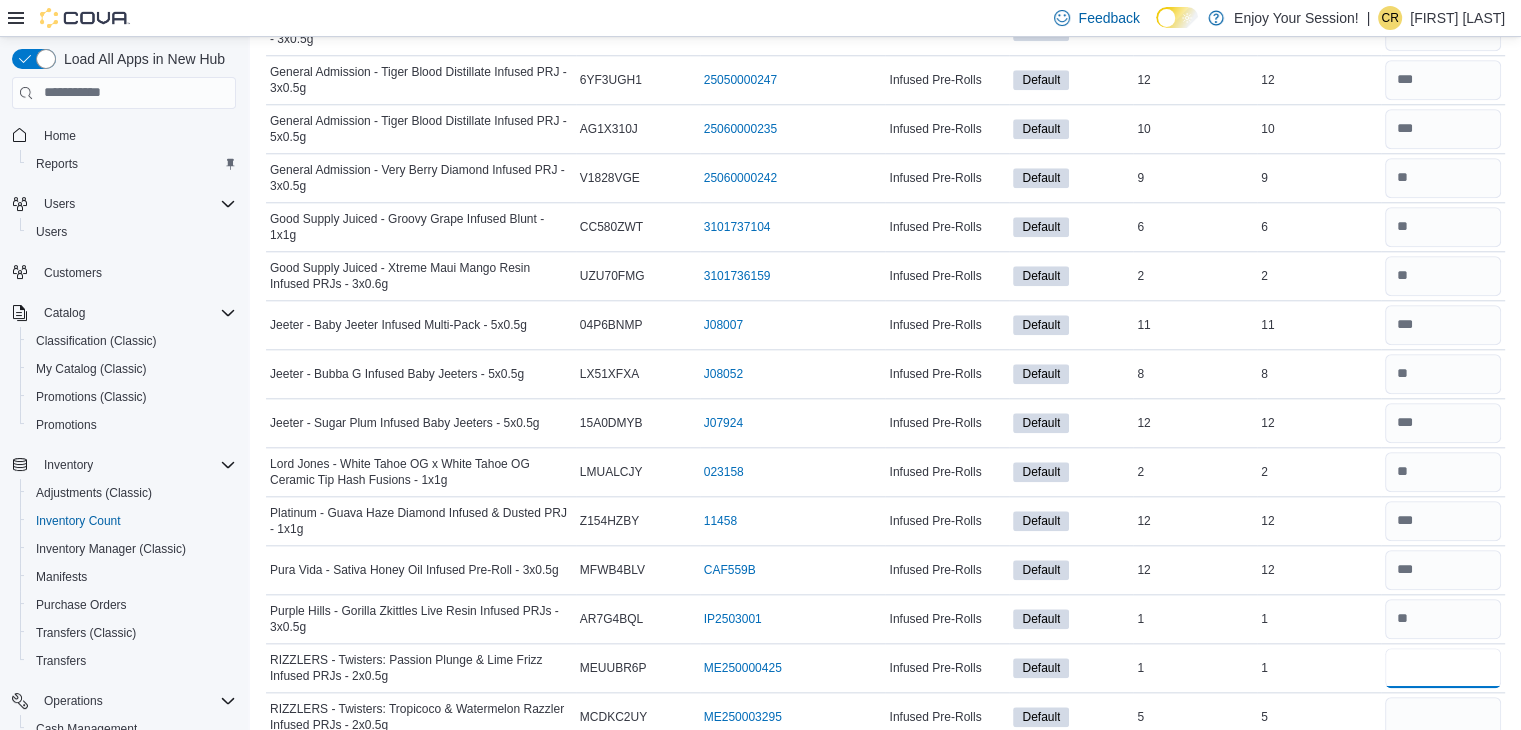 type on "*" 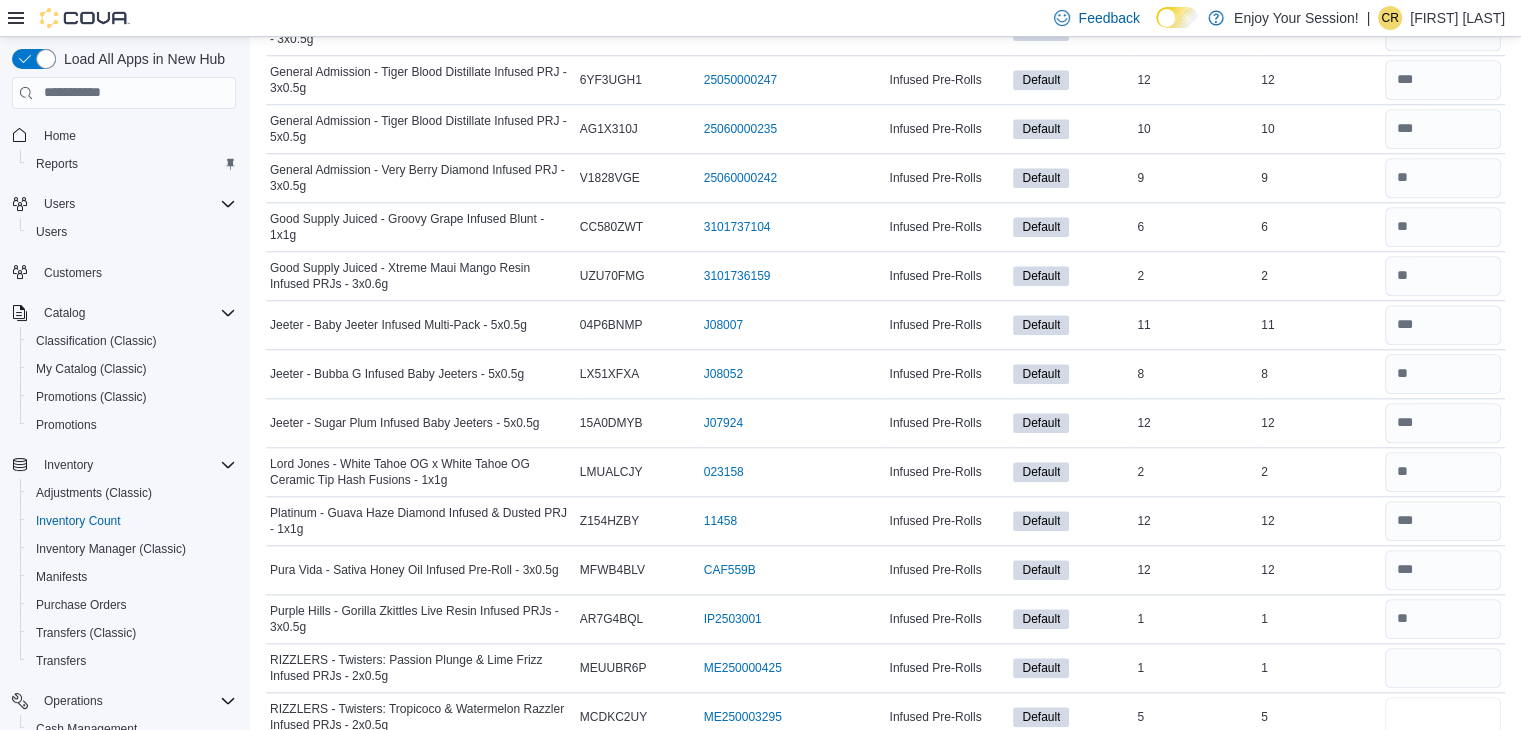 type 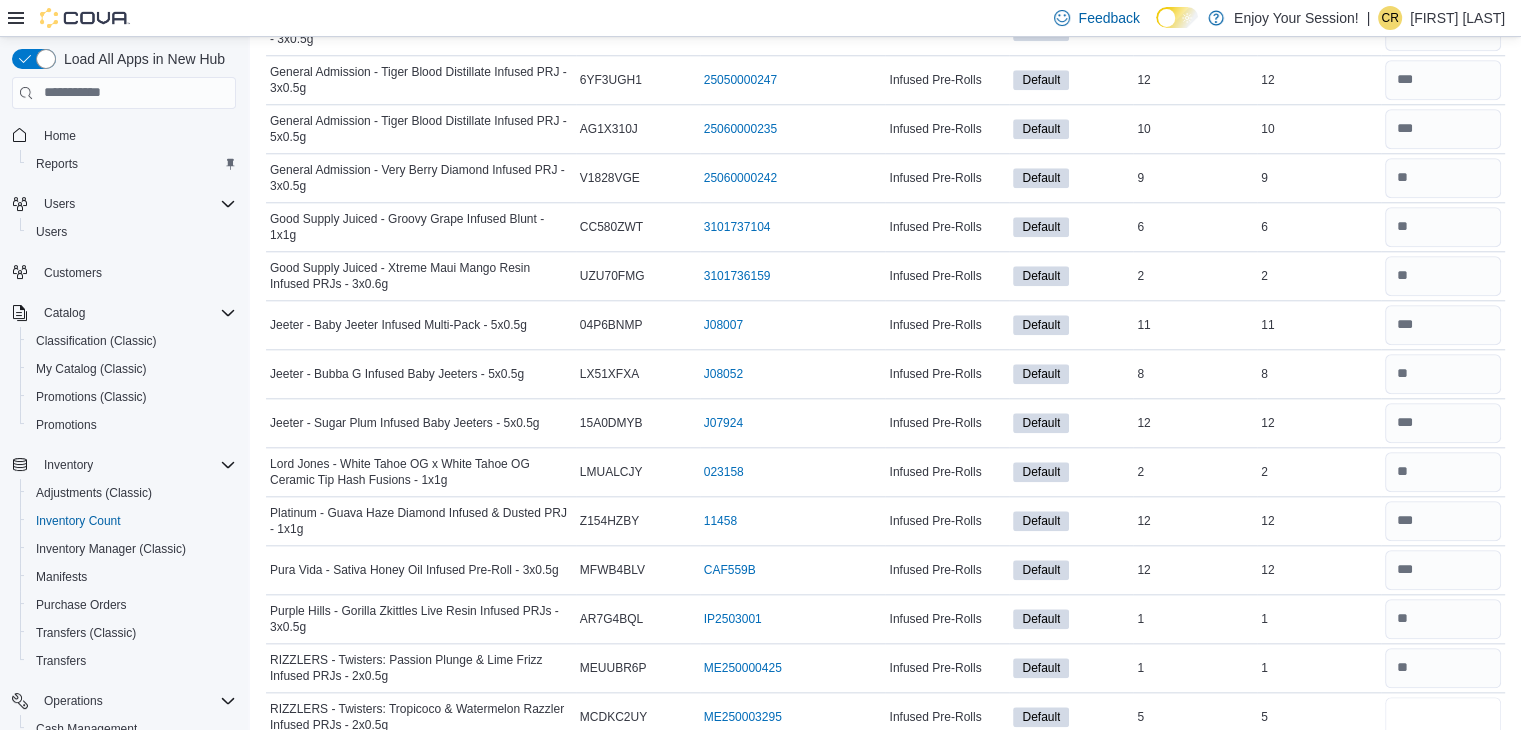 type on "*" 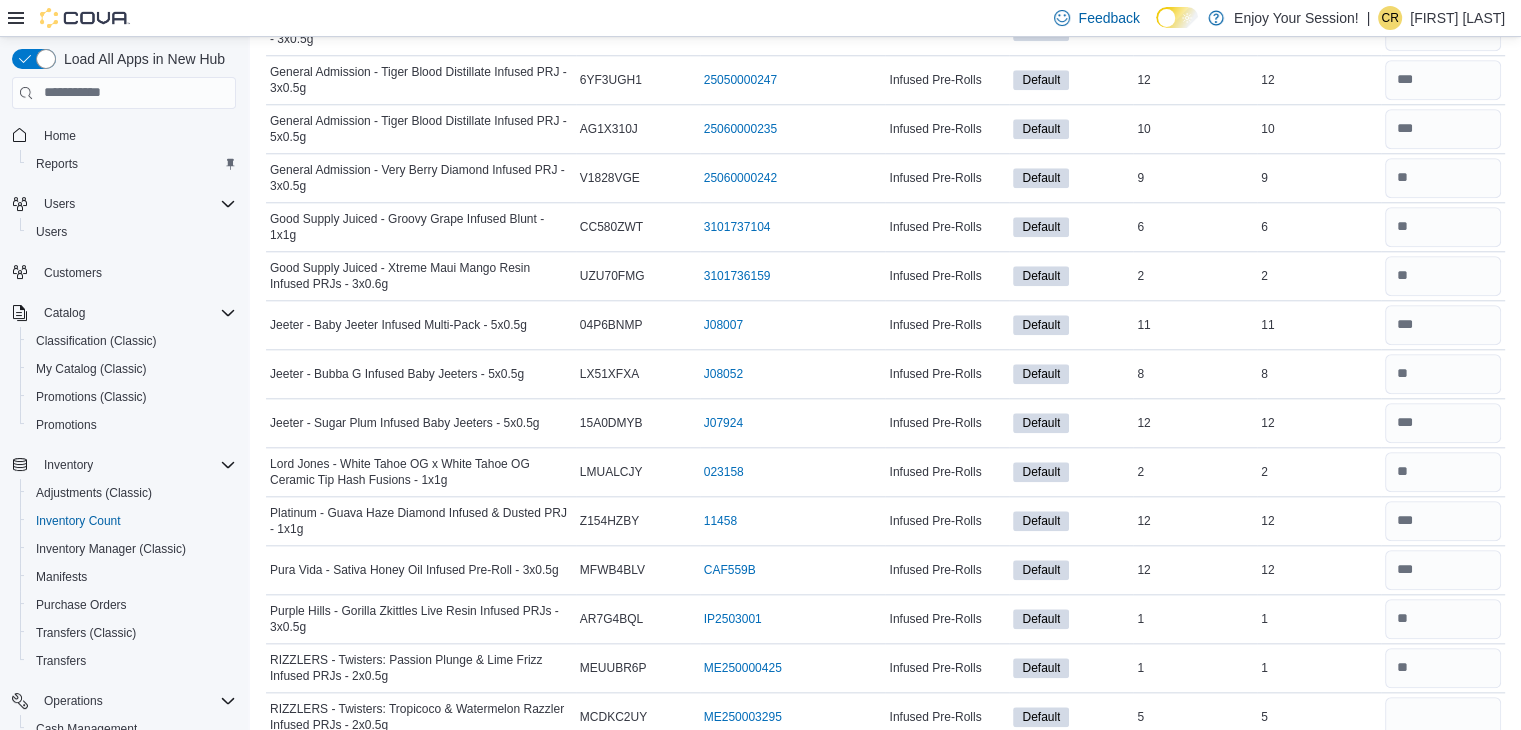 type 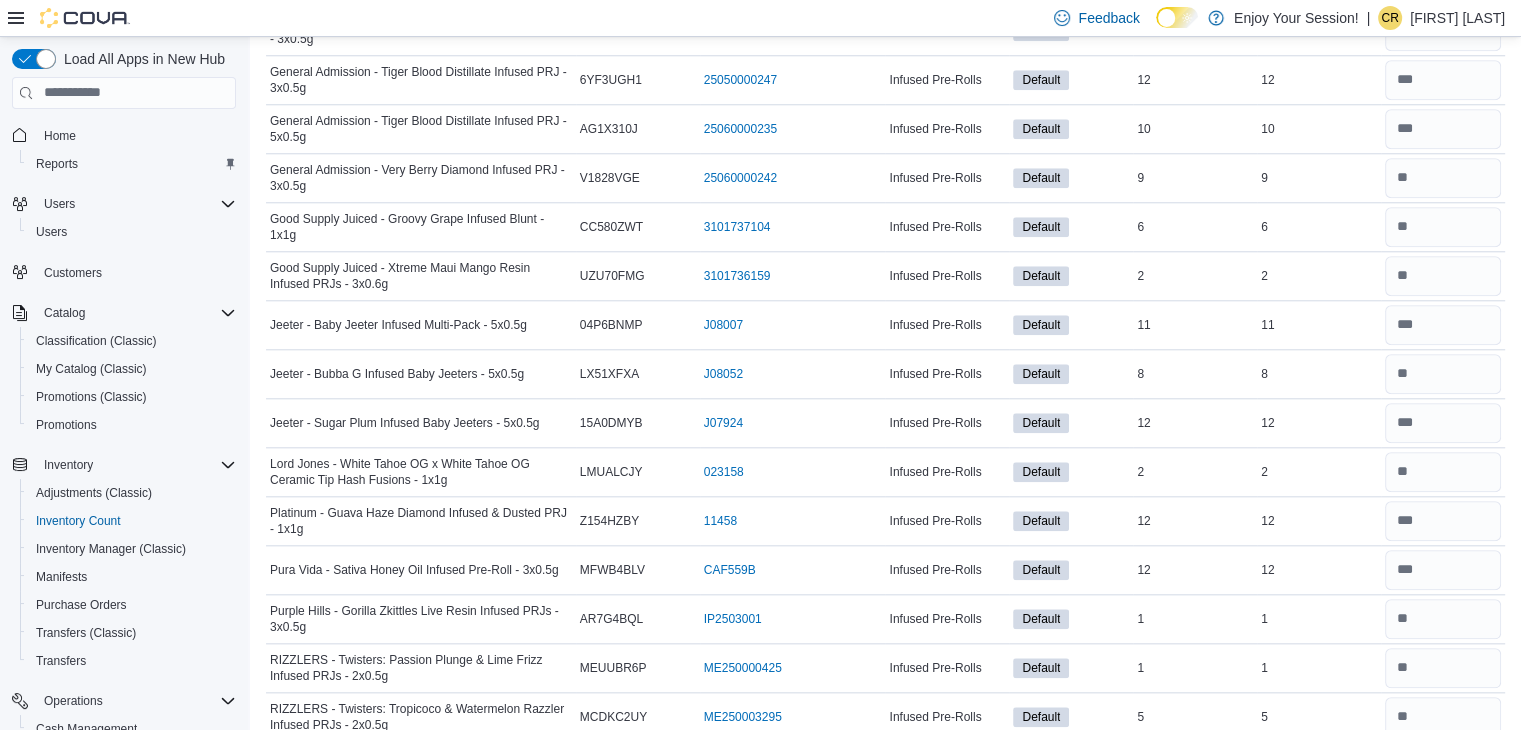 scroll, scrollTop: 2345, scrollLeft: 0, axis: vertical 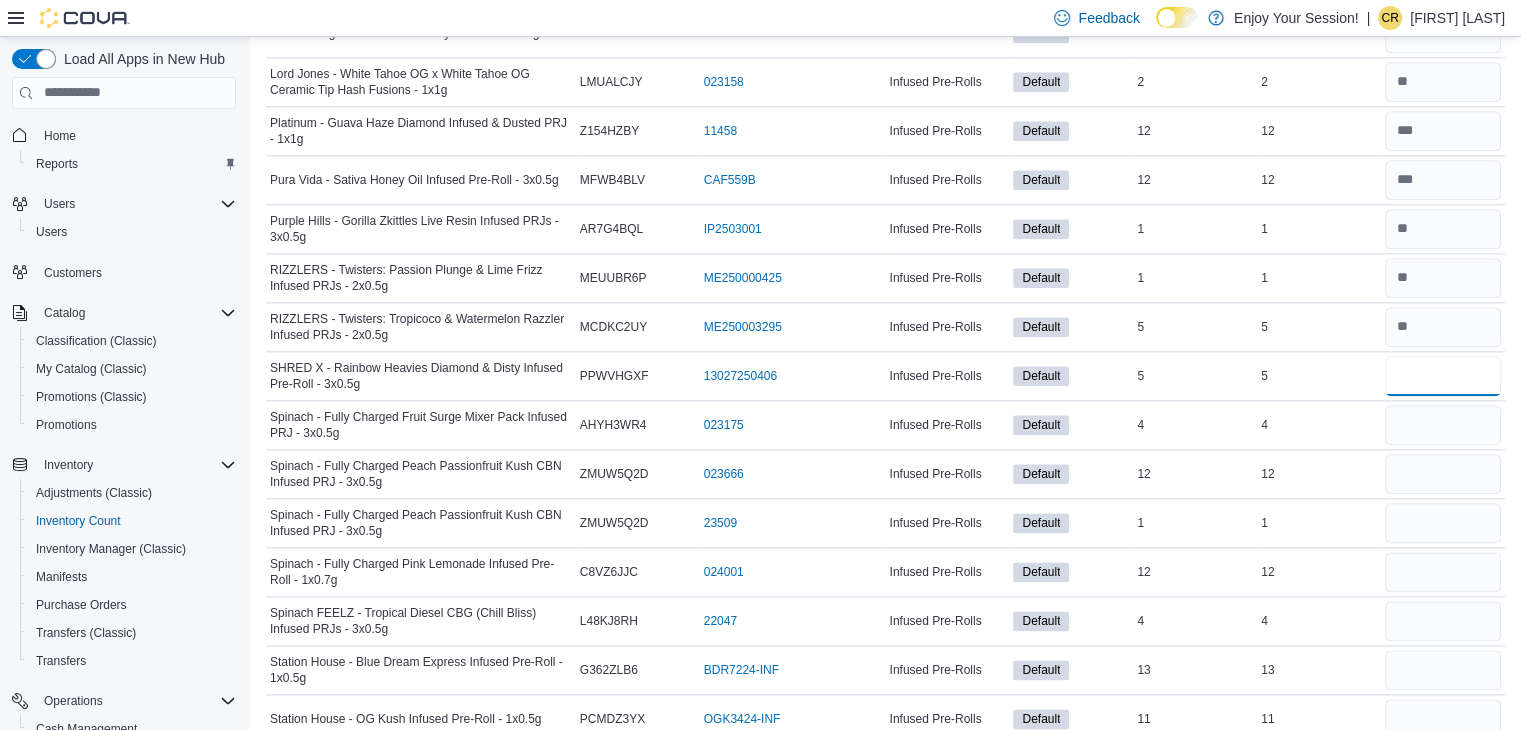 type on "*" 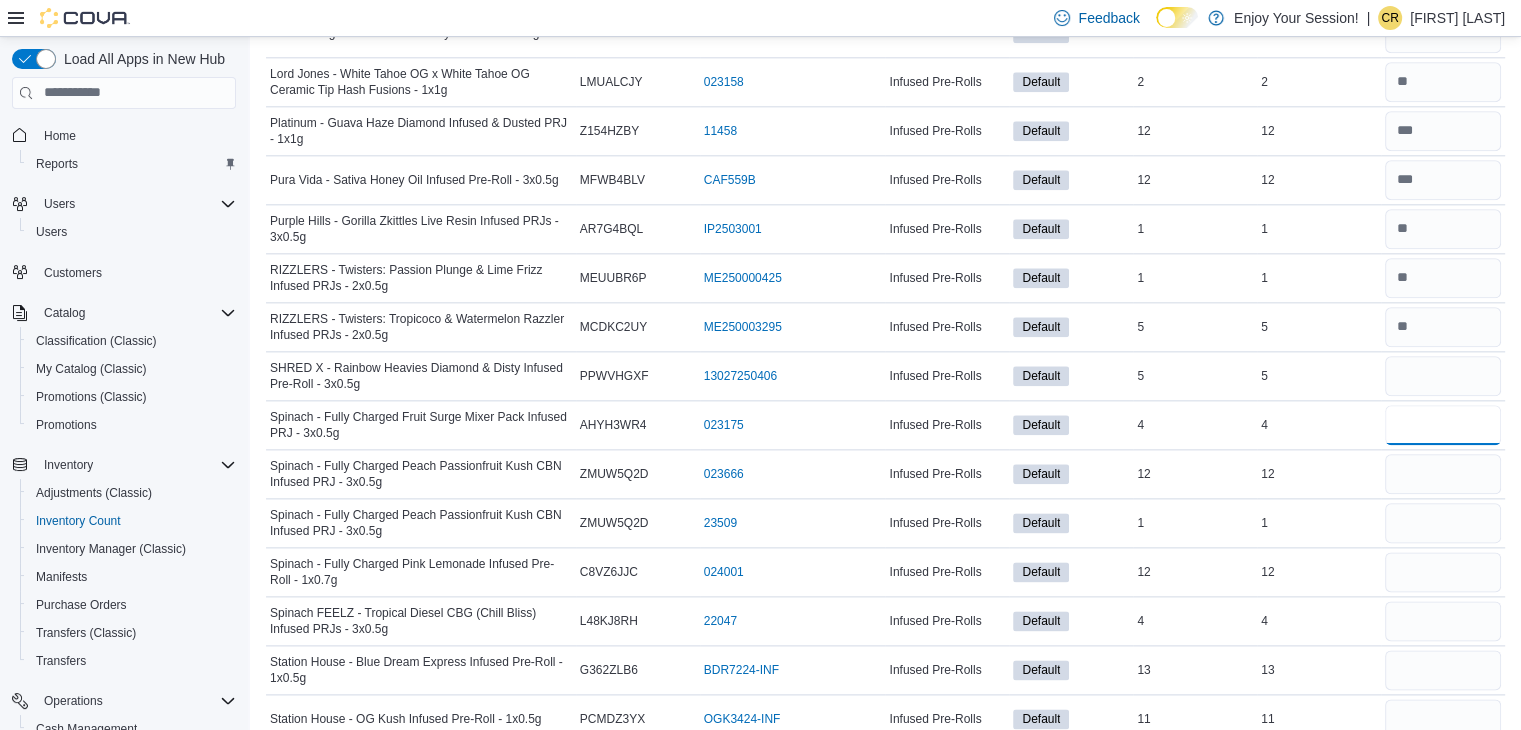 type 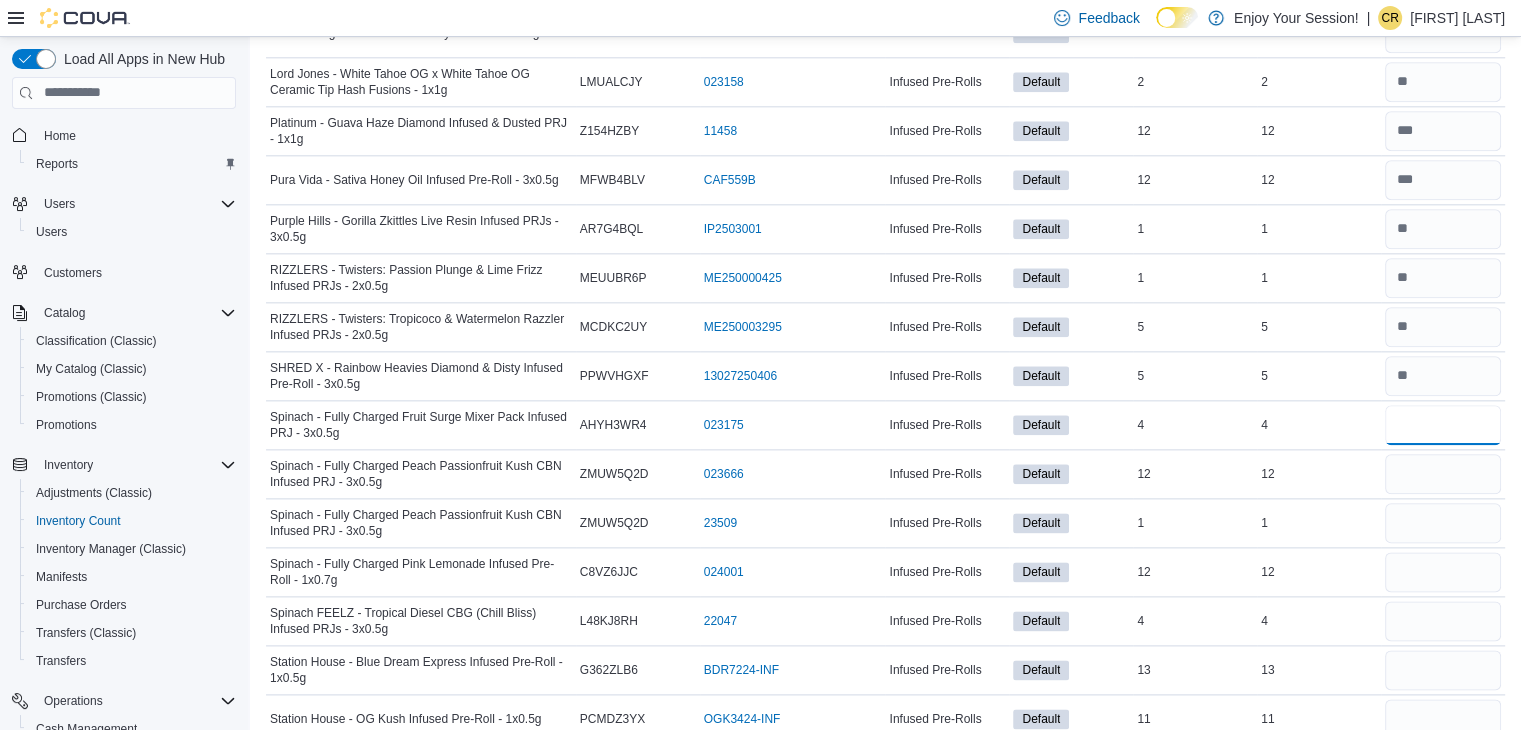 type on "*" 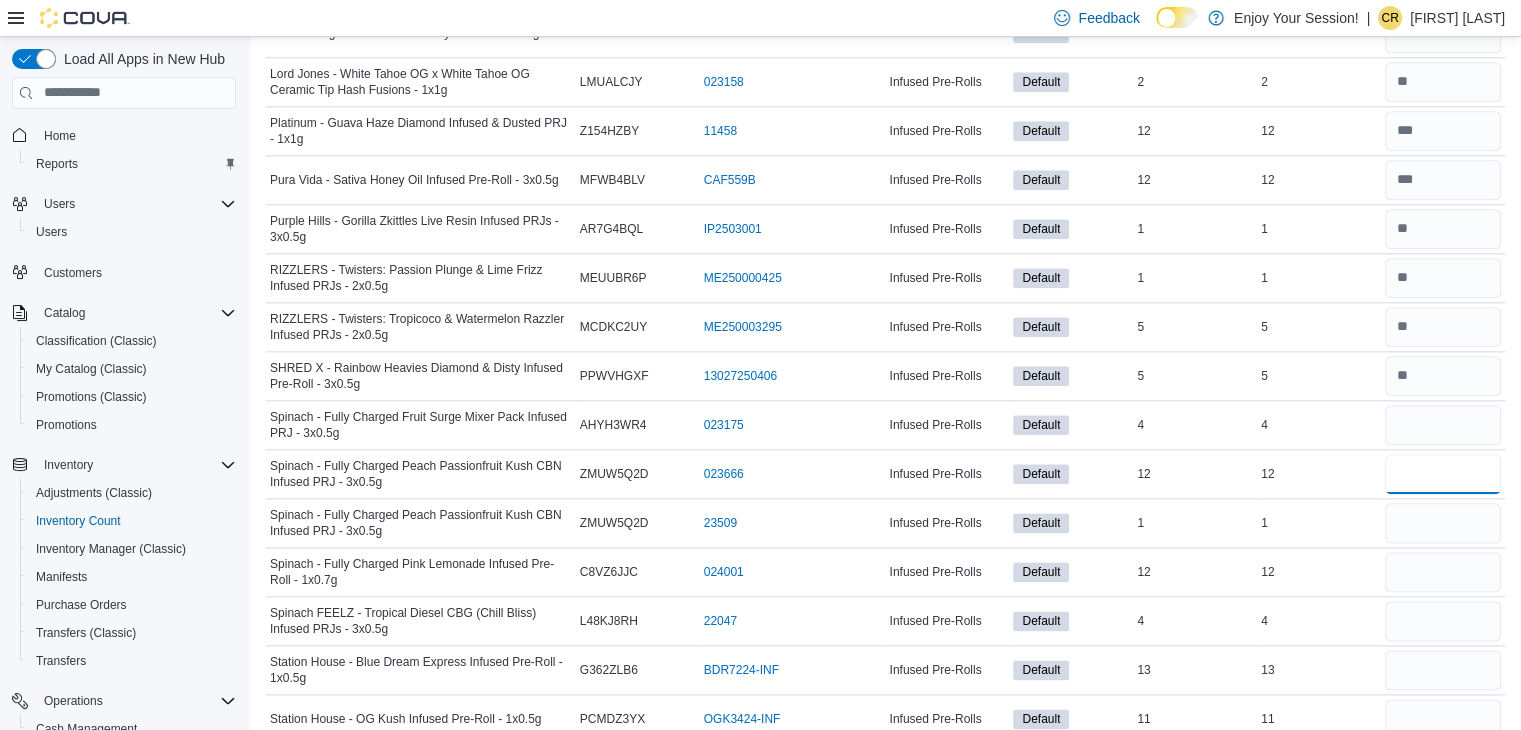 type 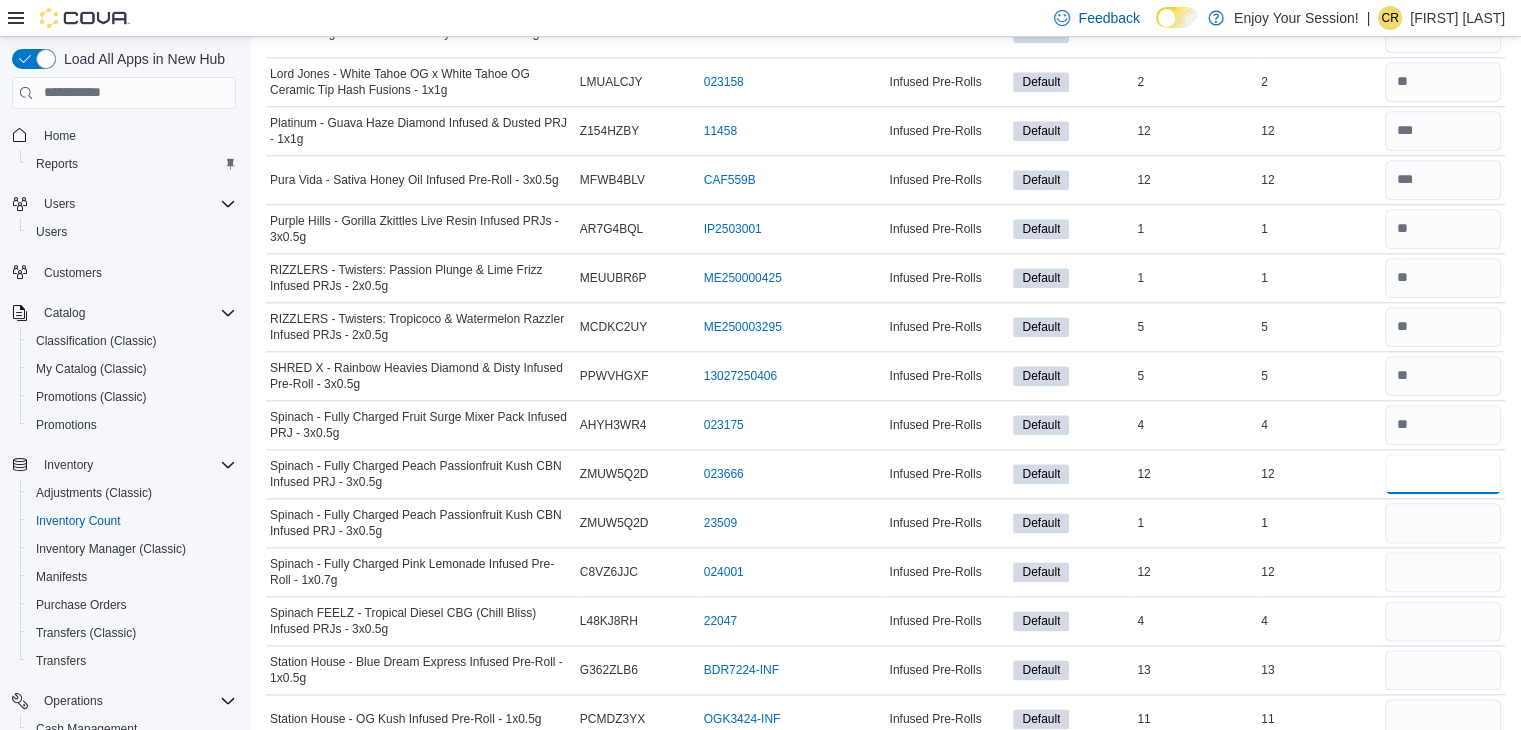 type on "**" 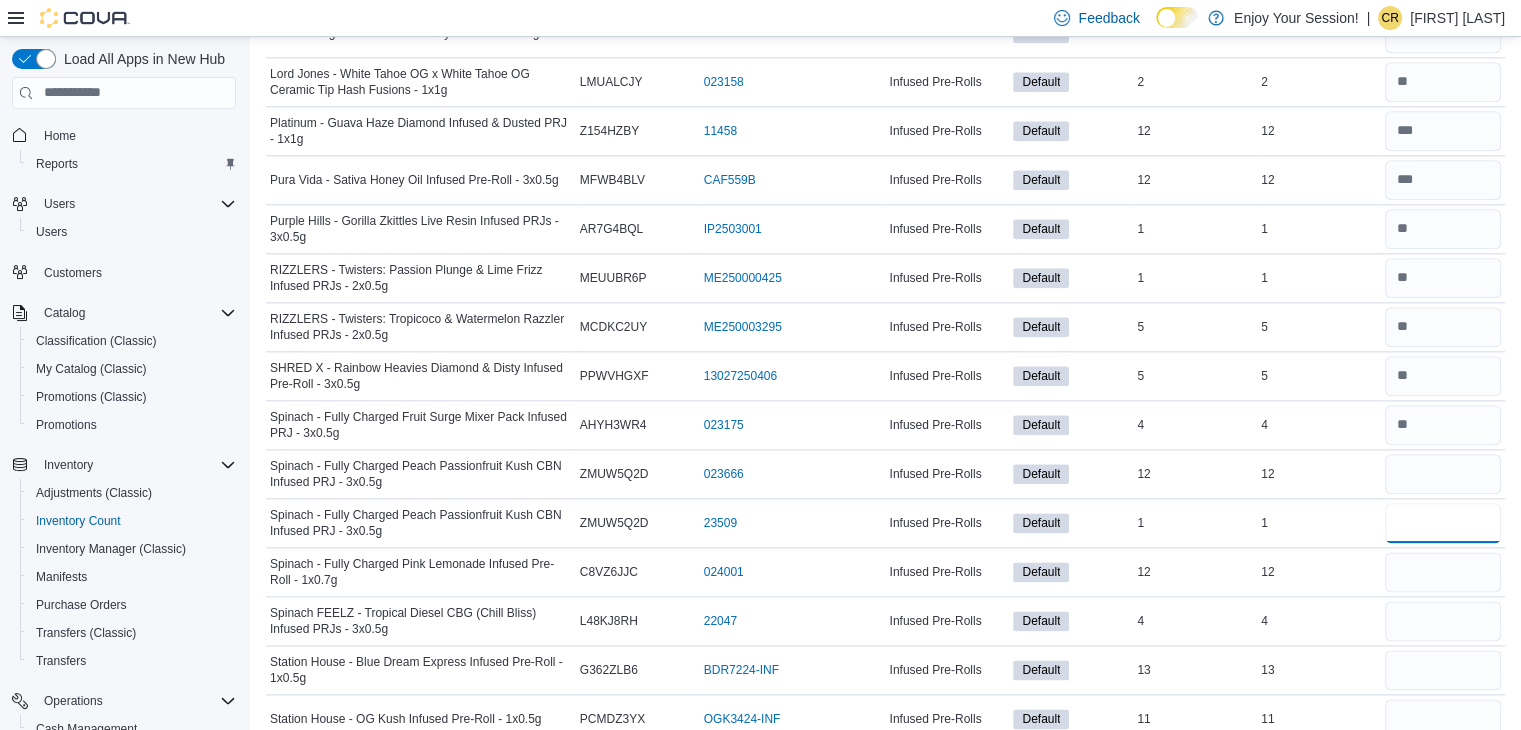 type 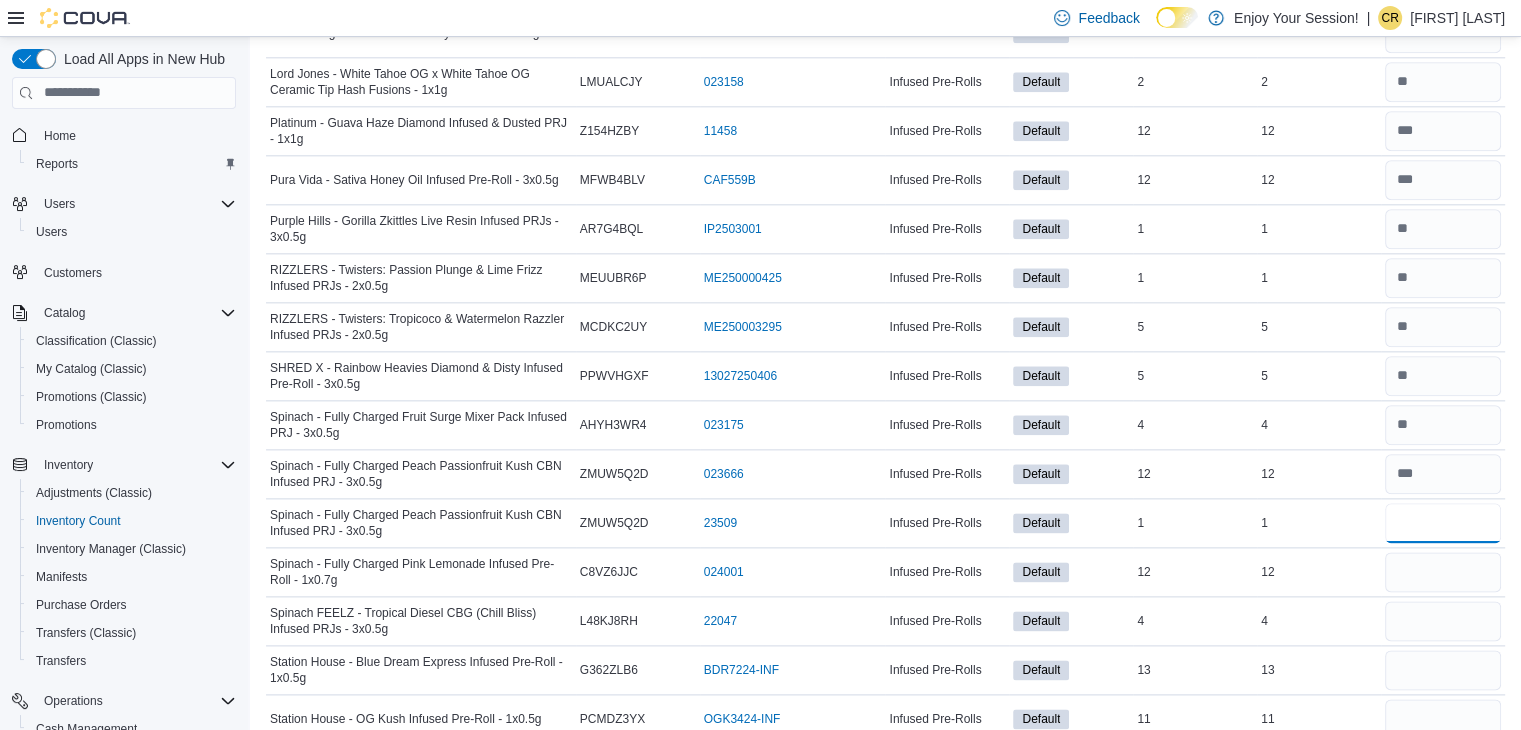 type on "*" 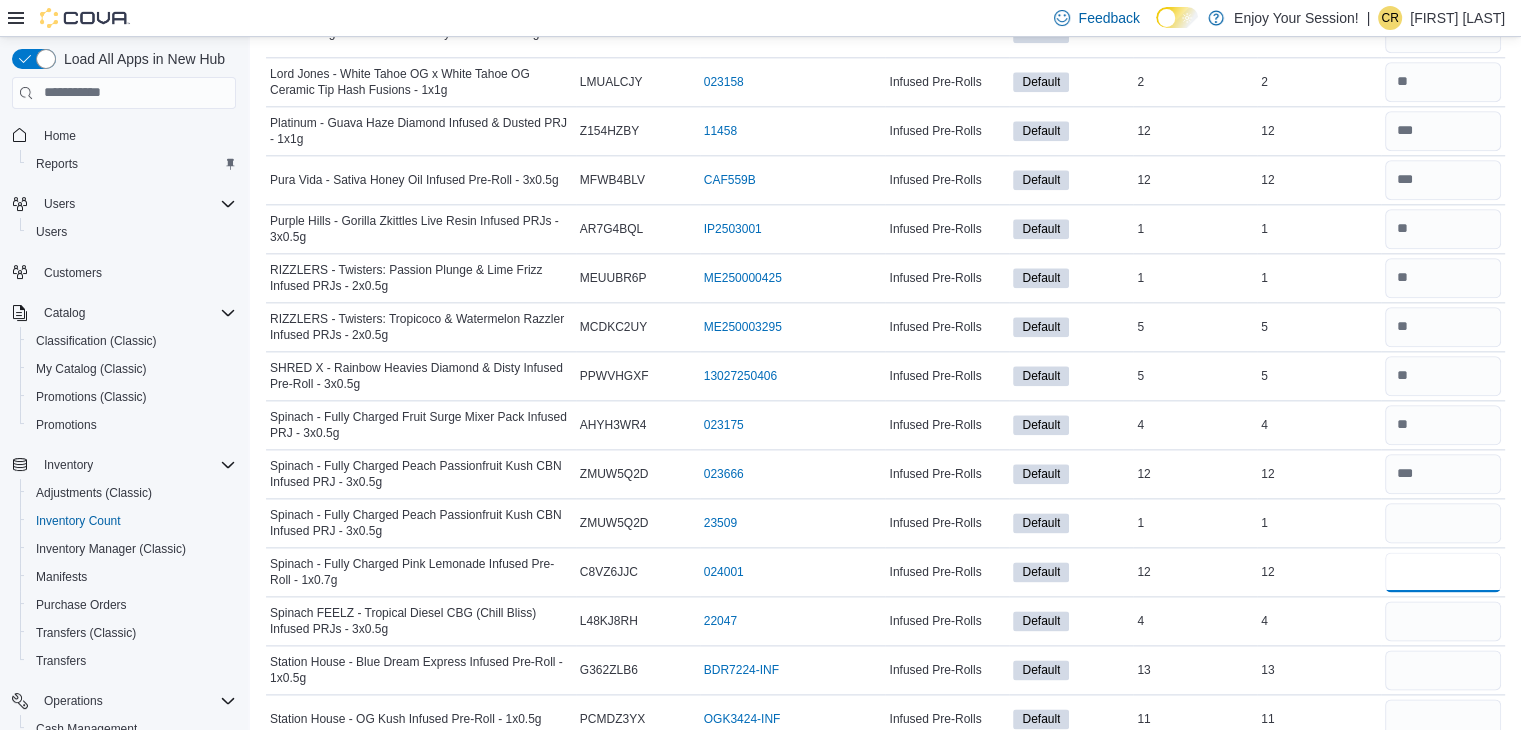 type 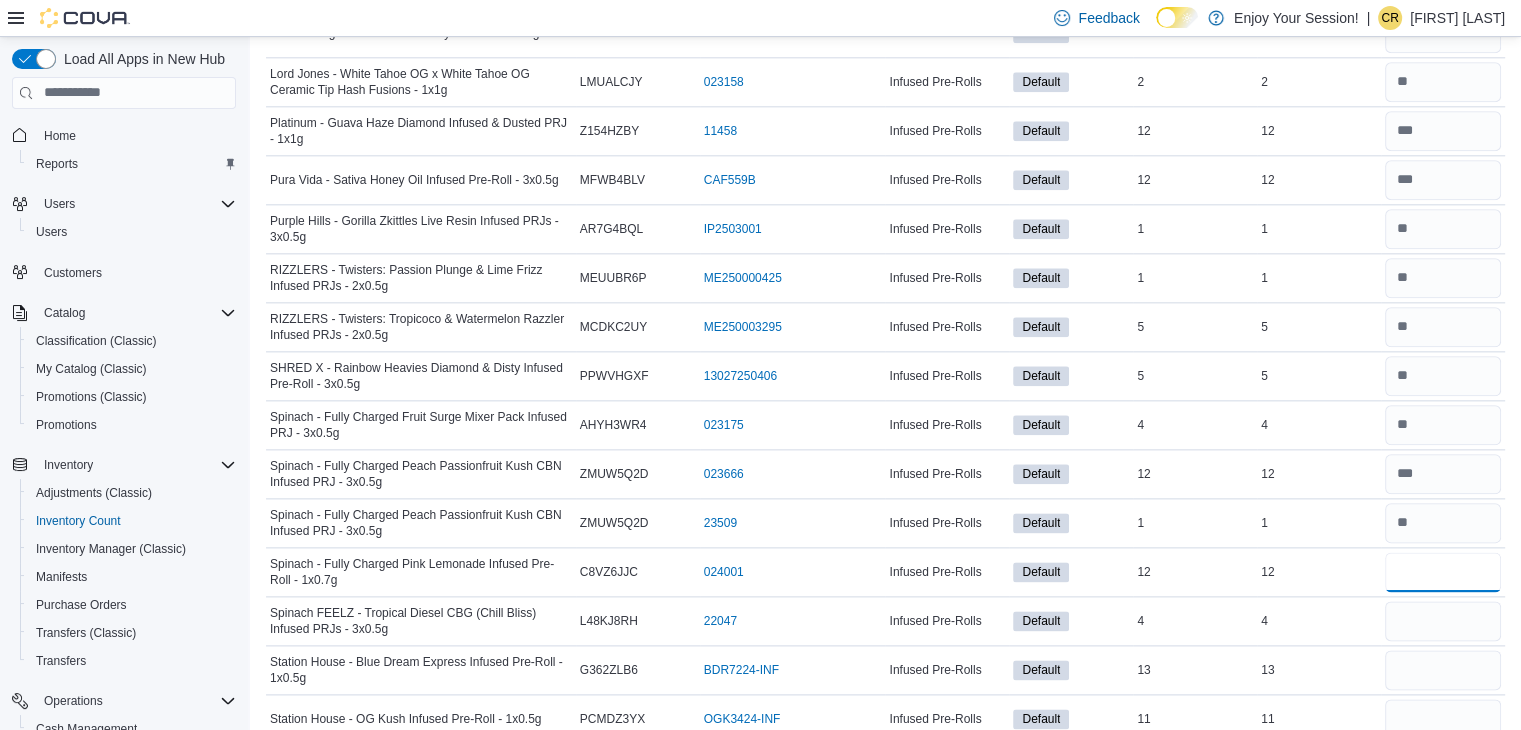 type on "**" 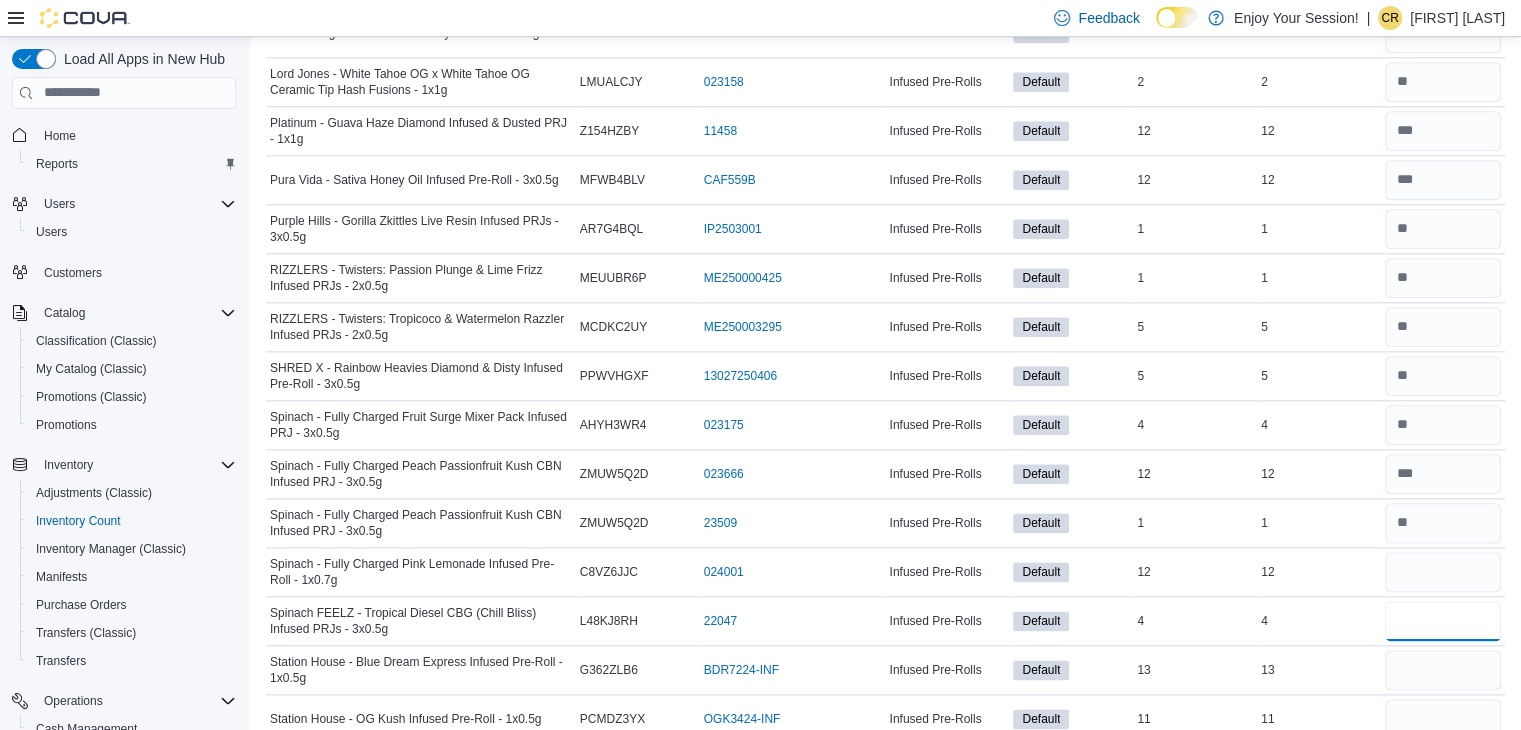 type 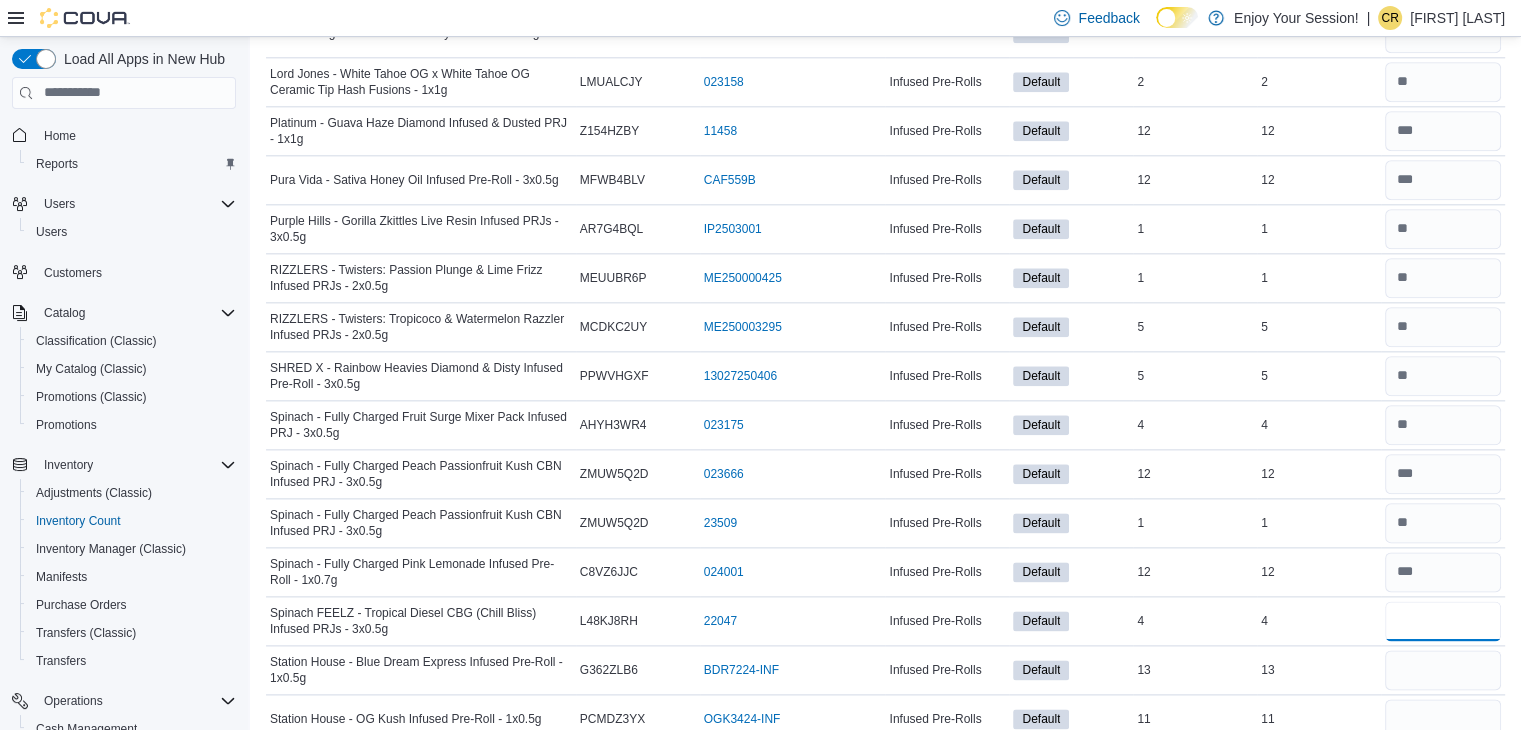 type on "*" 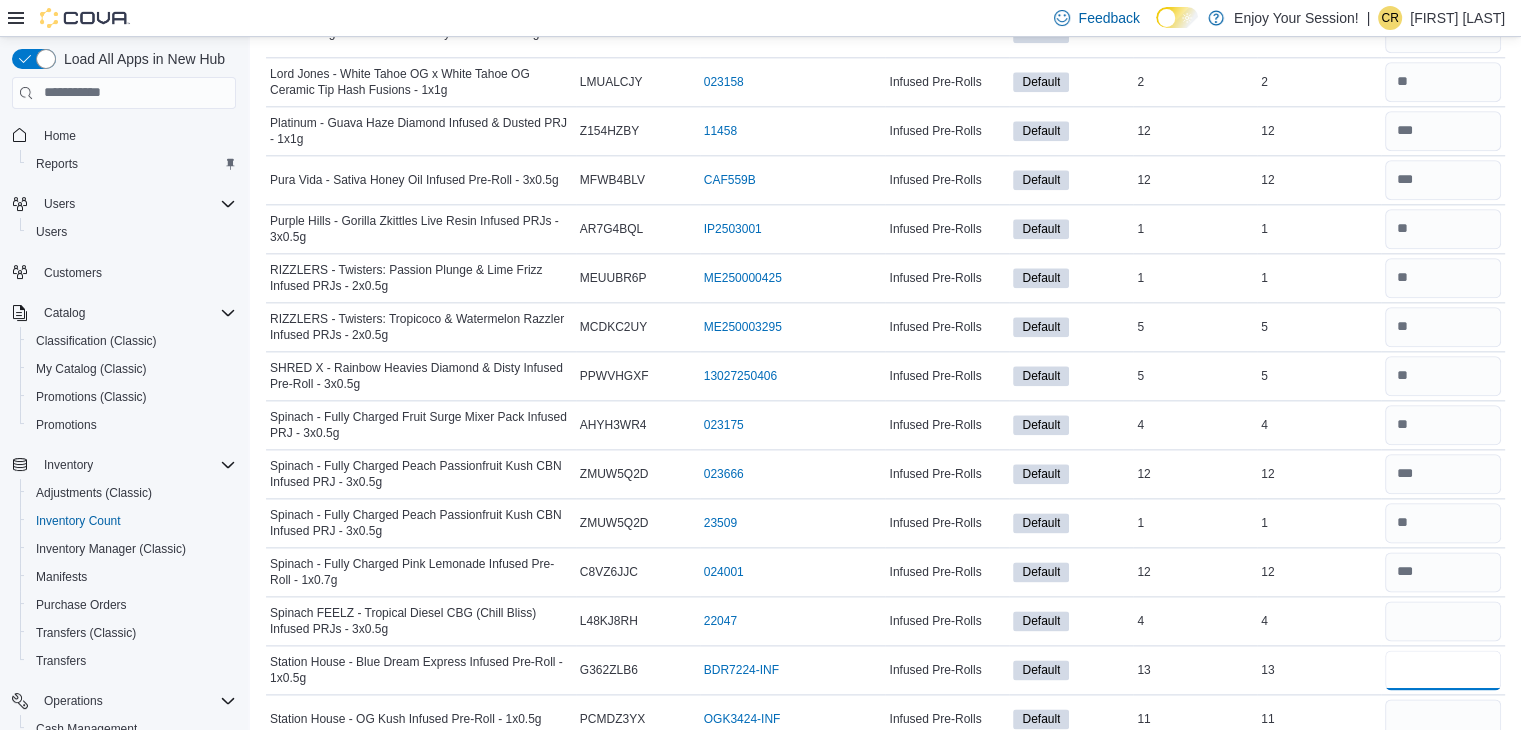 type 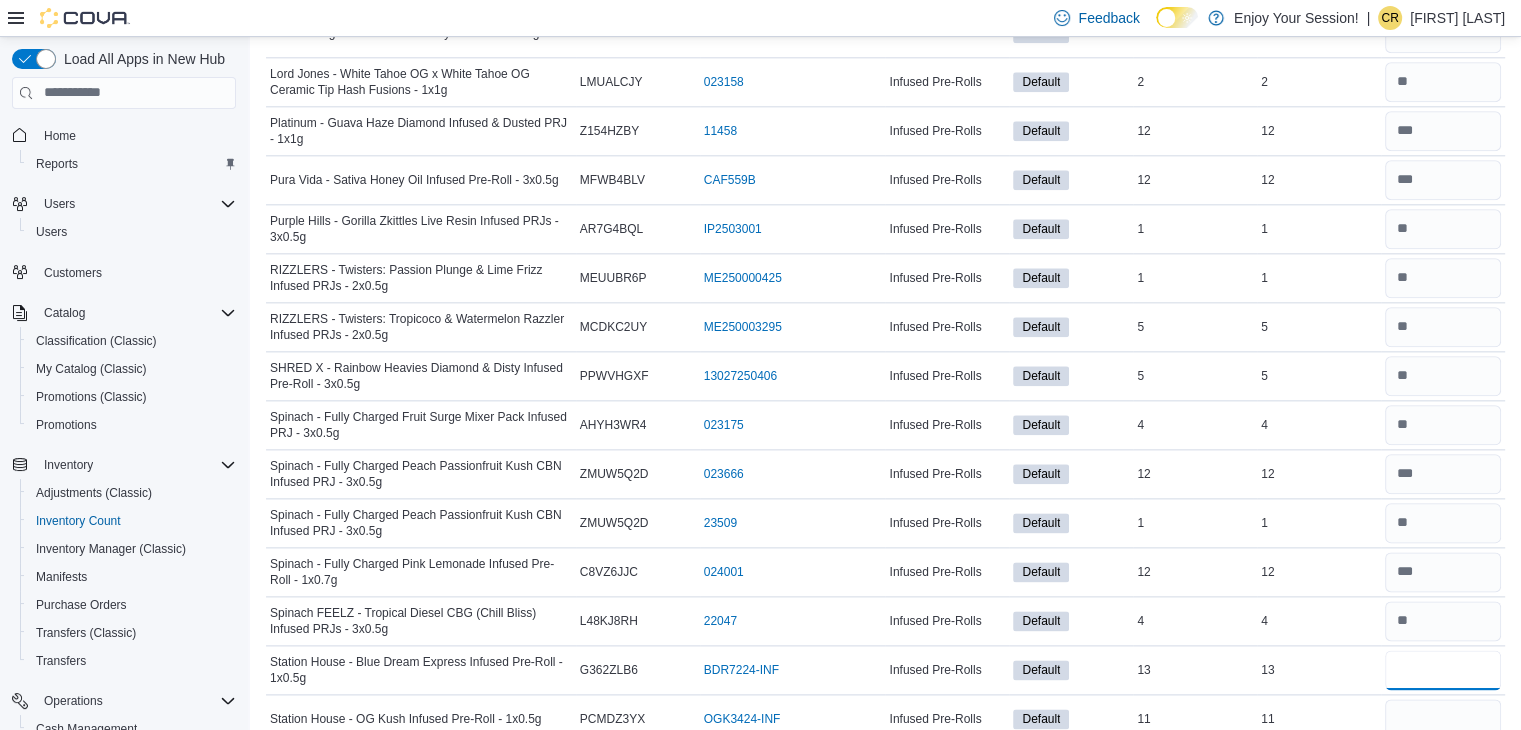 type on "**" 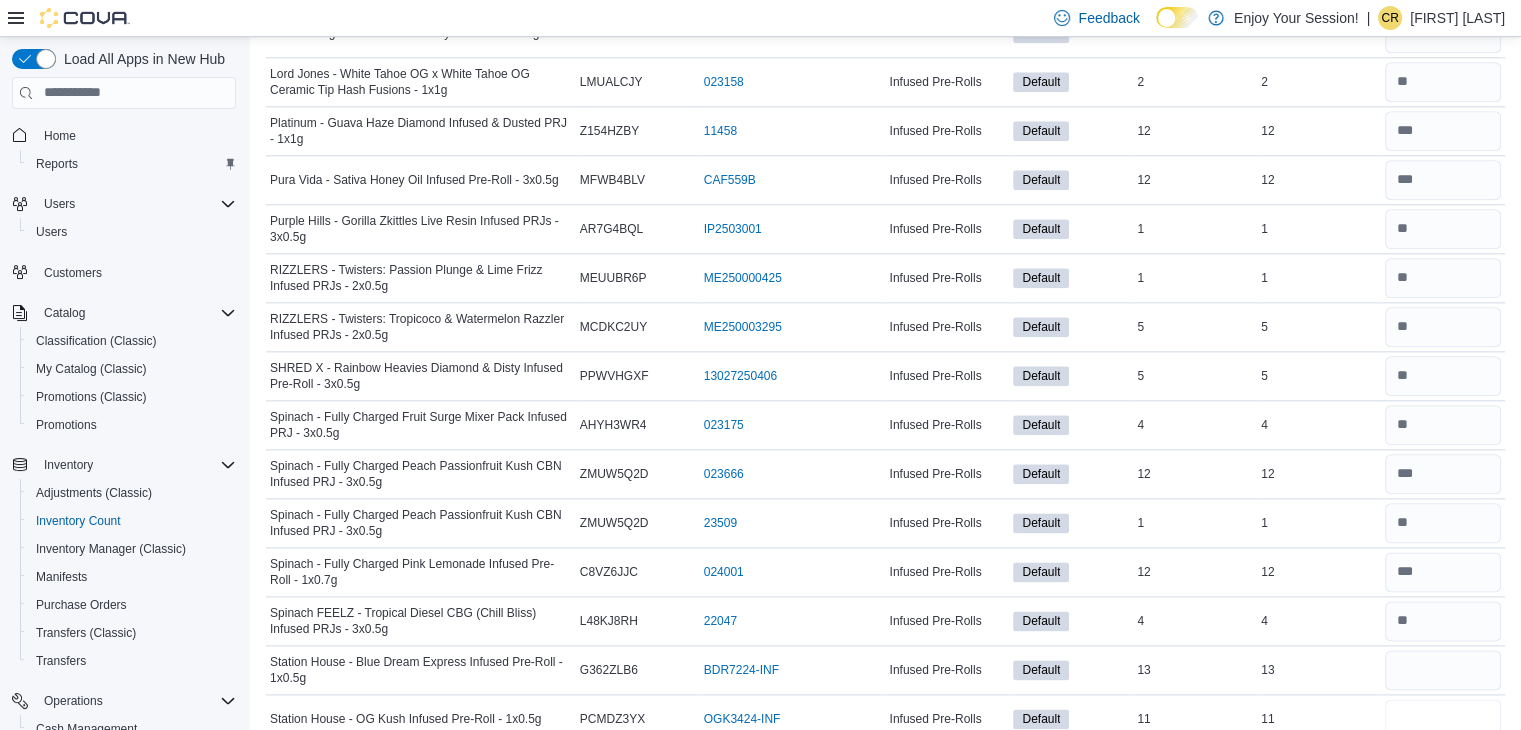 type 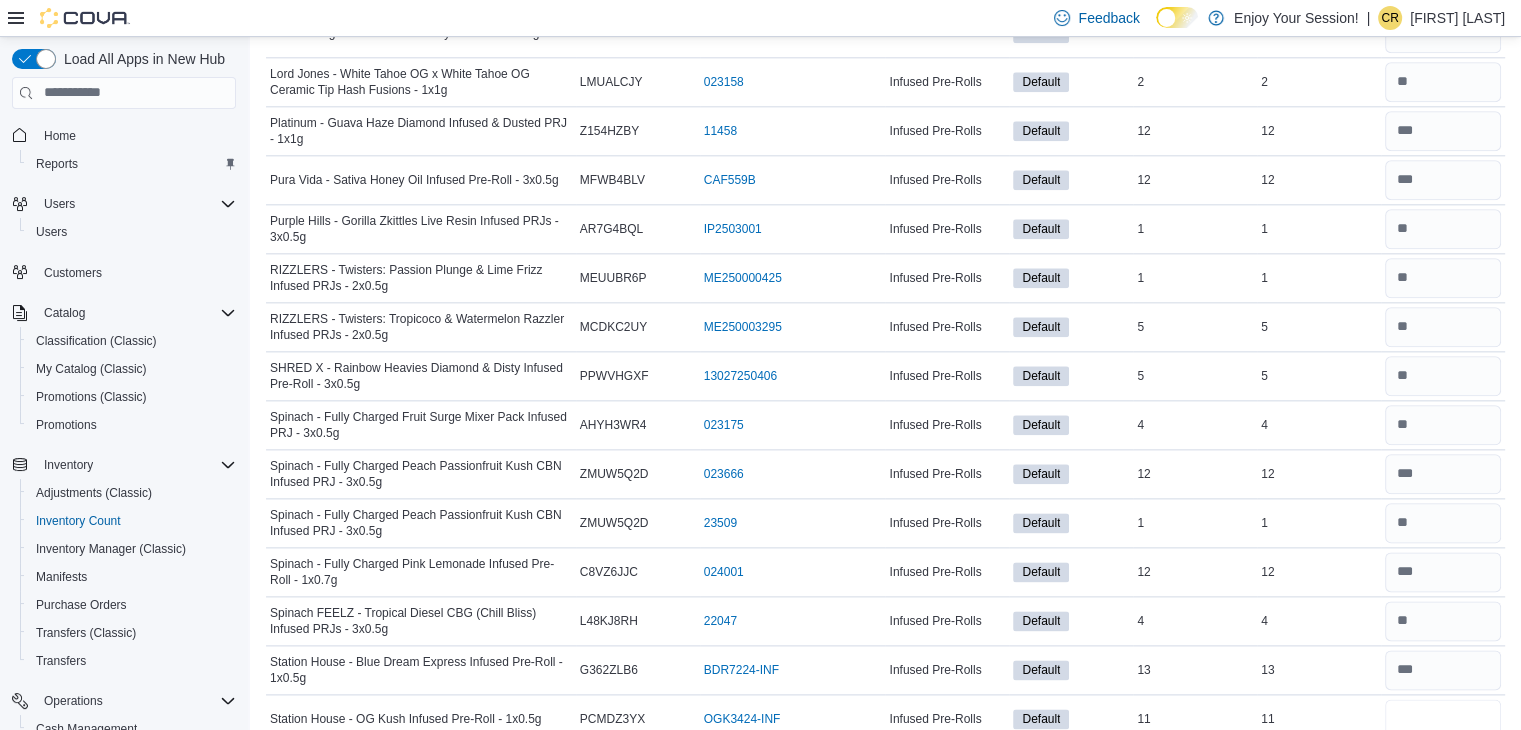 type on "**" 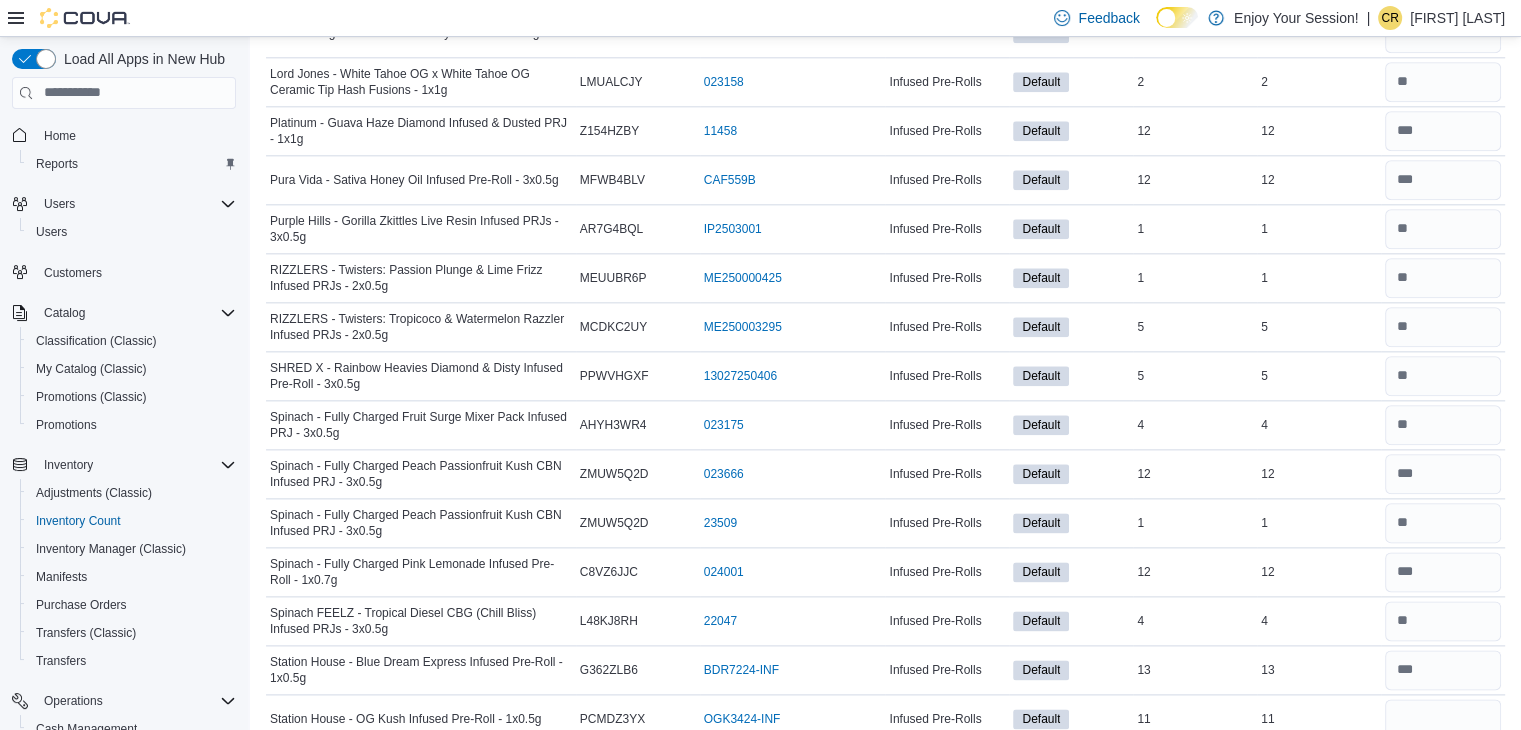 type 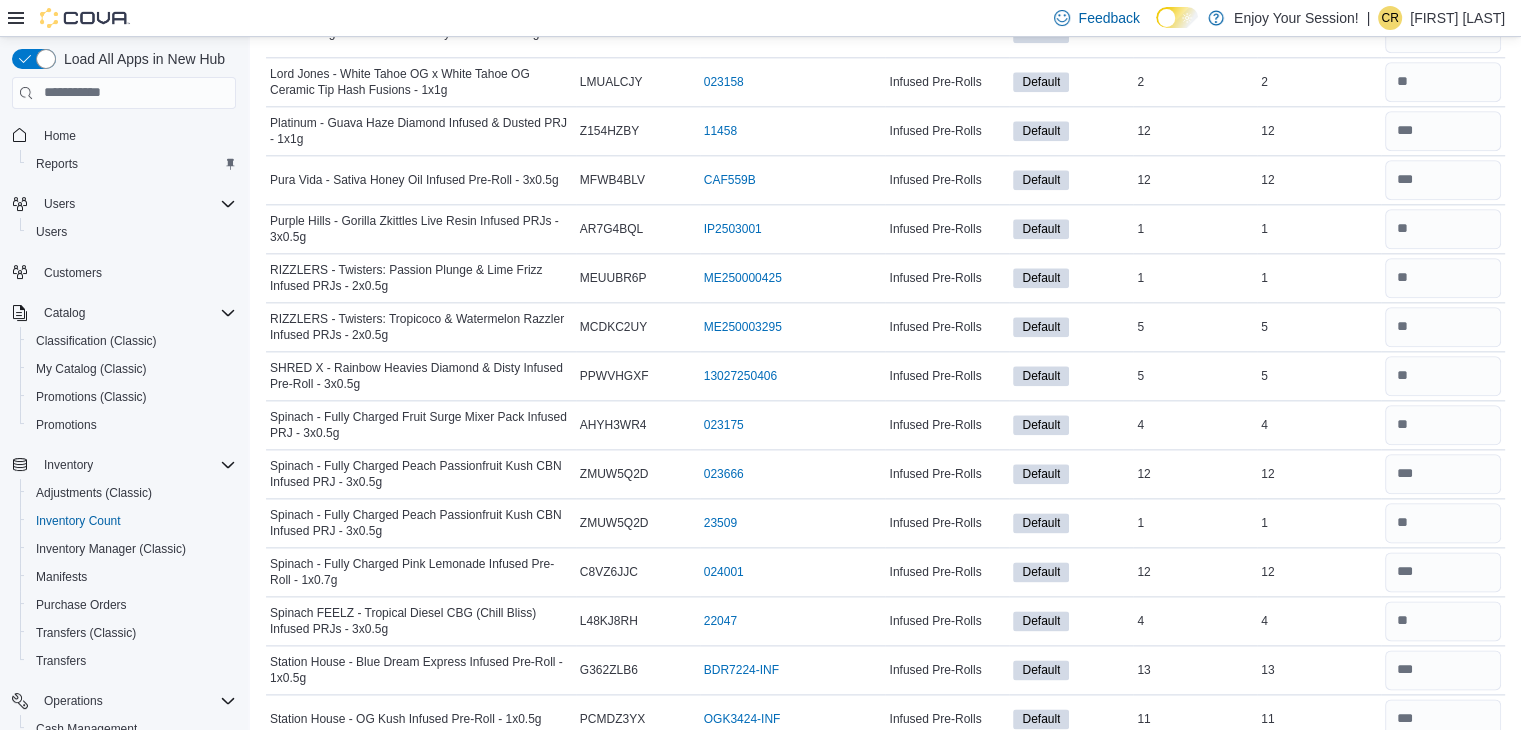 scroll, scrollTop: 2736, scrollLeft: 0, axis: vertical 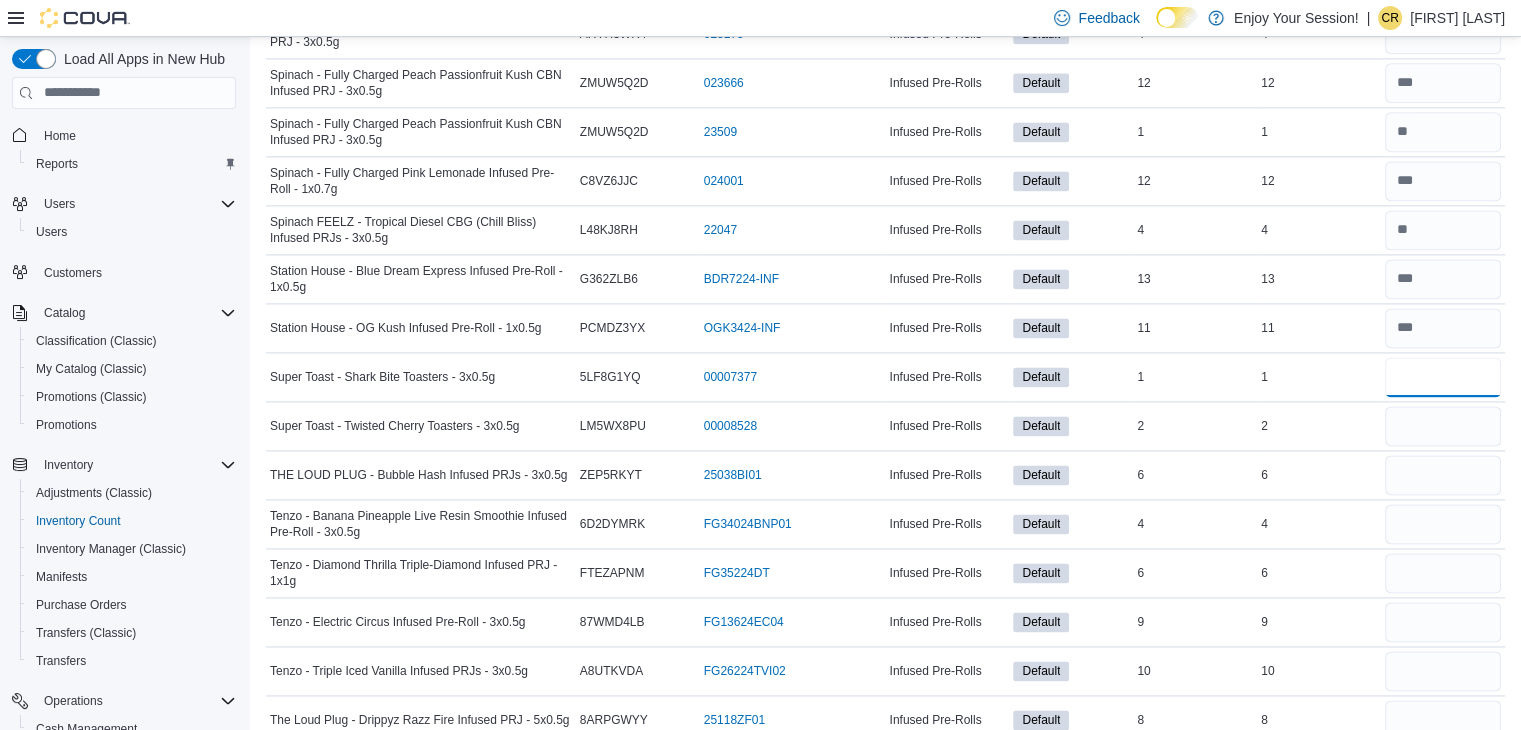 type on "*" 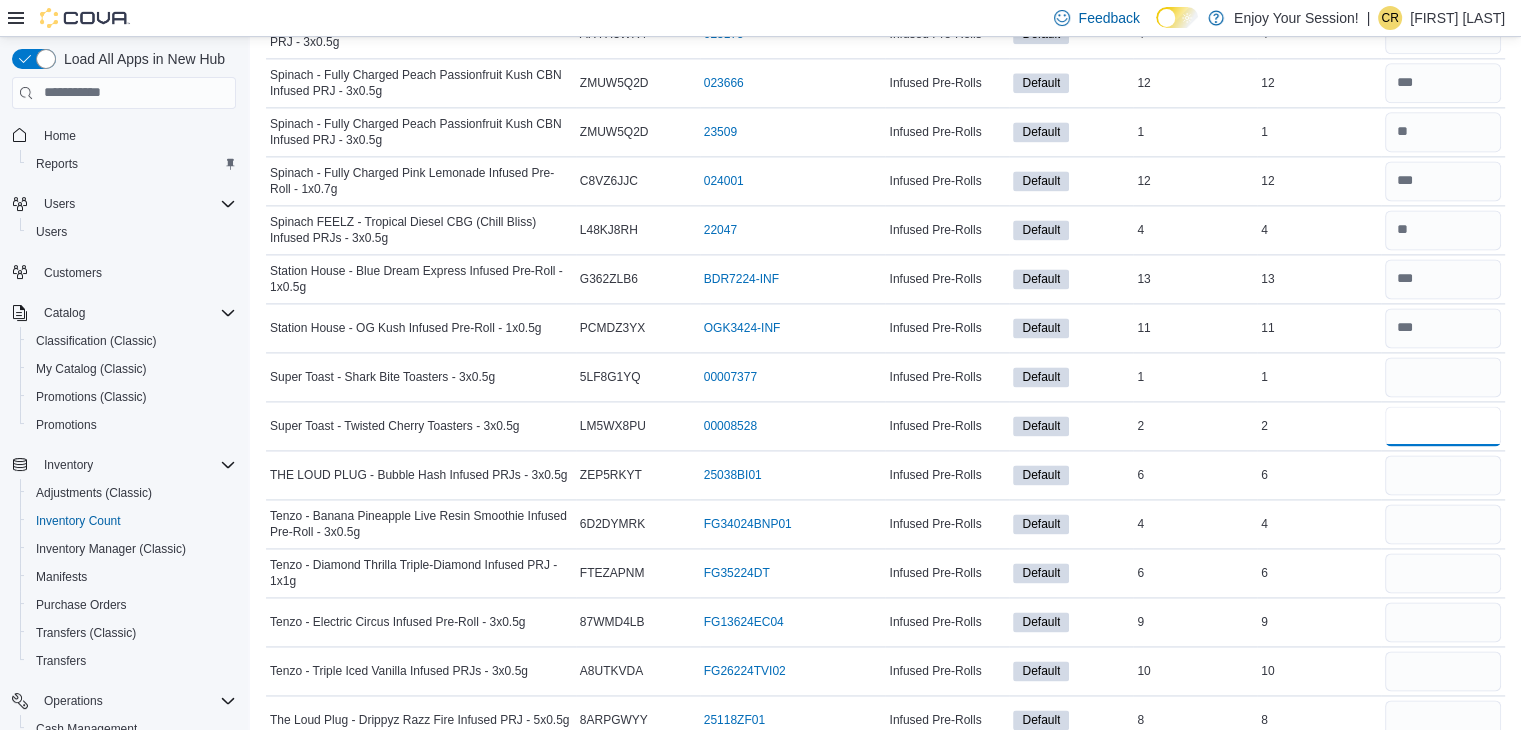 type 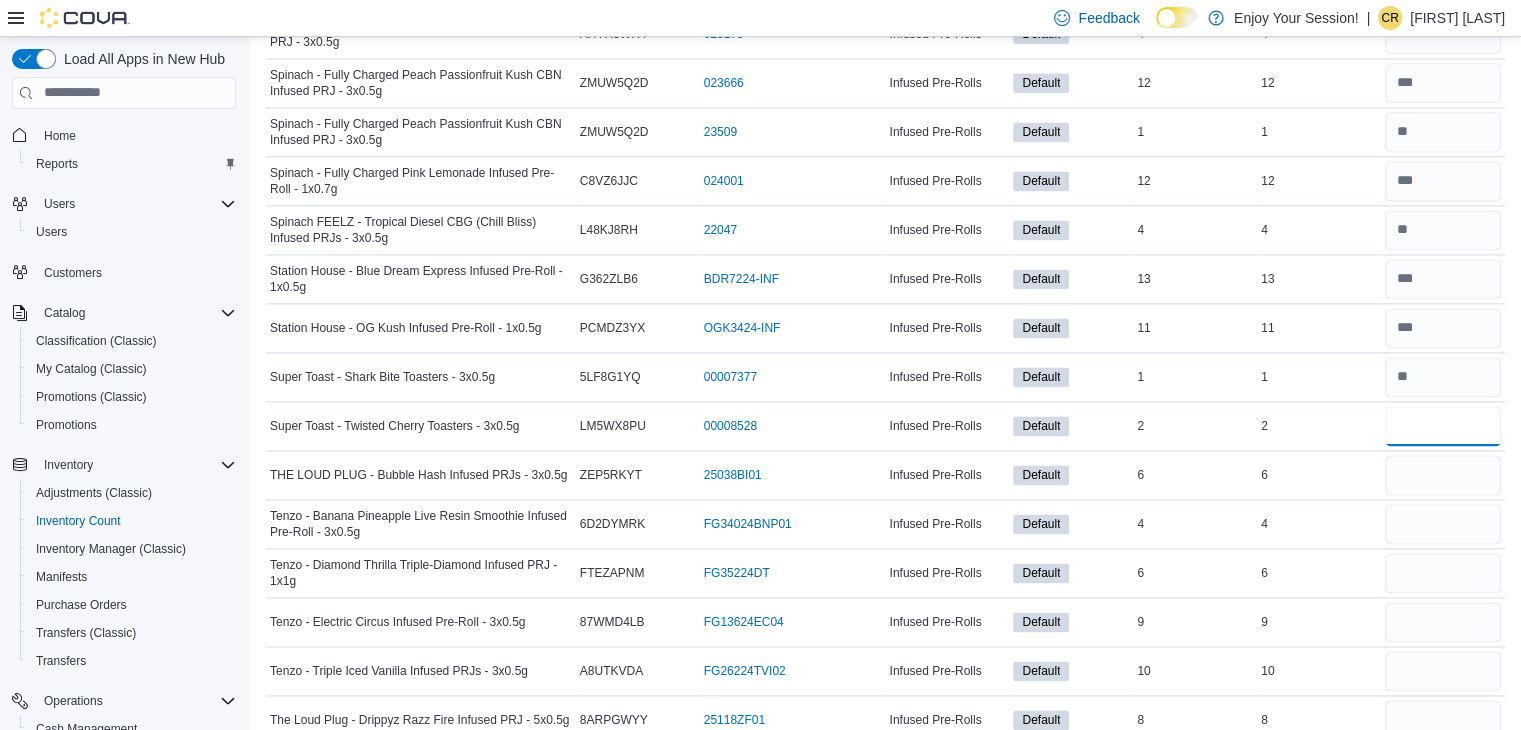 type on "*" 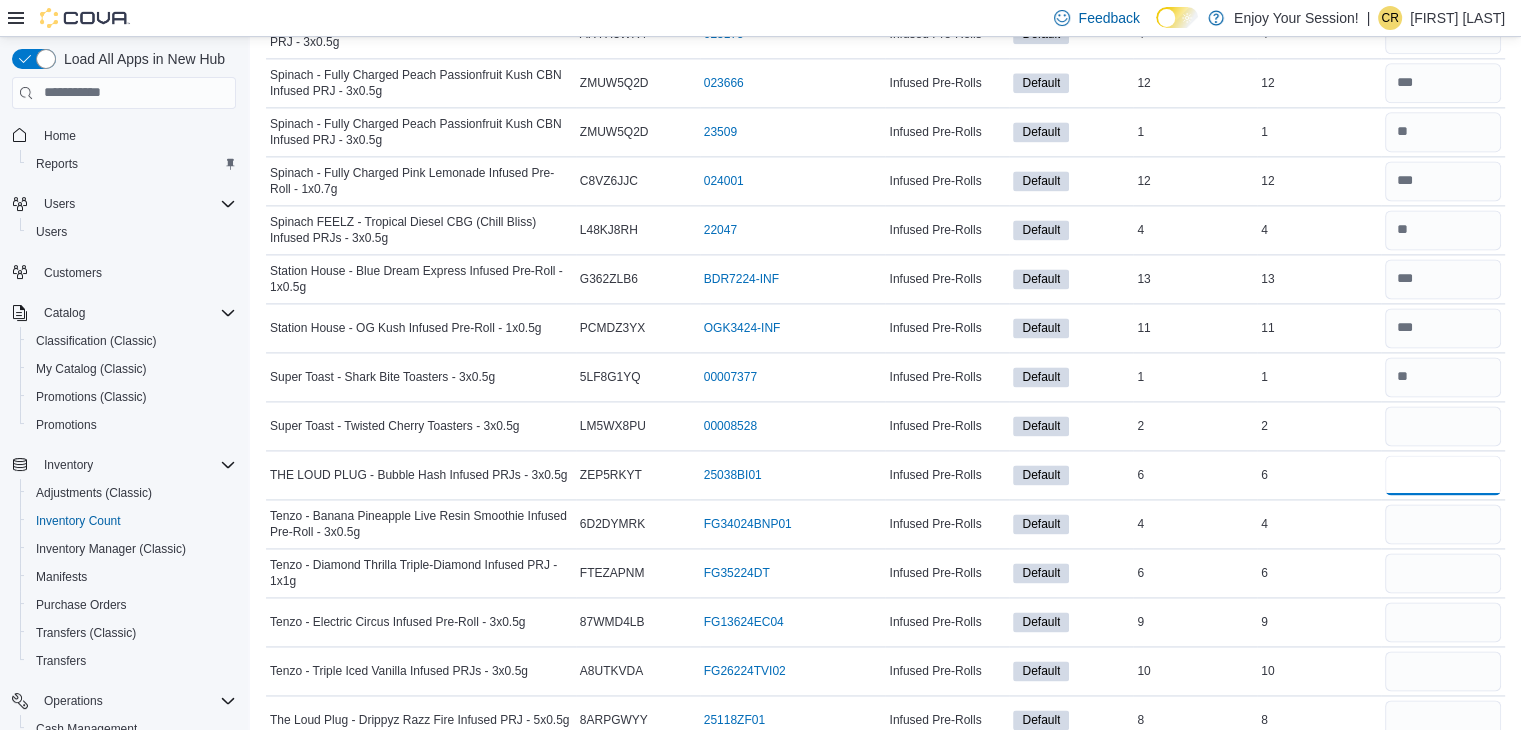 type 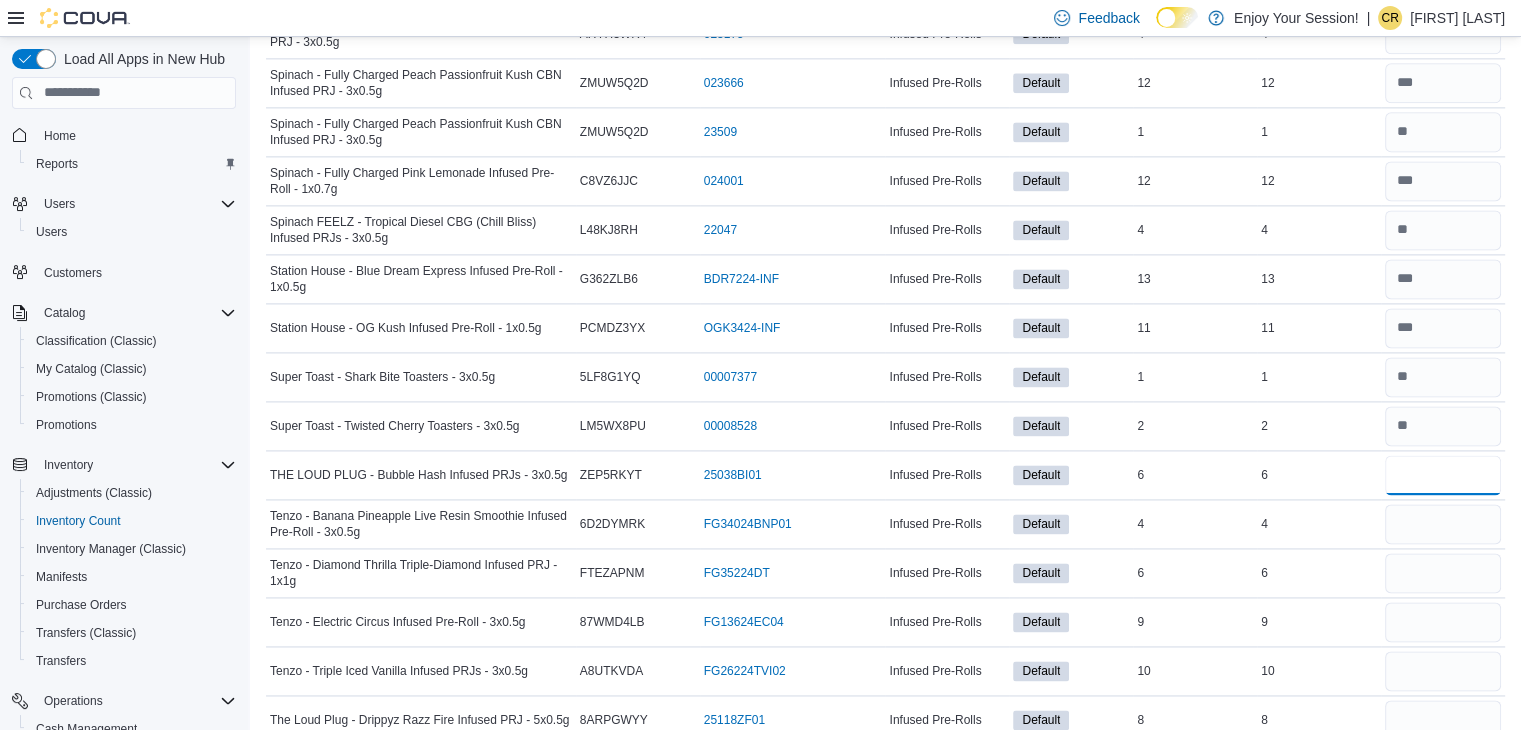 type on "*" 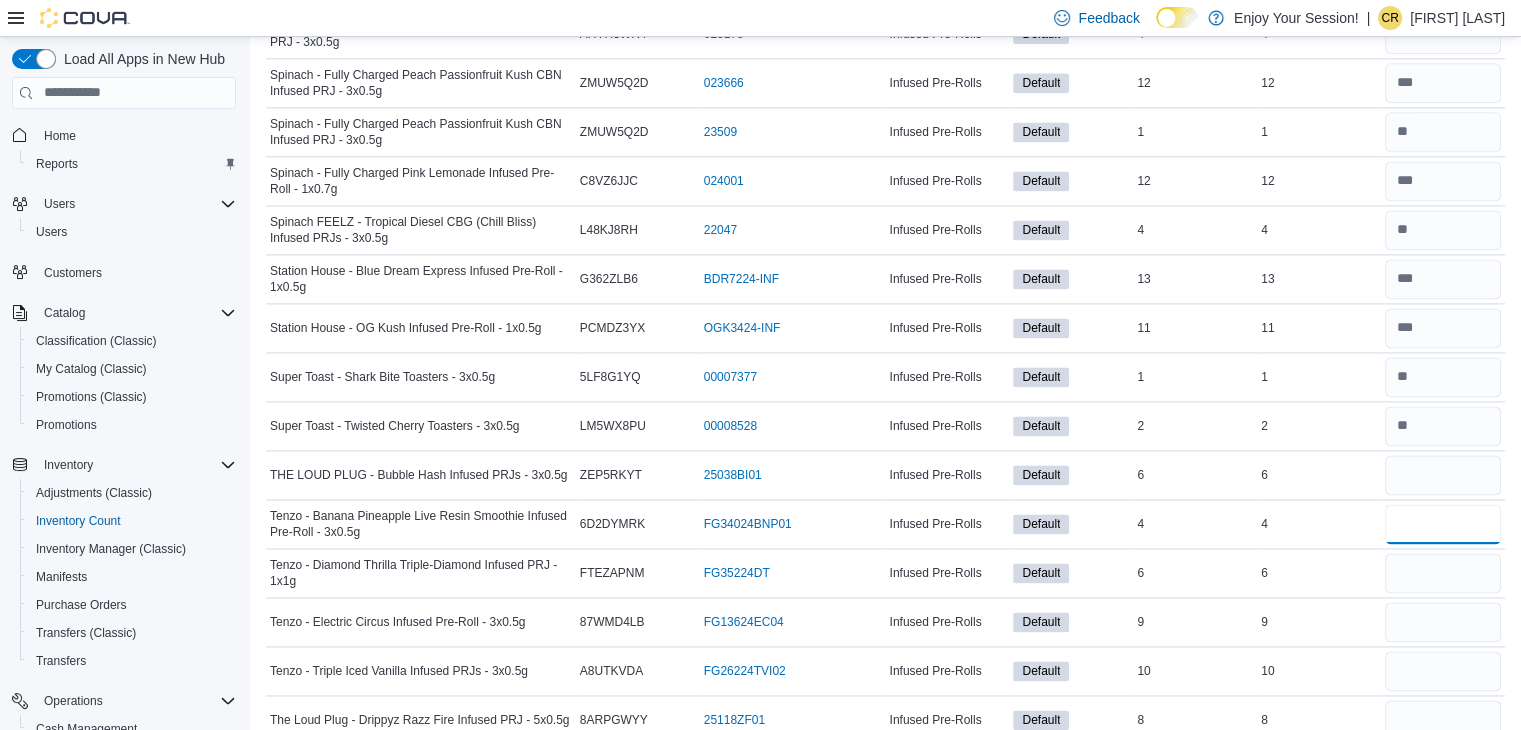 type 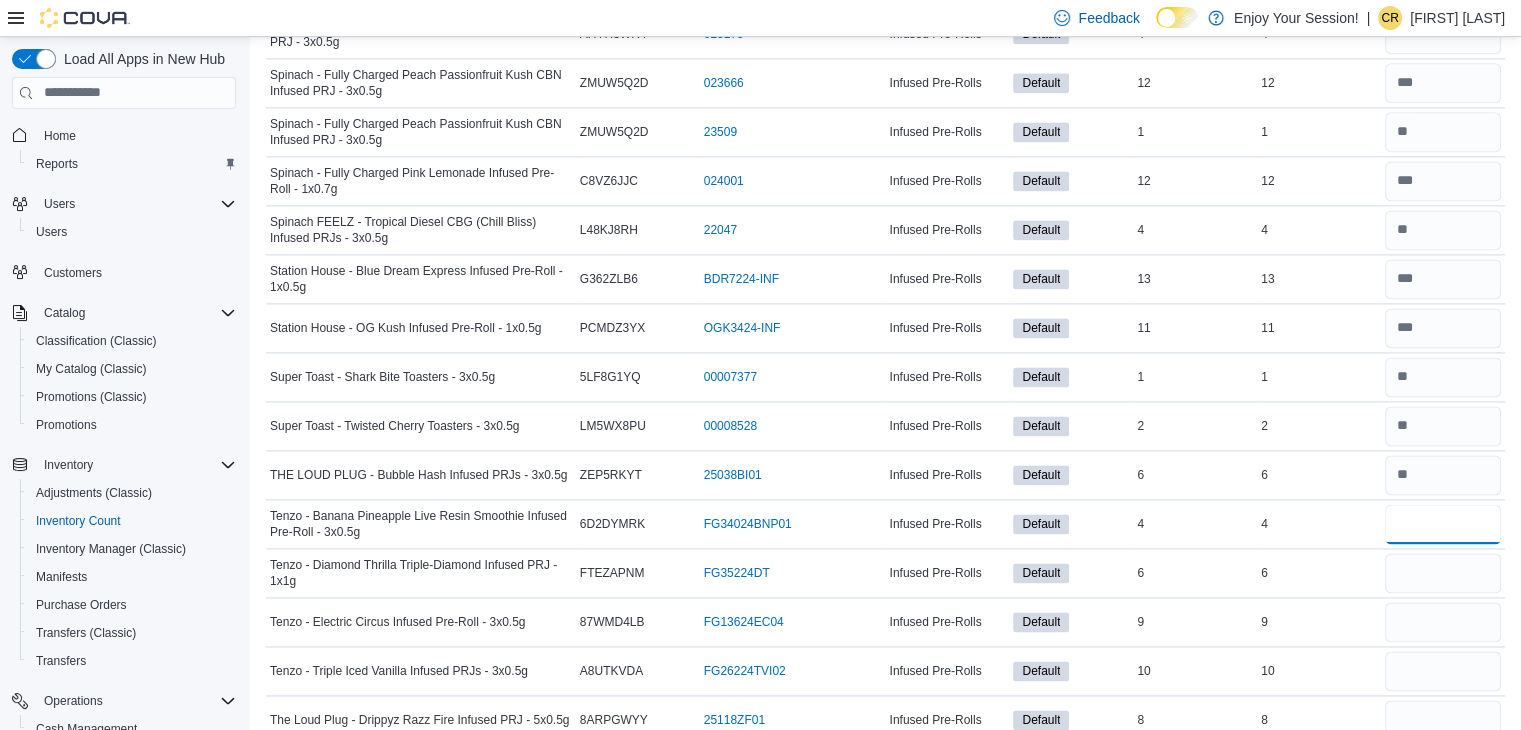 type on "*" 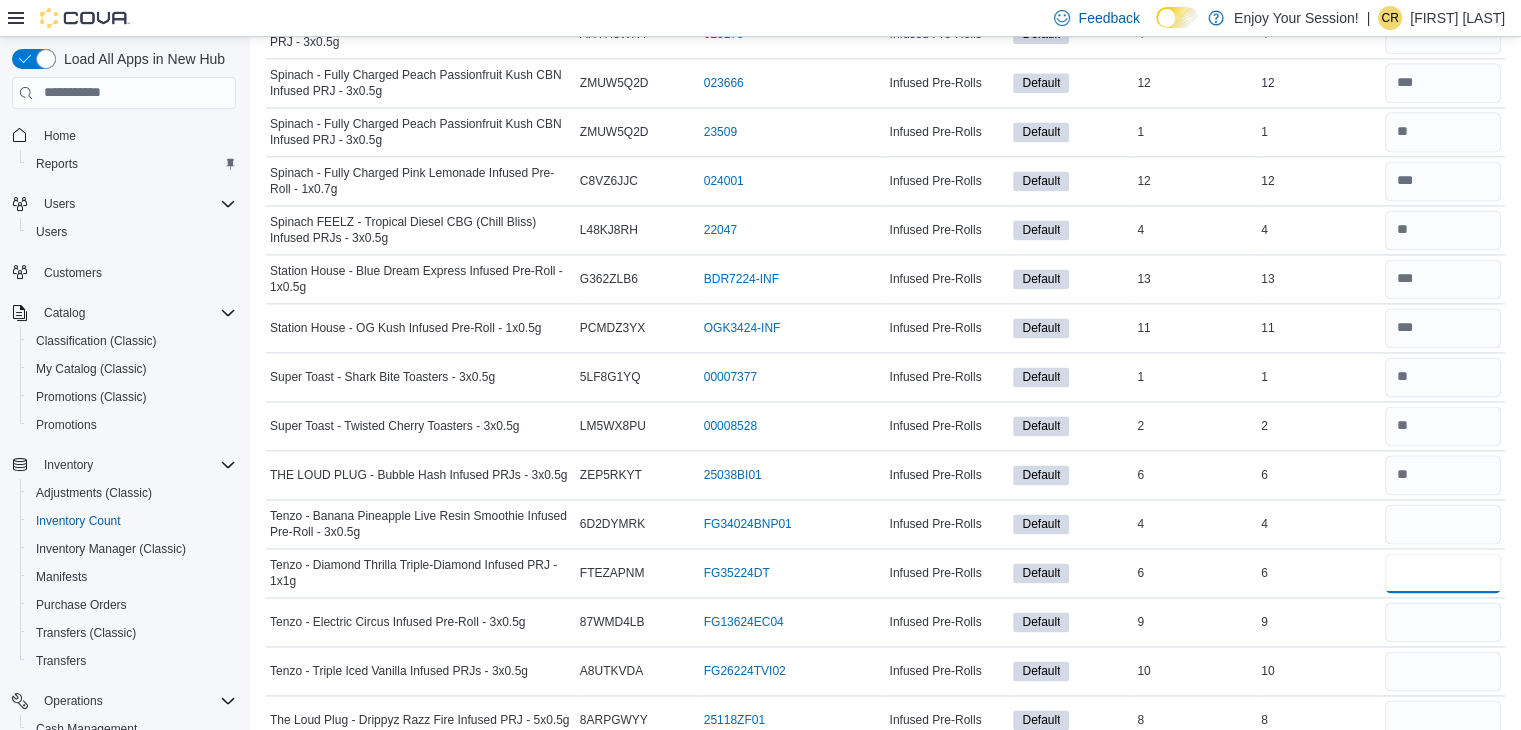 type 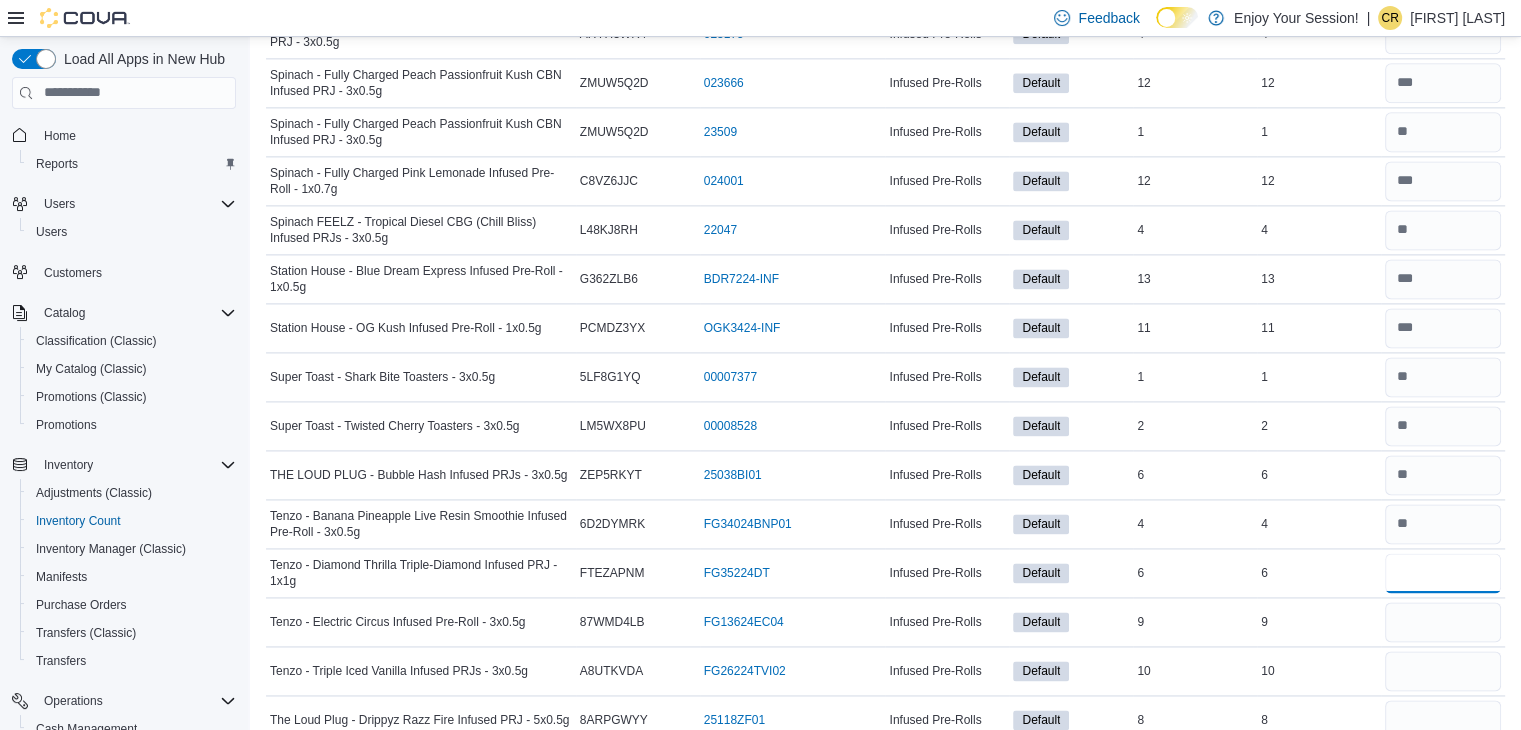 type on "*" 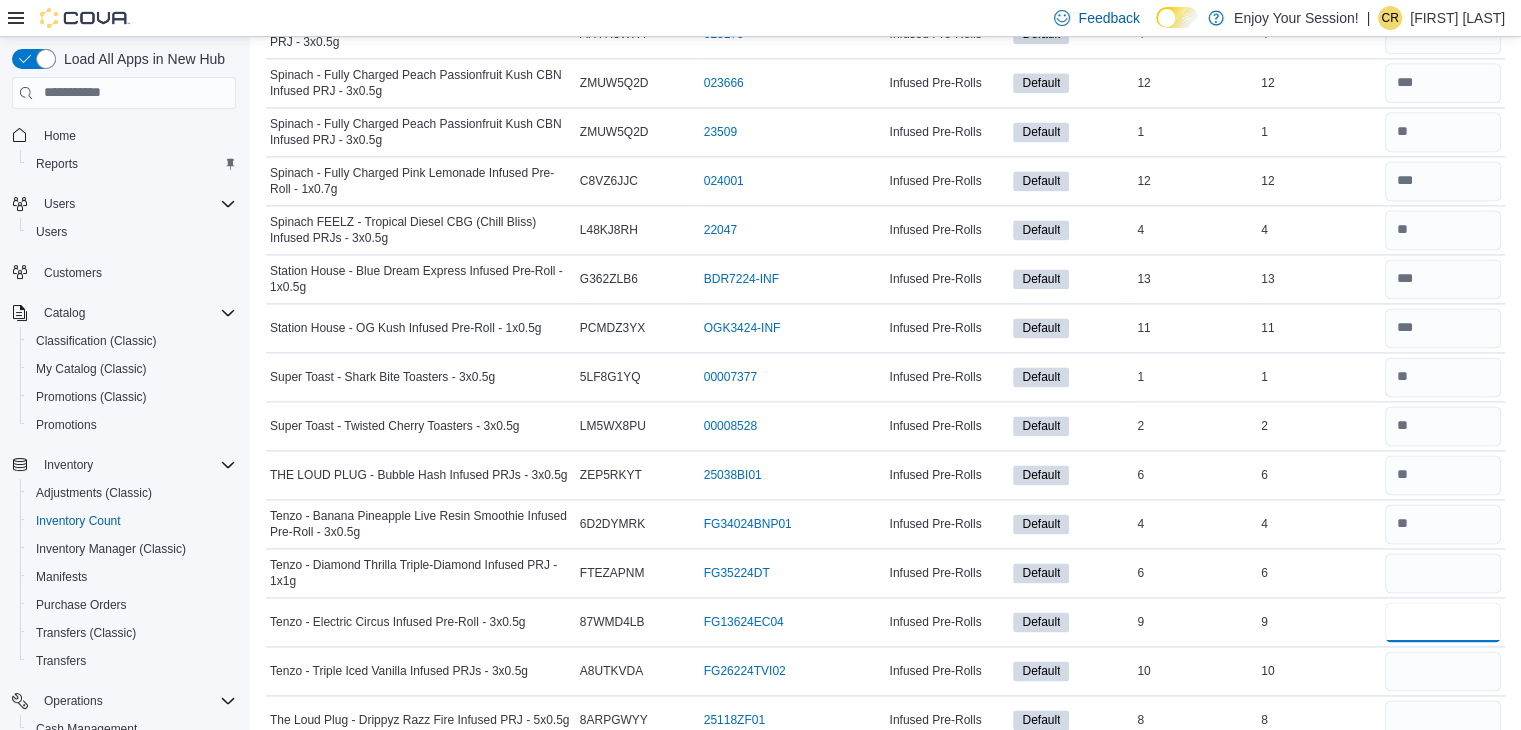 type 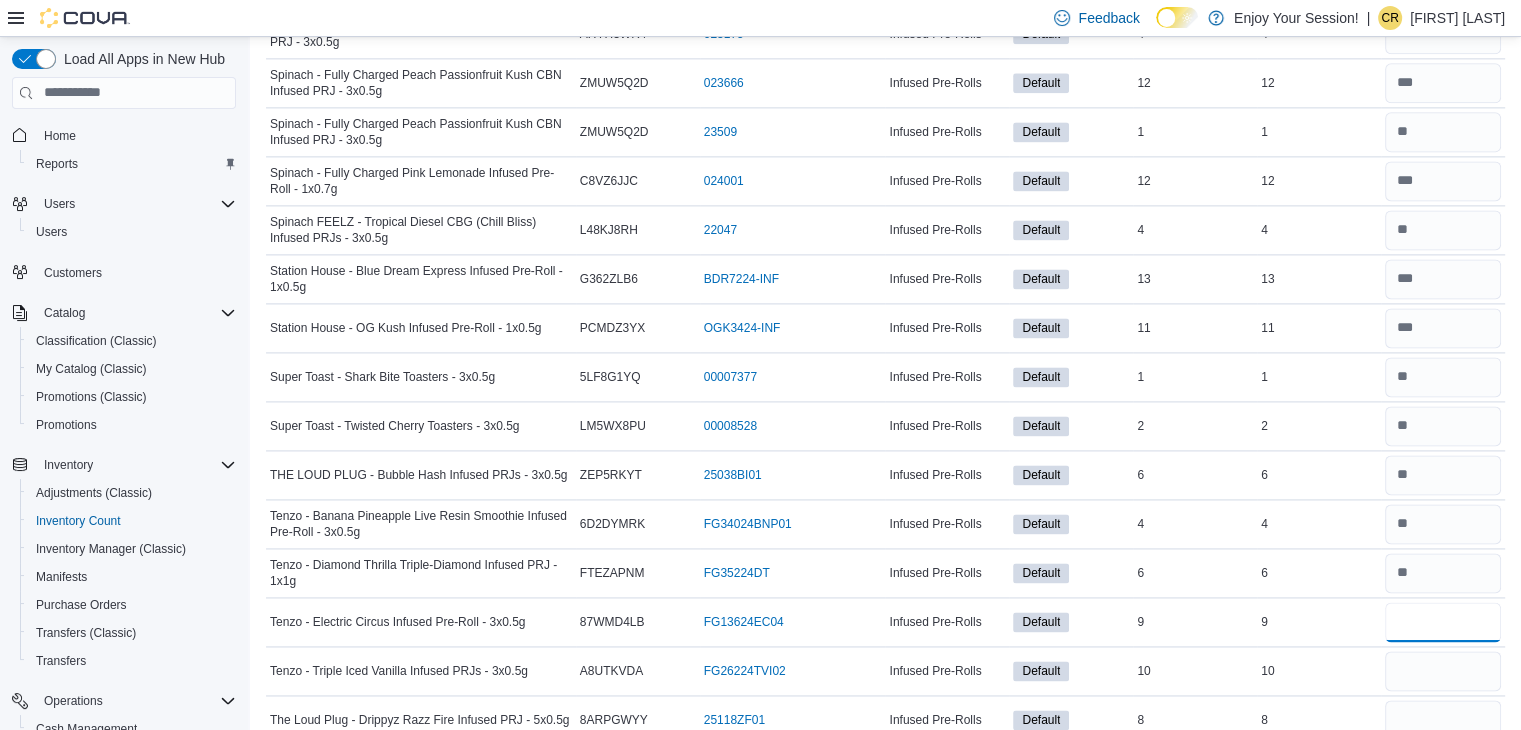 type on "*" 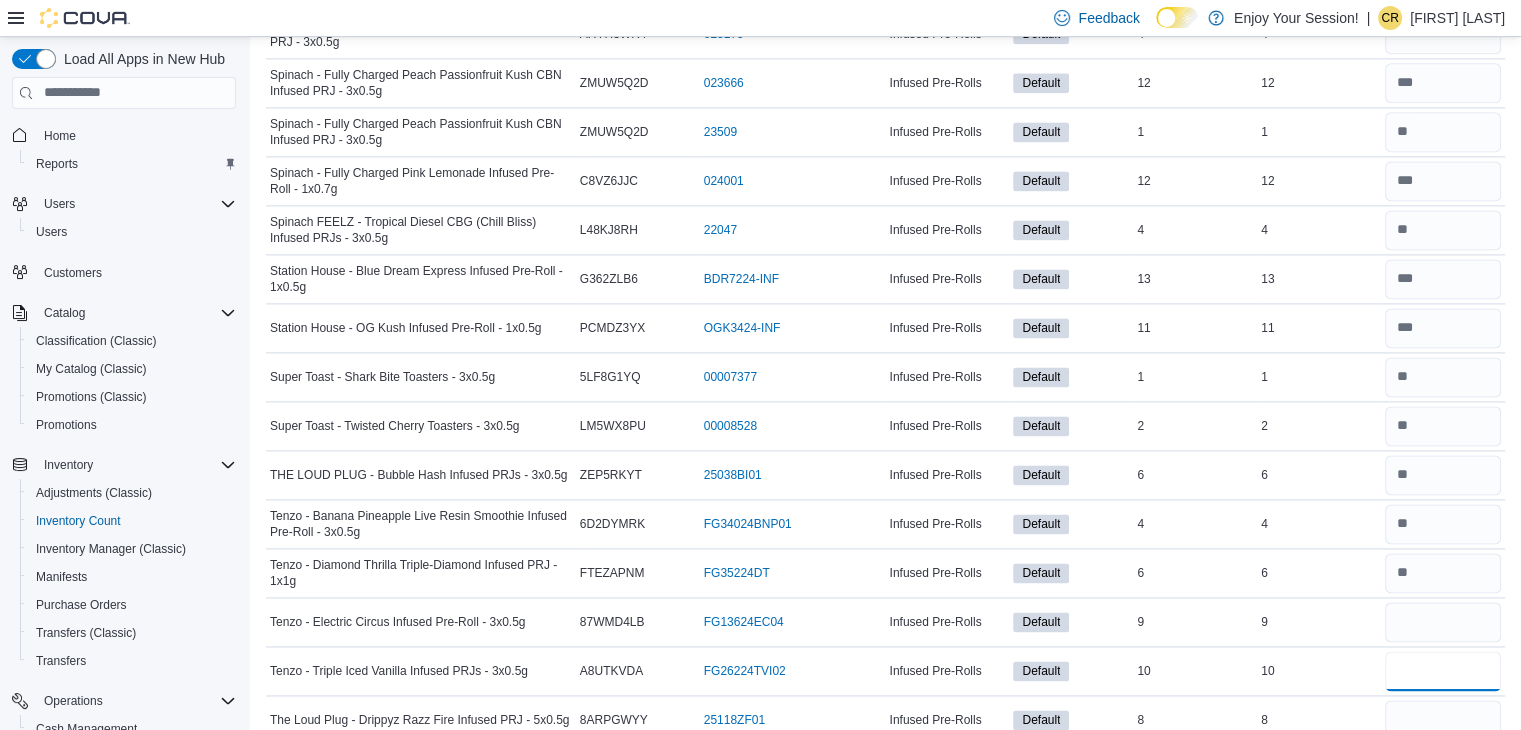 type 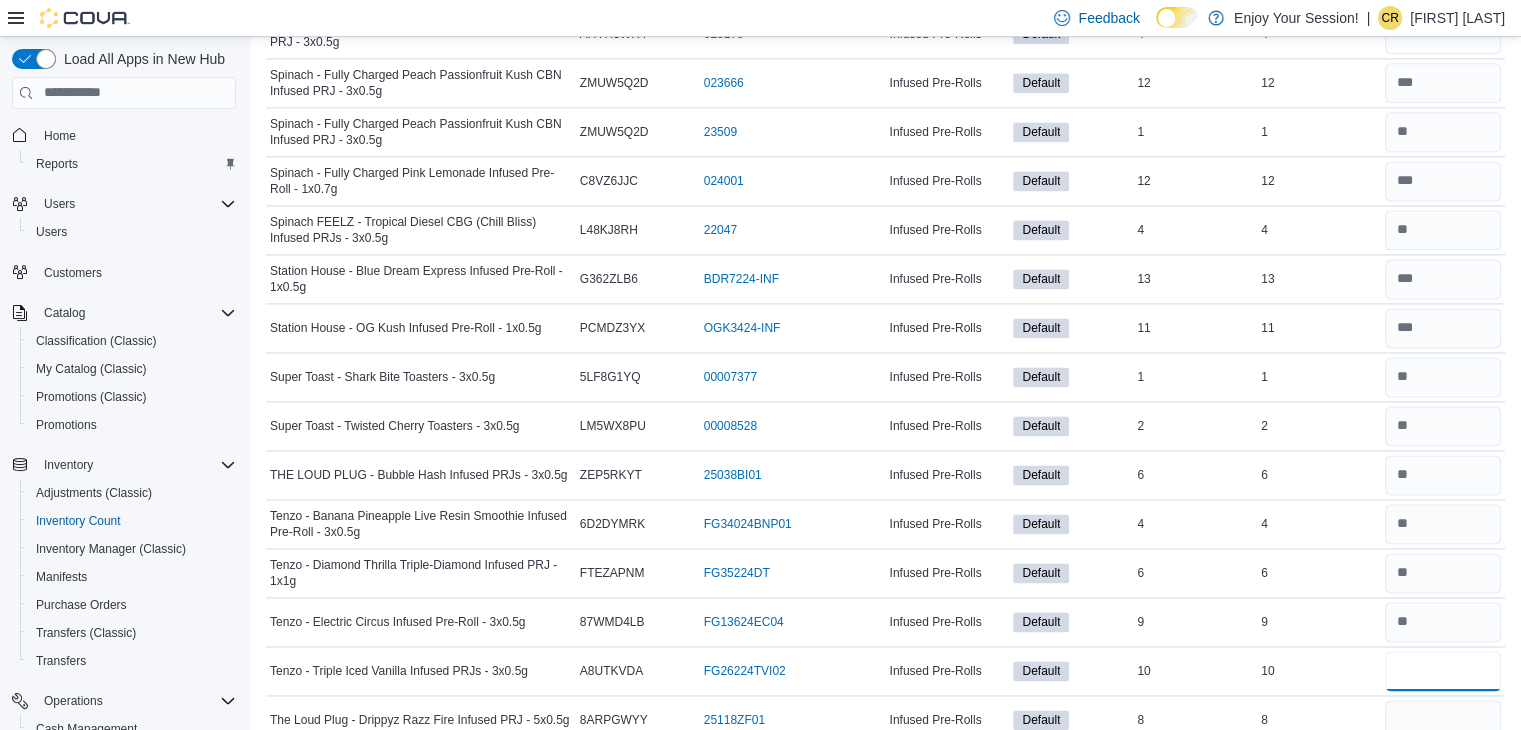 type on "**" 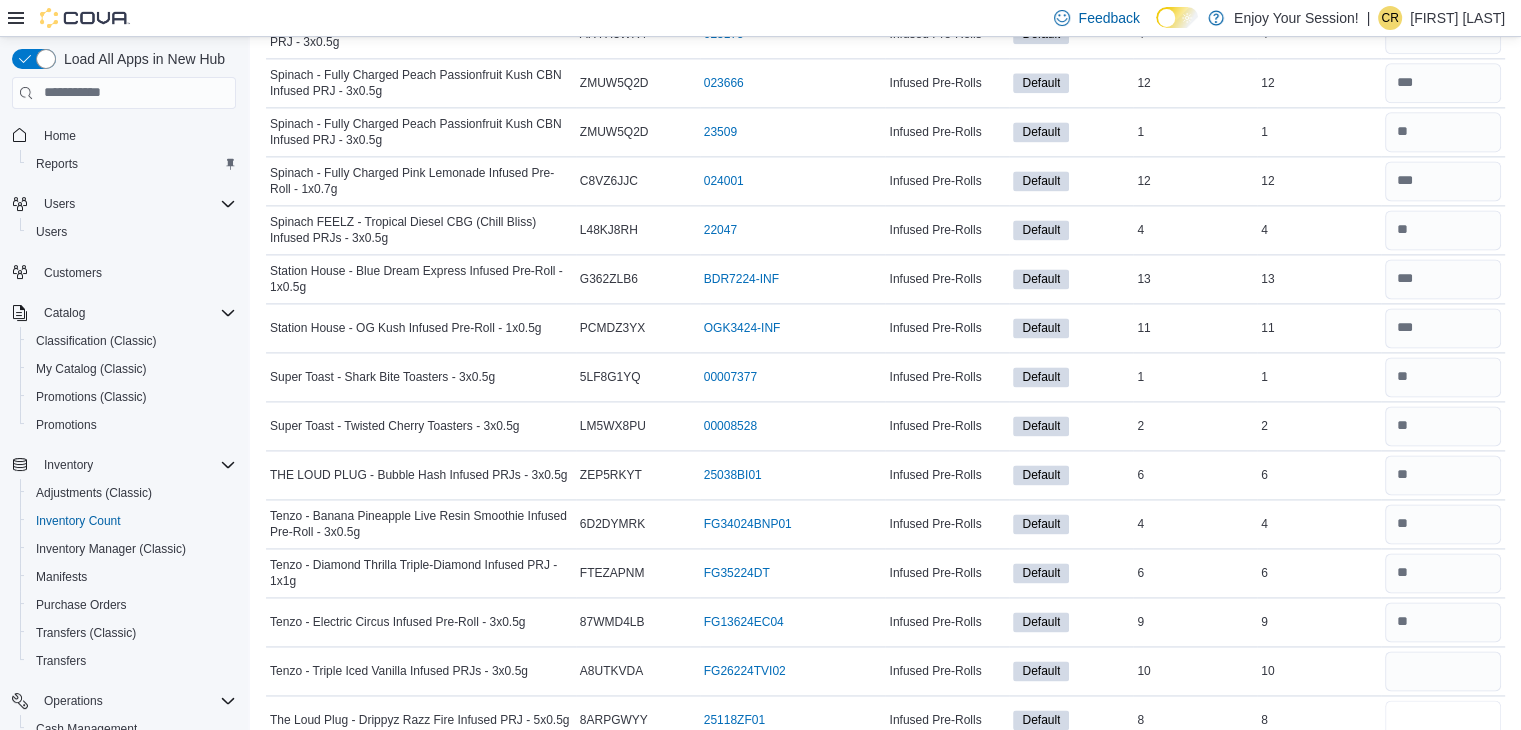 type 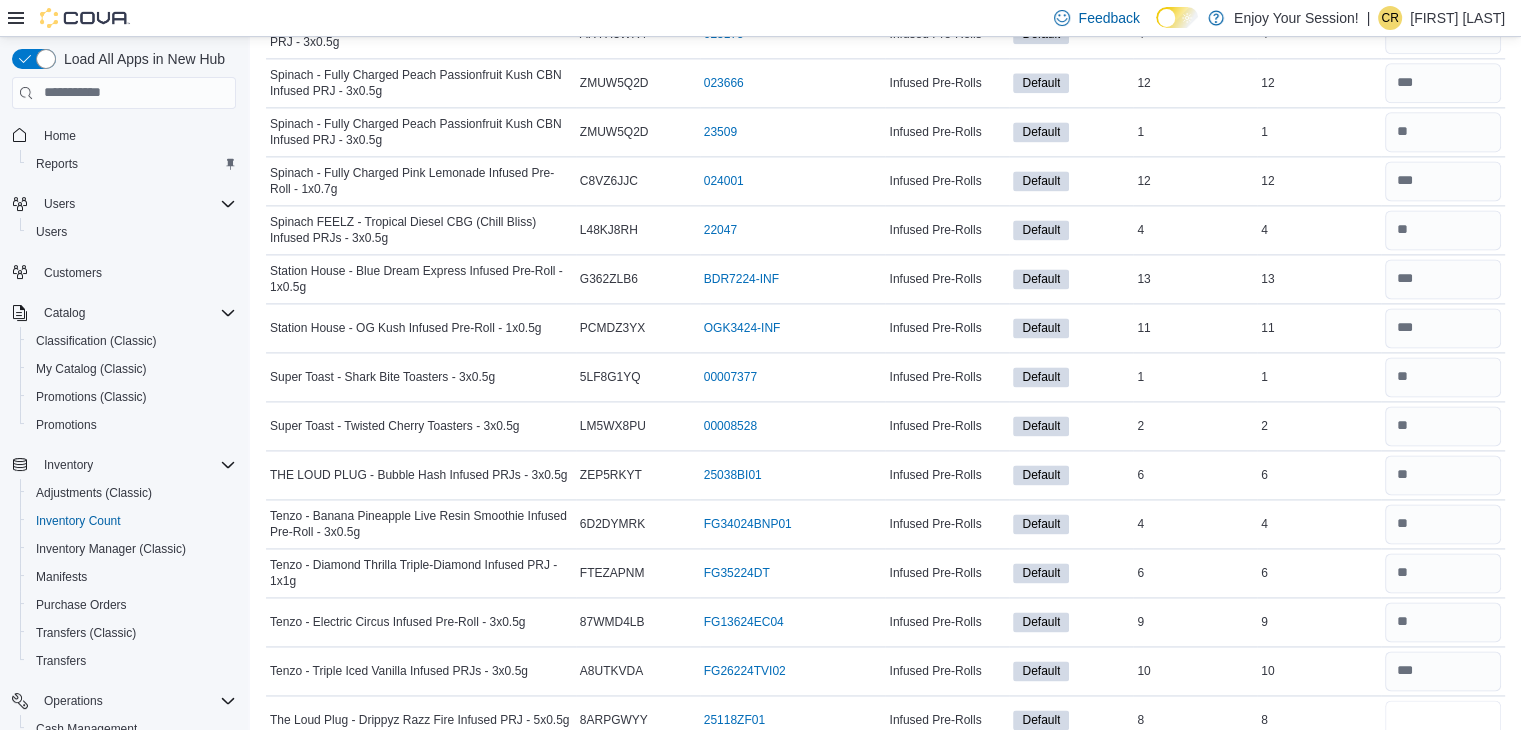 type on "*" 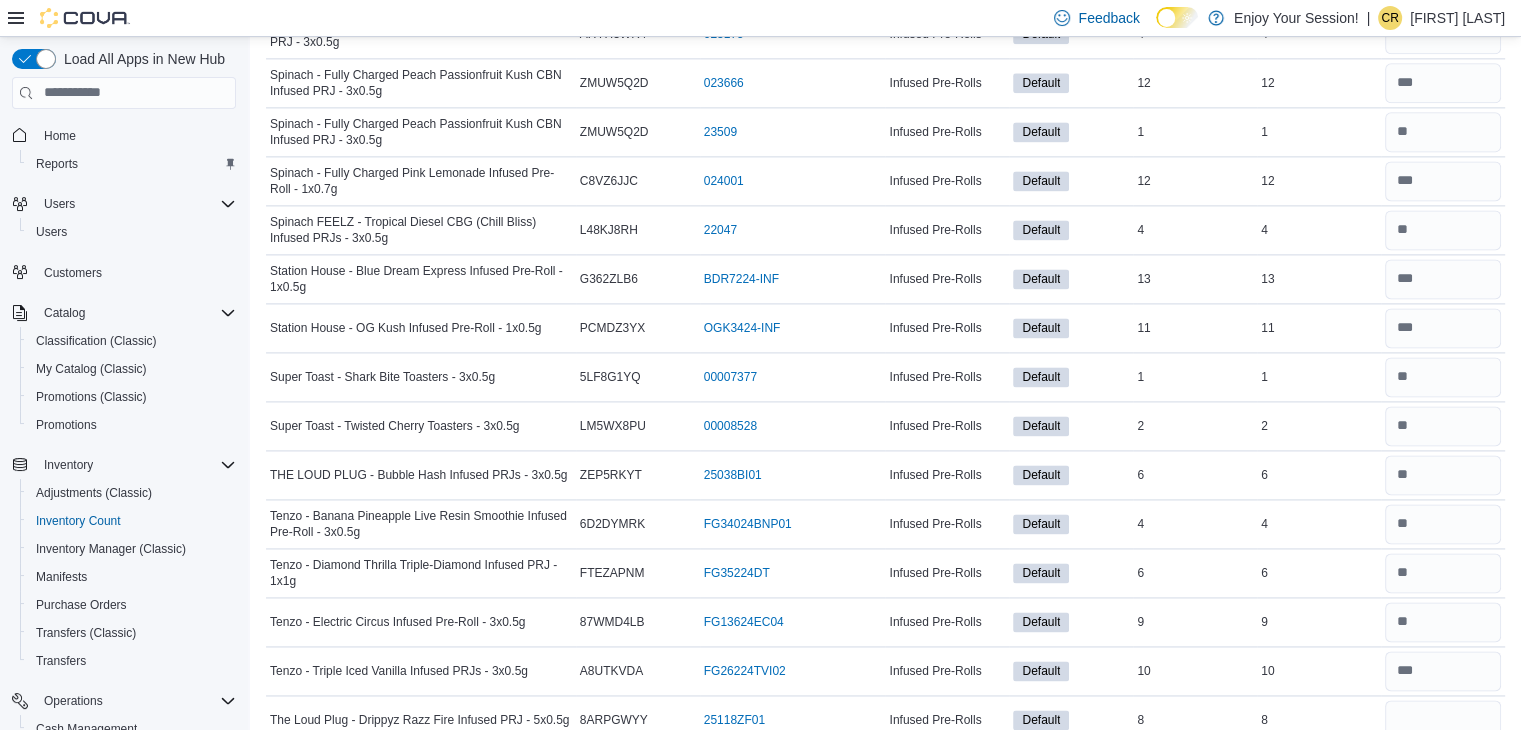 type 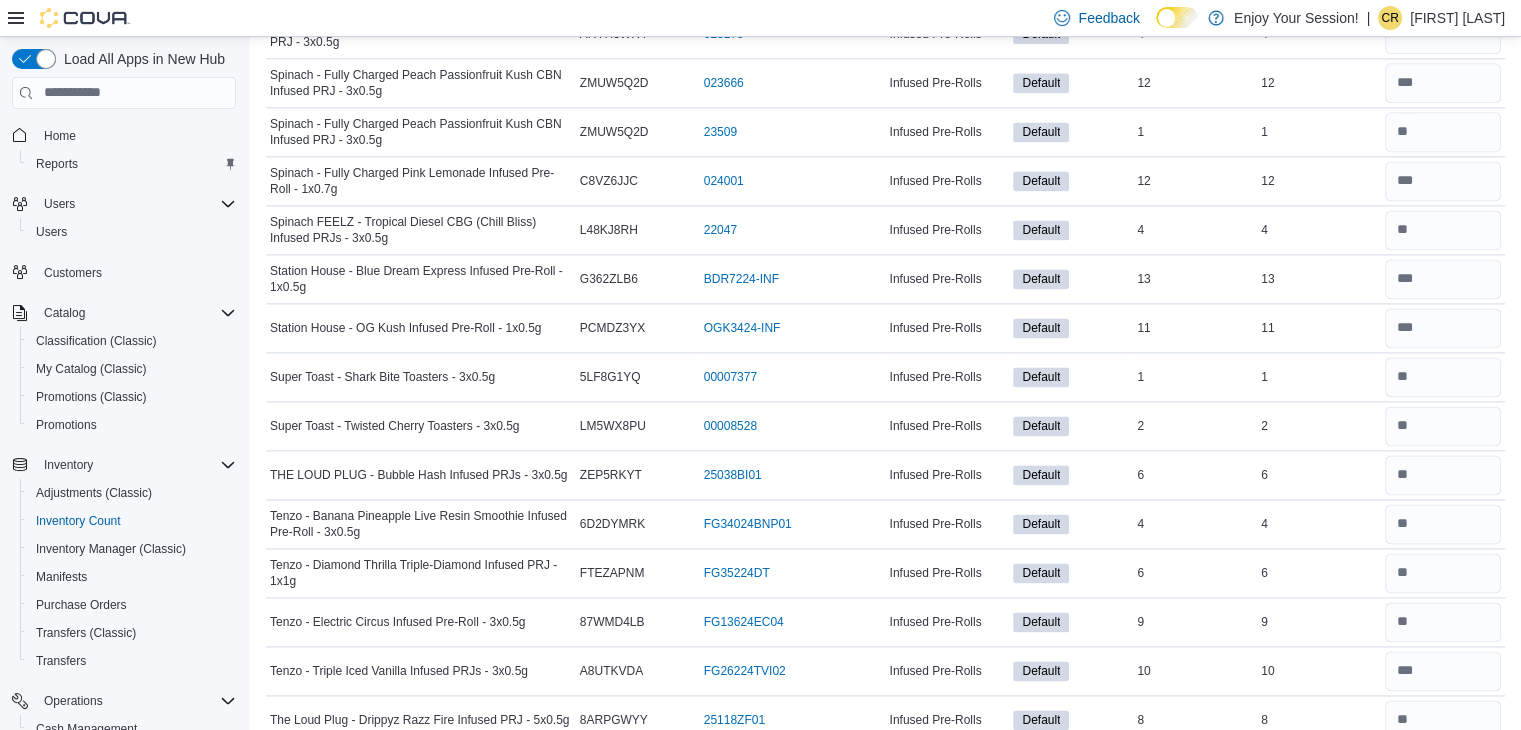 scroll, scrollTop: 3046, scrollLeft: 0, axis: vertical 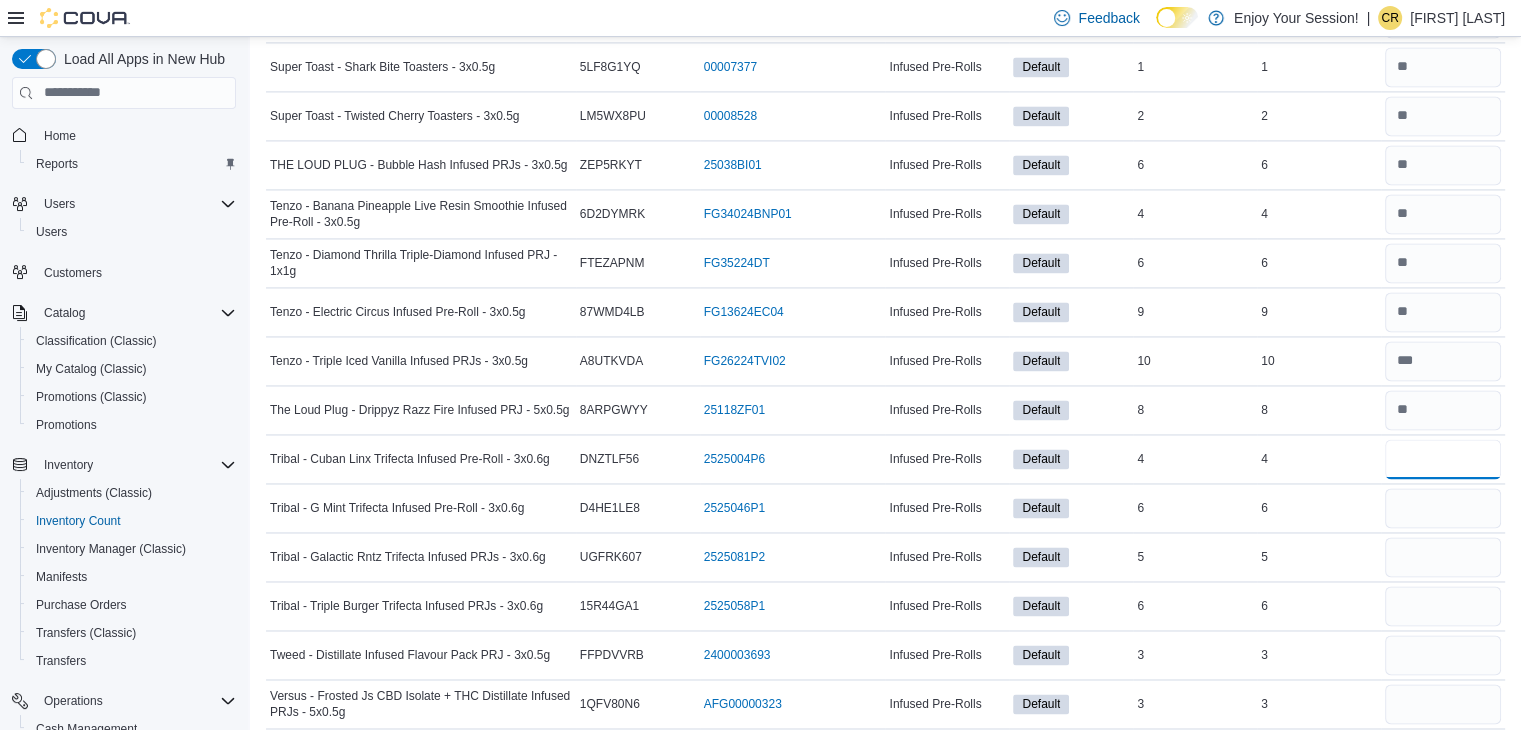 type on "*" 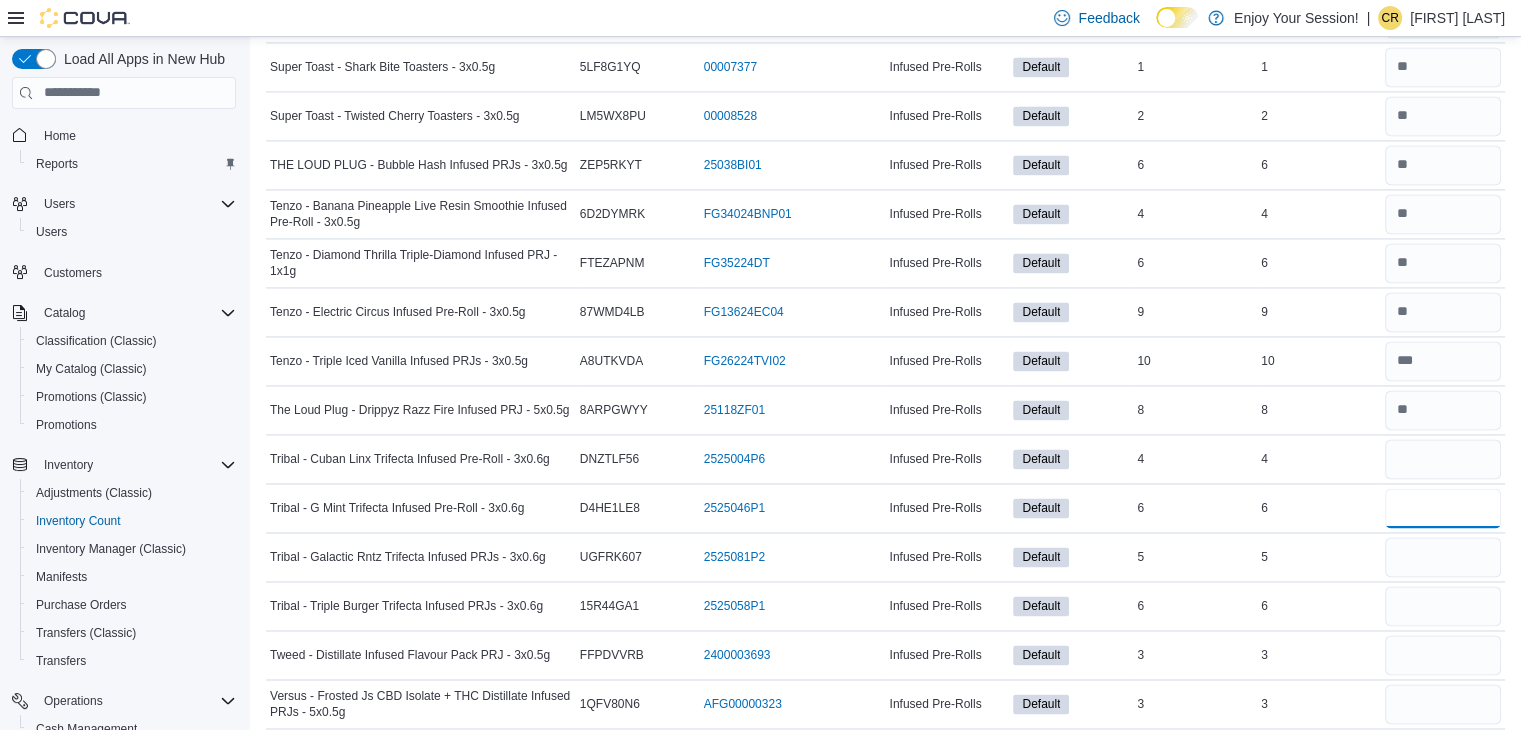 type 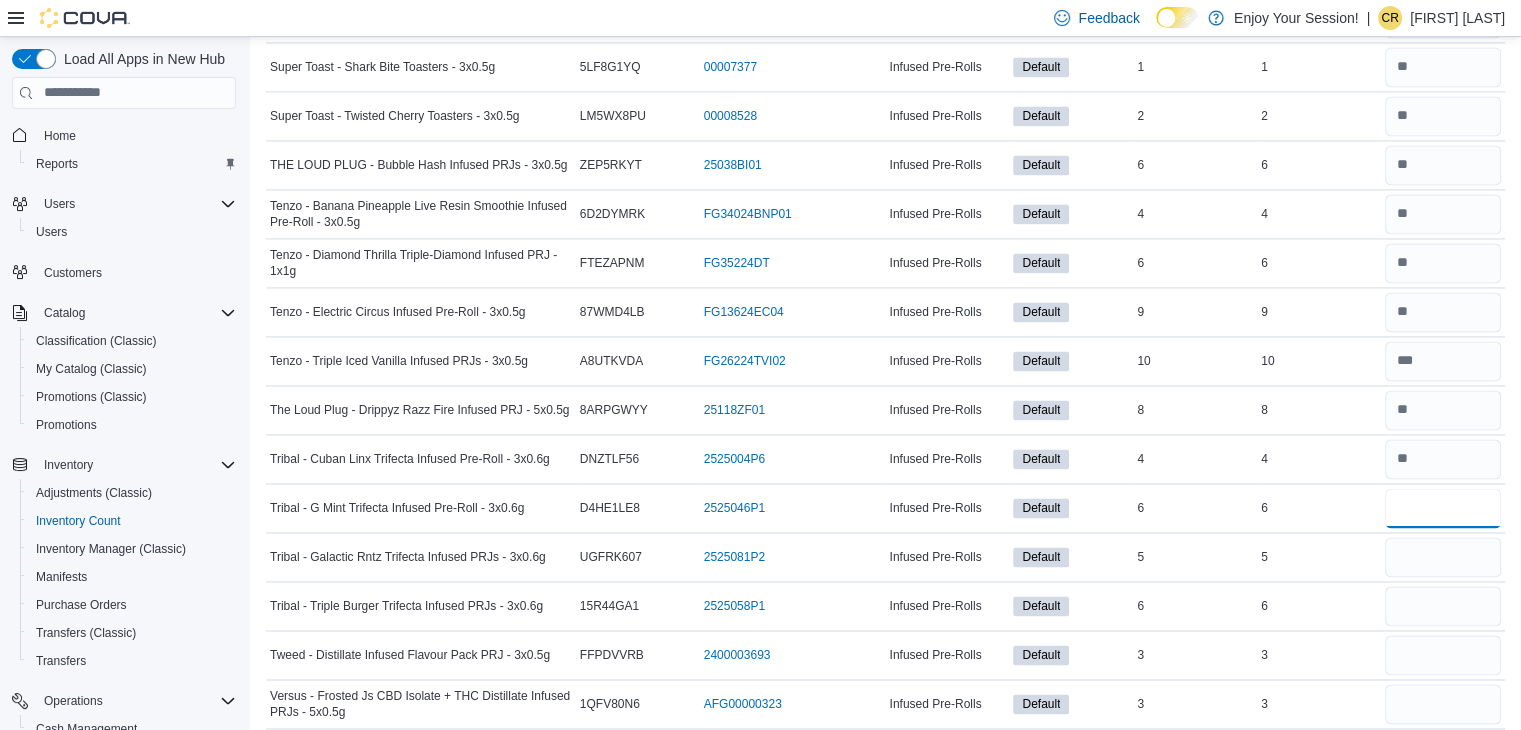 type on "*" 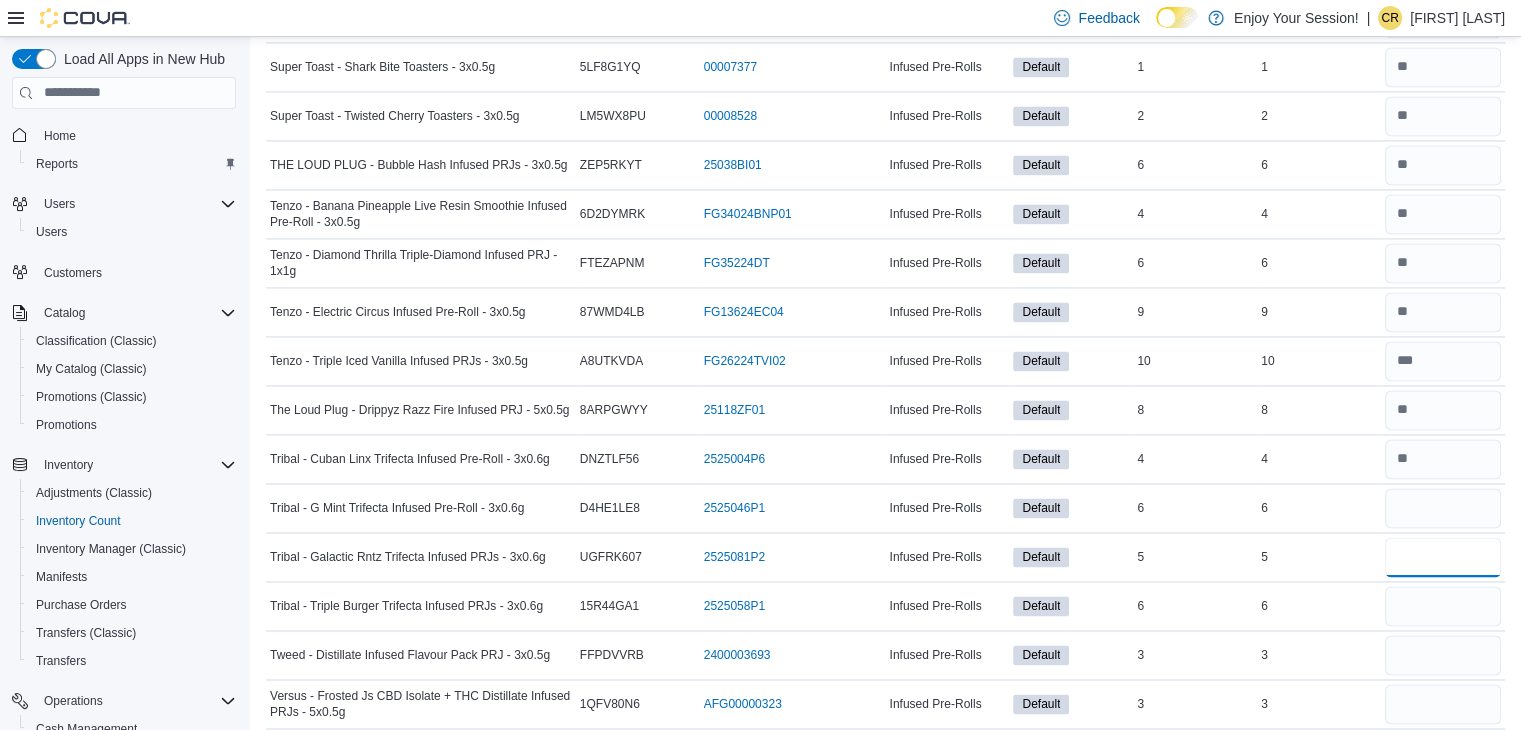 type 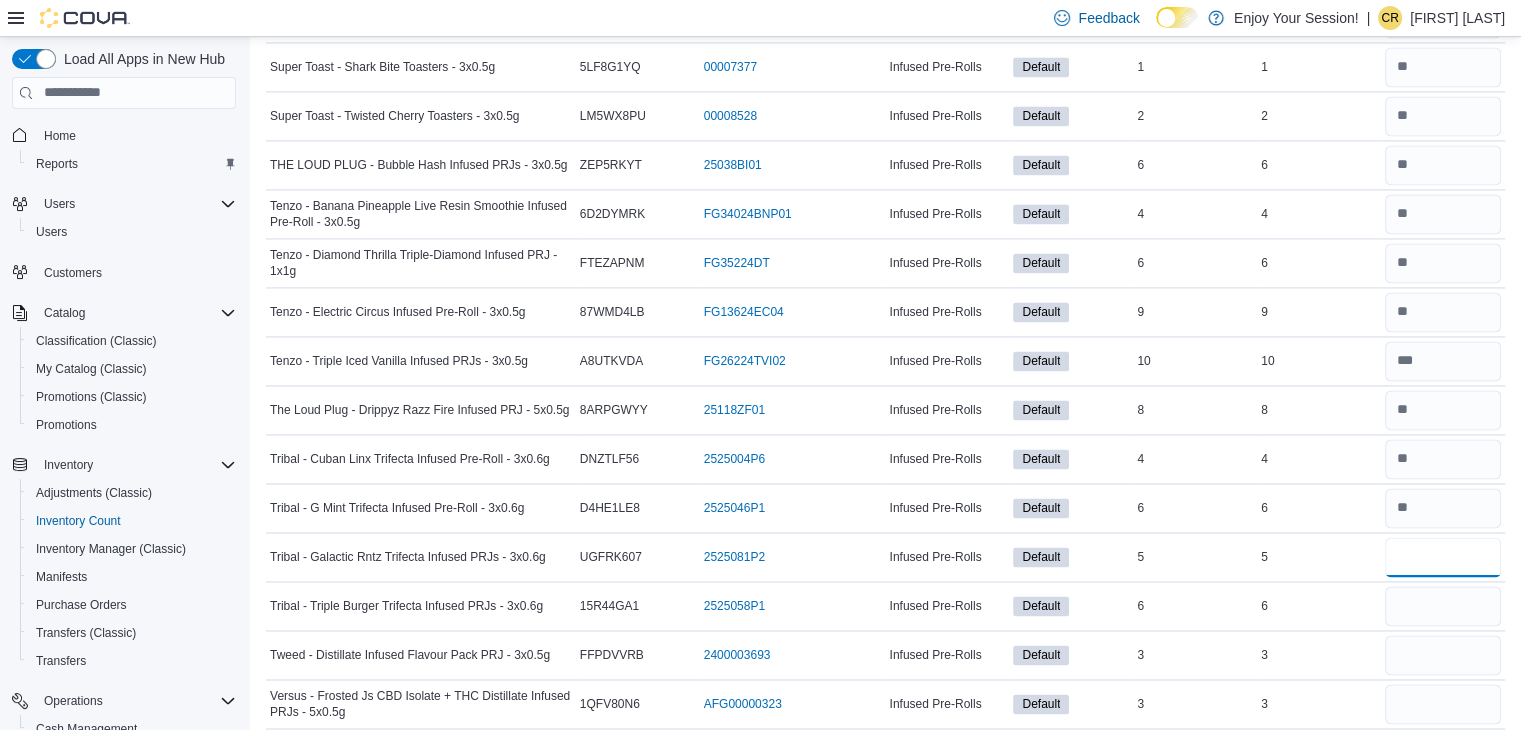 type on "*" 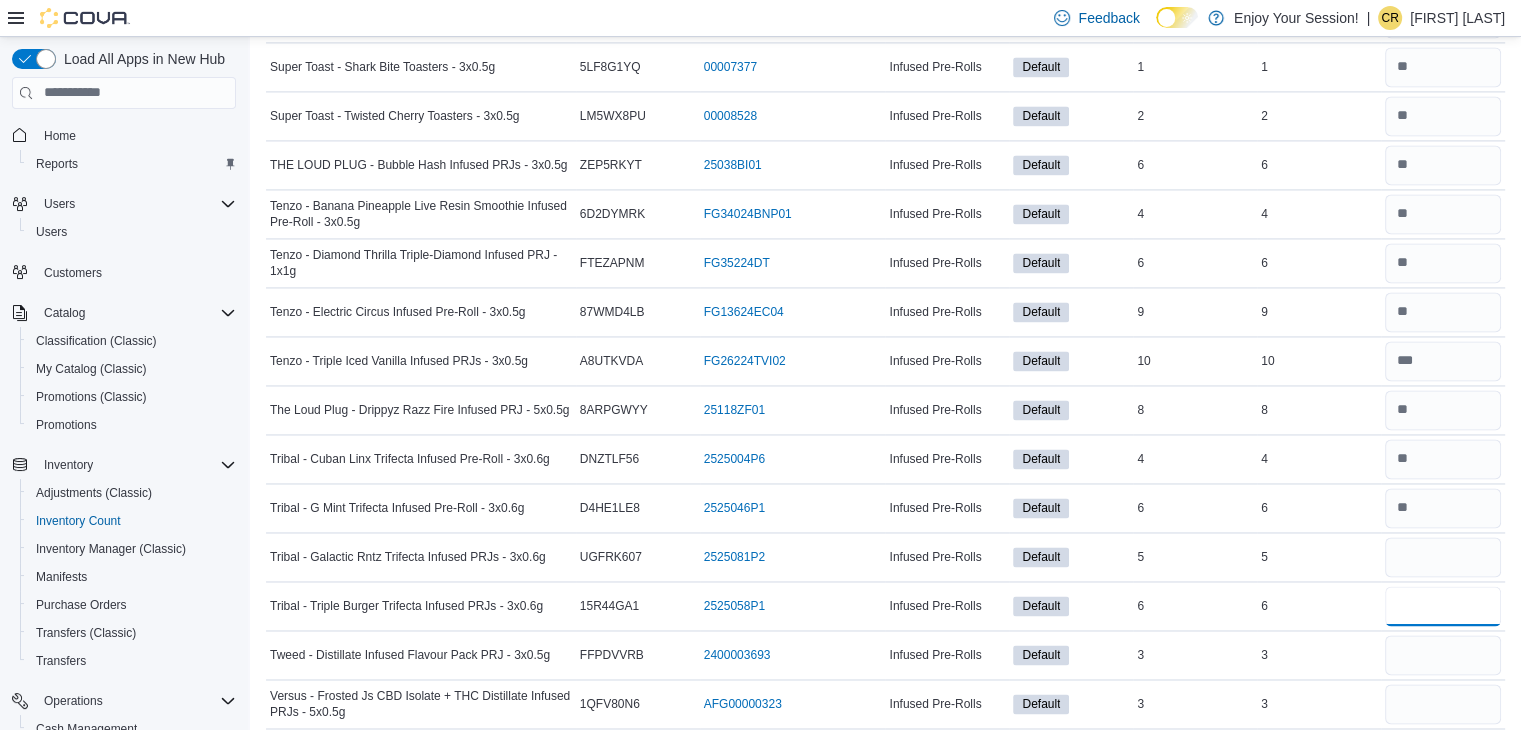 type 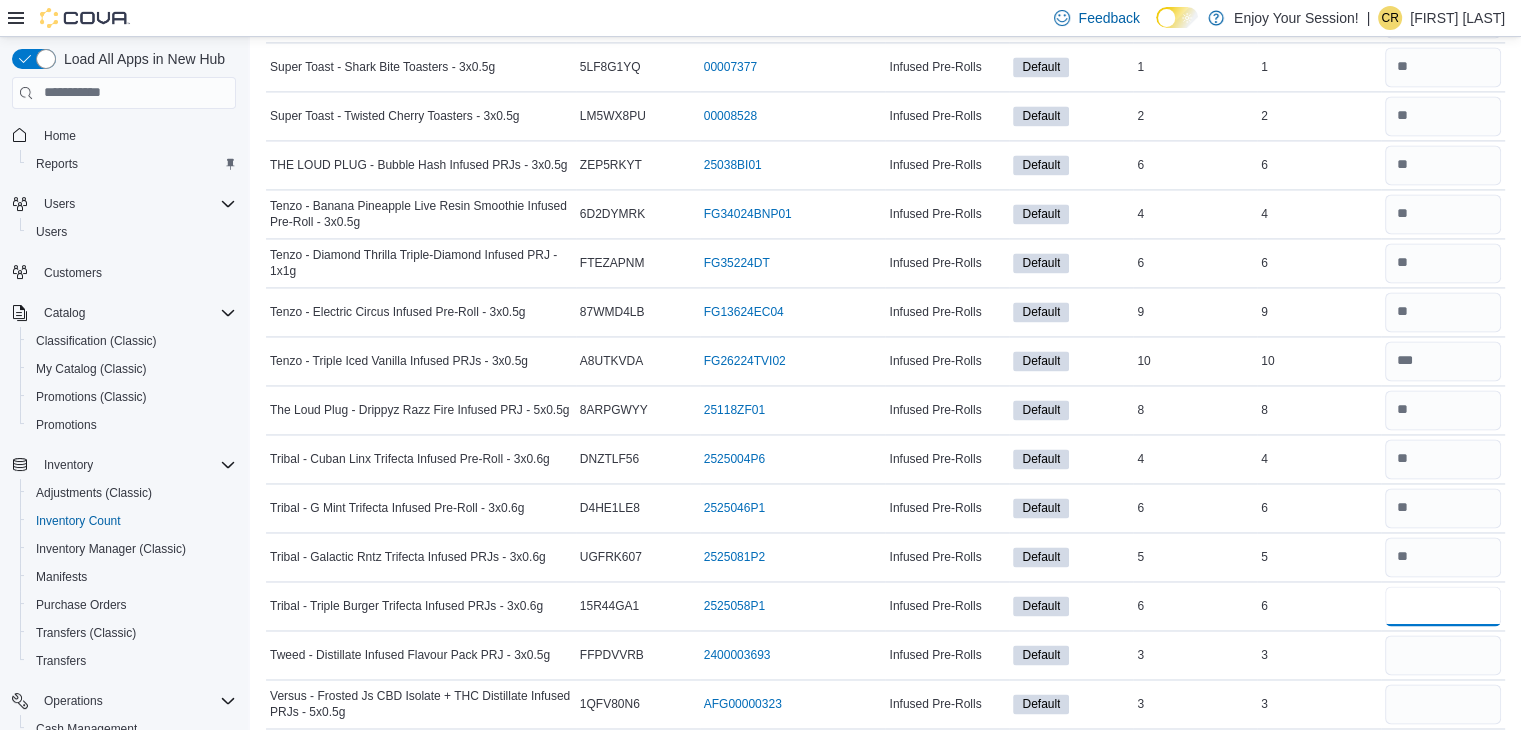 type on "*" 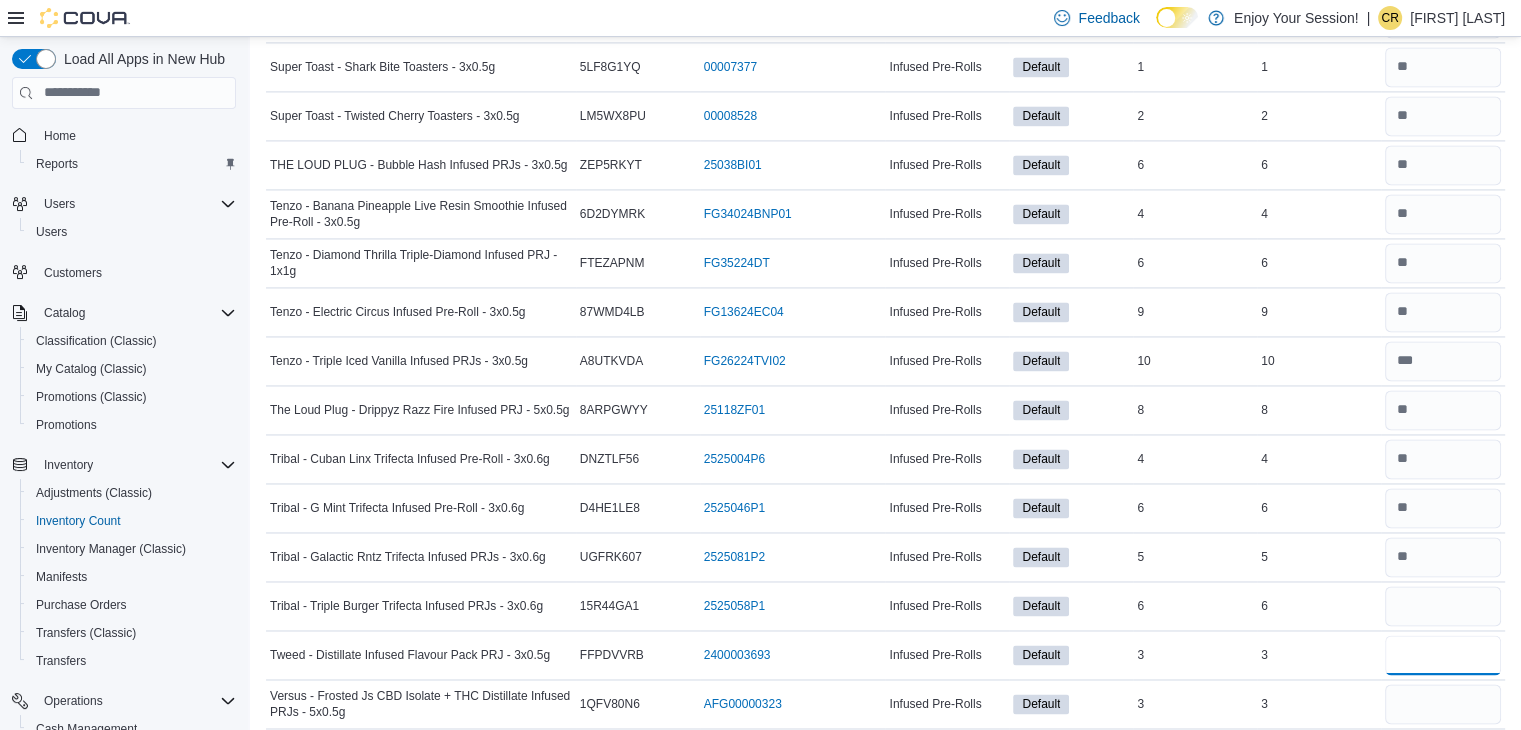 type 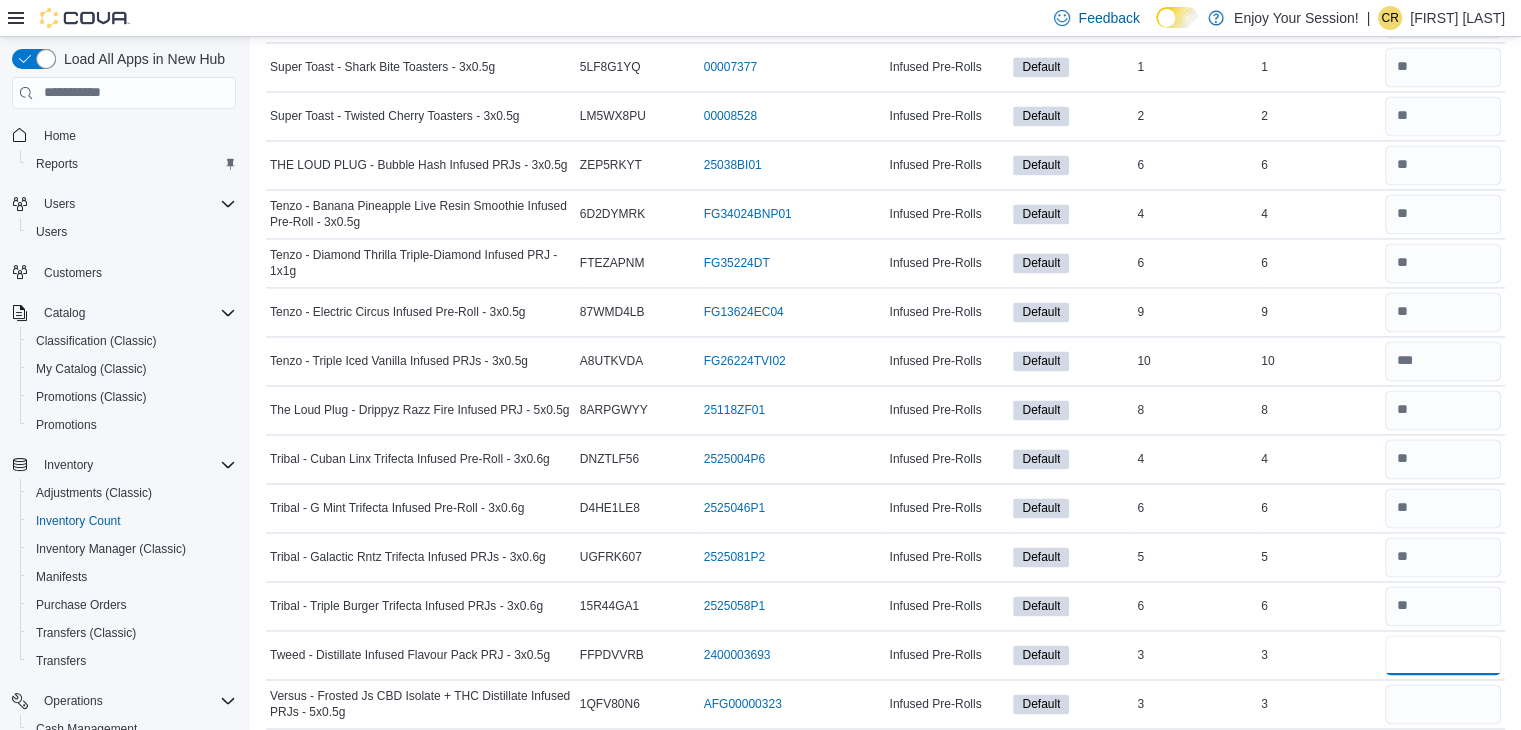 type on "*" 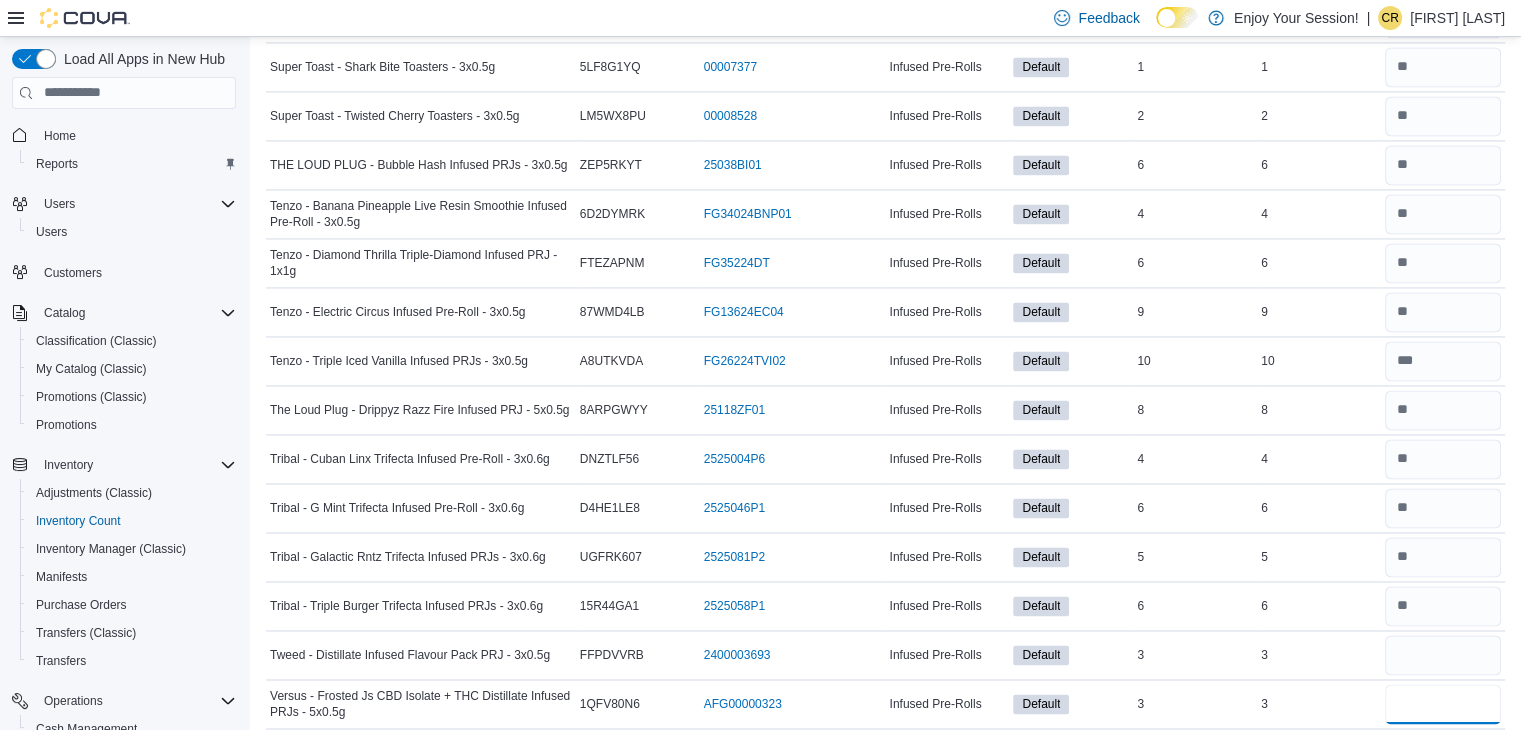 type 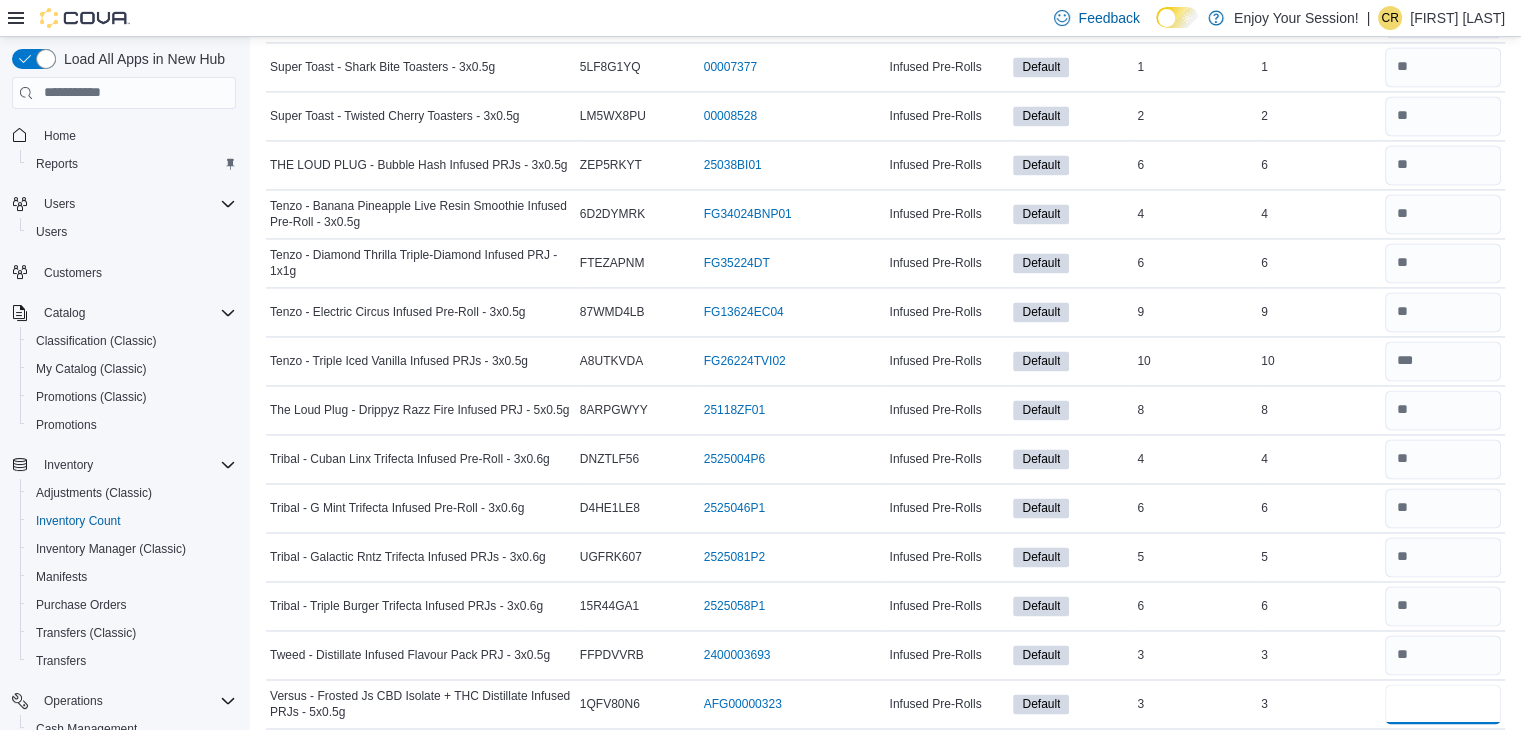 type on "*" 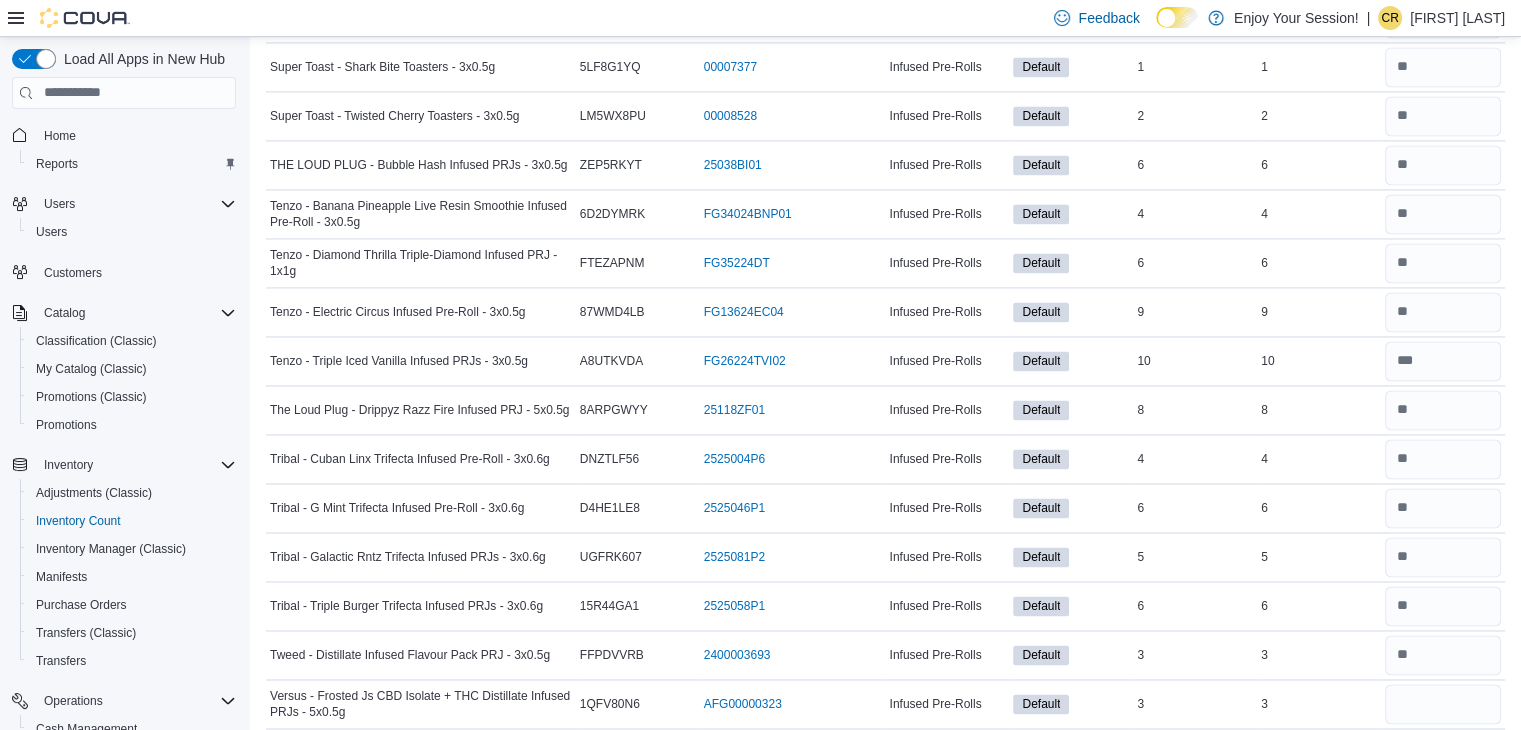 type 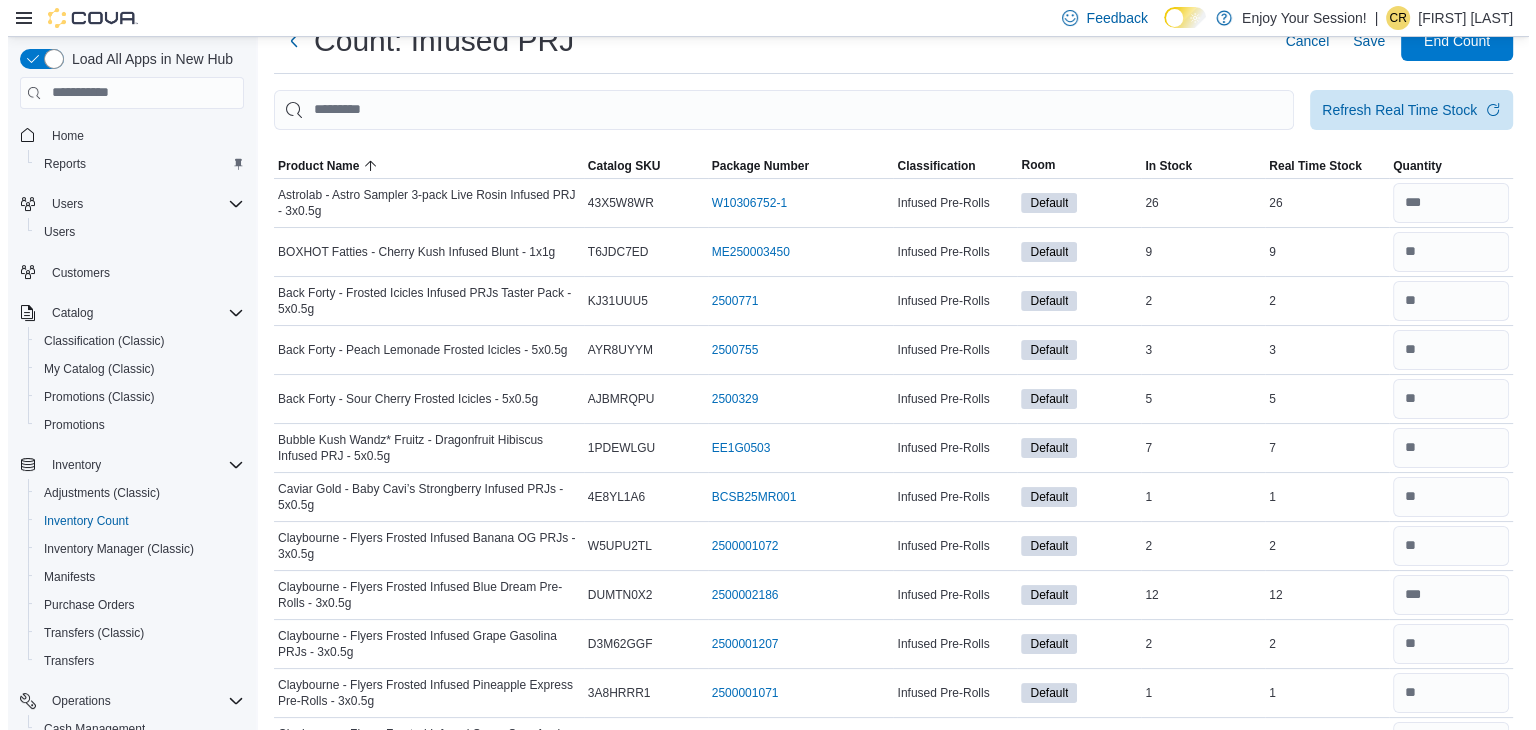 scroll, scrollTop: 0, scrollLeft: 0, axis: both 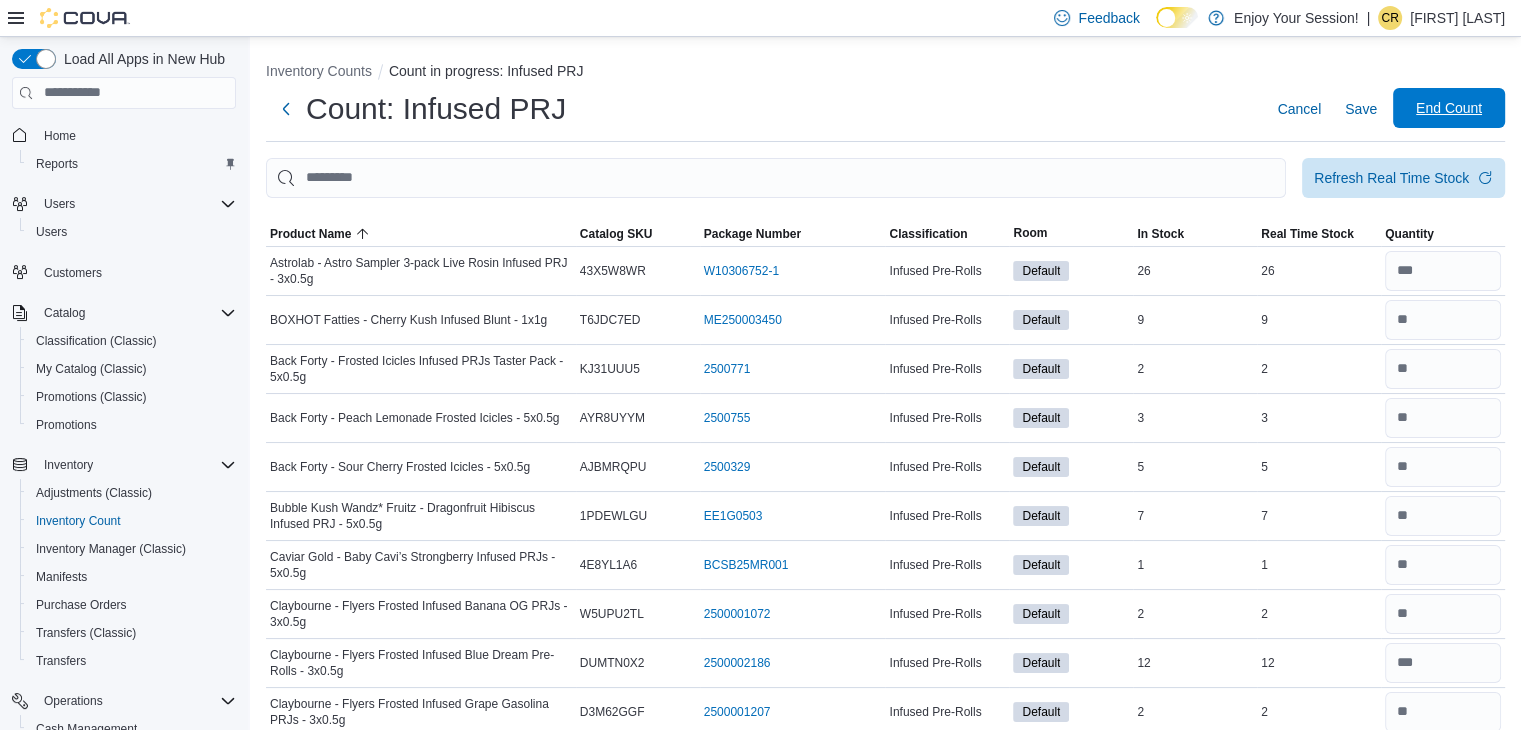 click on "End Count" at bounding box center [1449, 108] 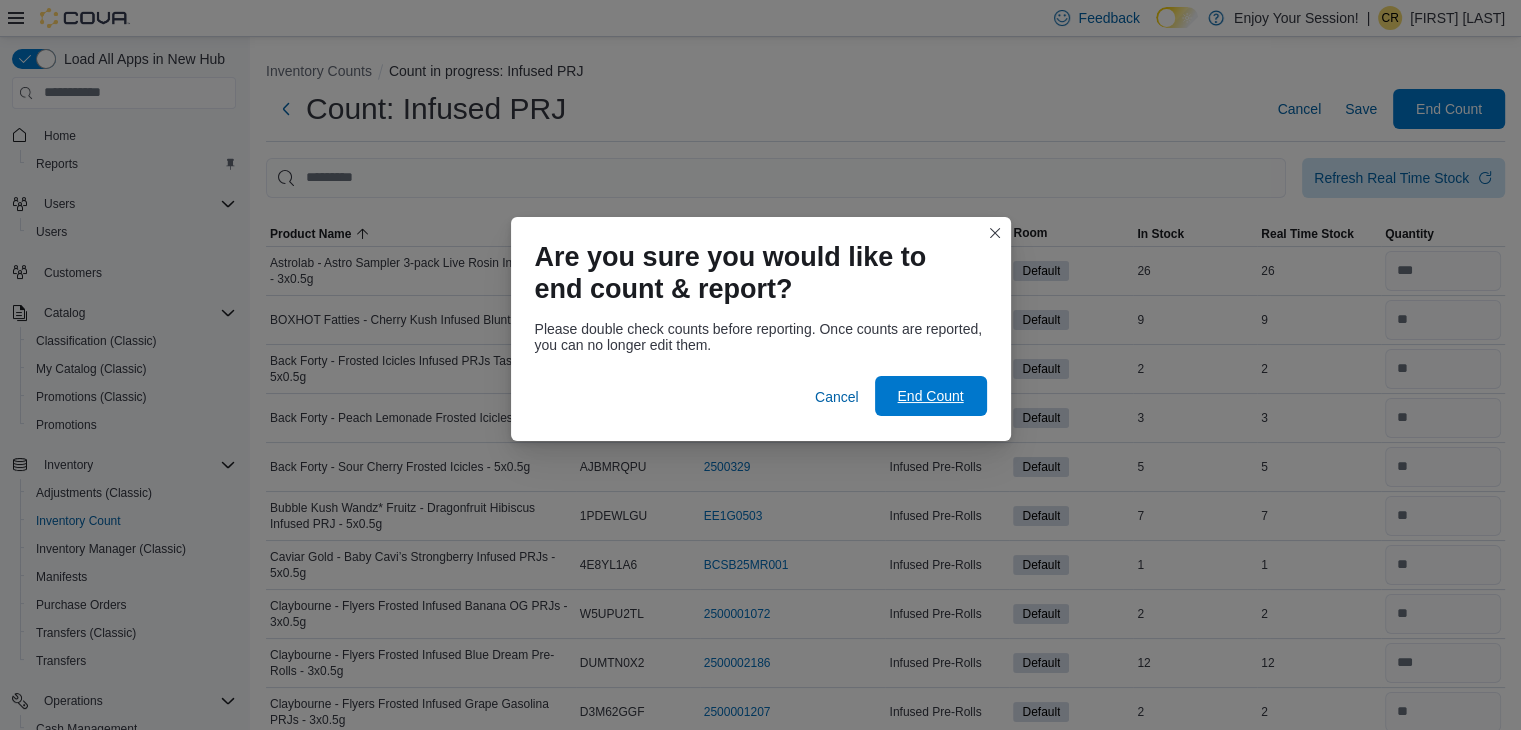 click on "End Count" at bounding box center [931, 396] 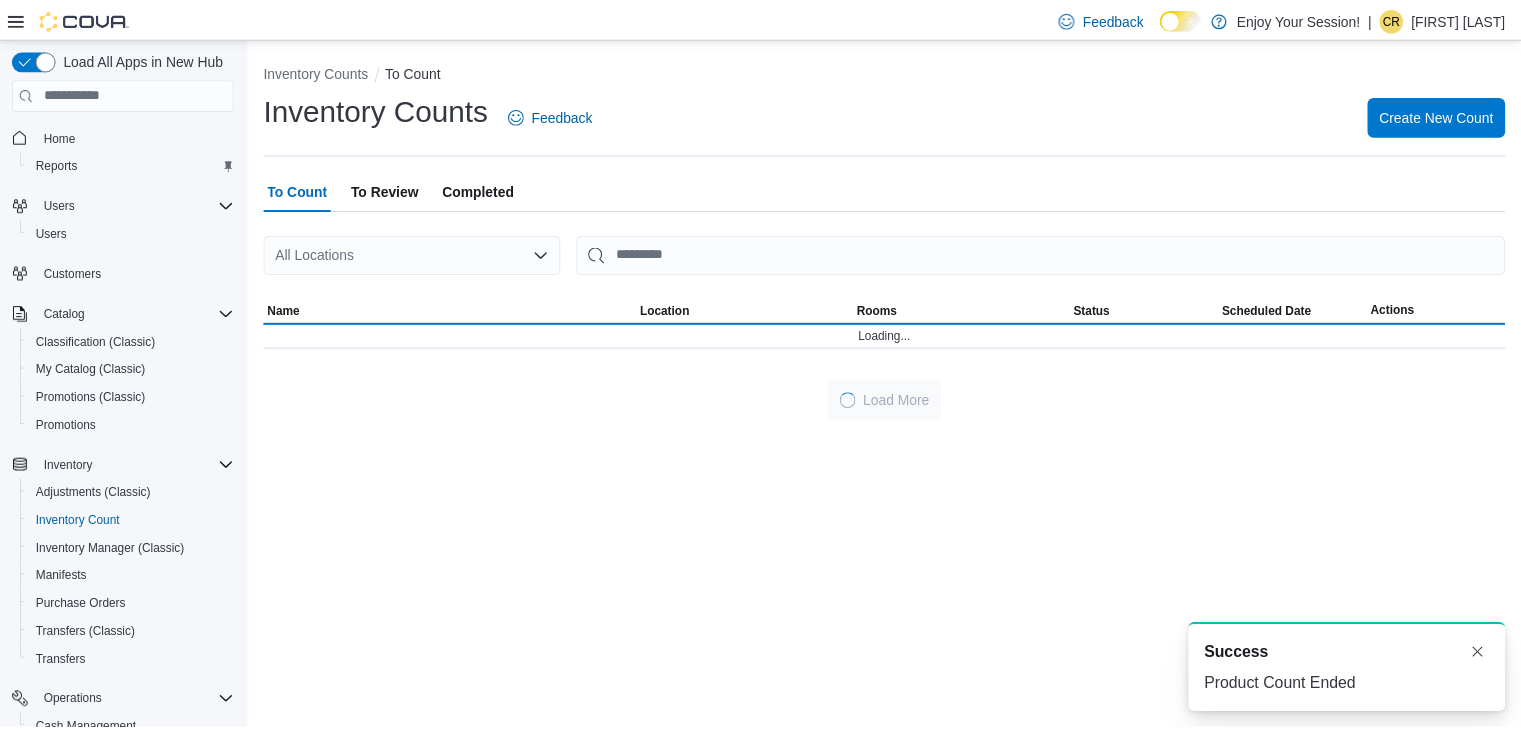 scroll, scrollTop: 0, scrollLeft: 0, axis: both 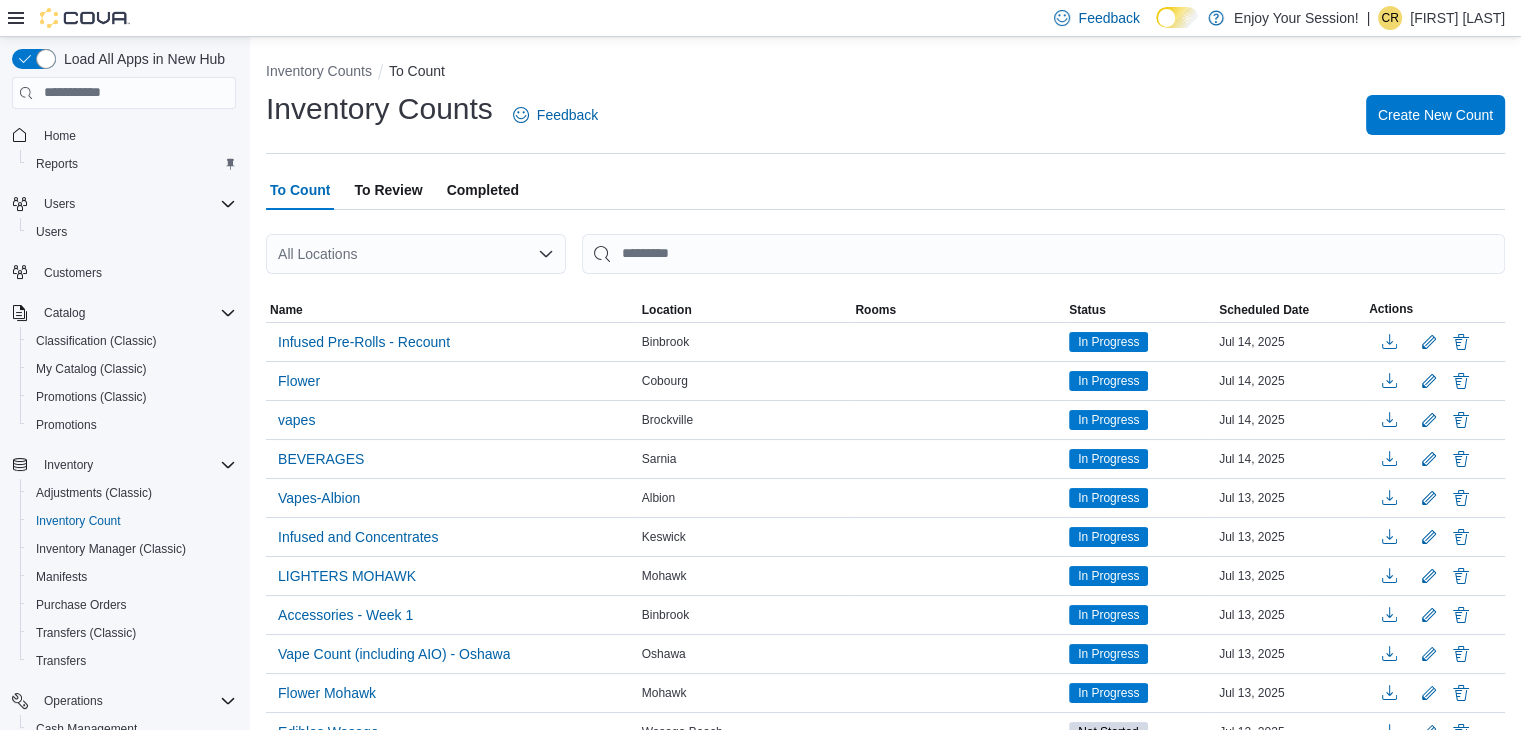 click on "To Review" at bounding box center [388, 190] 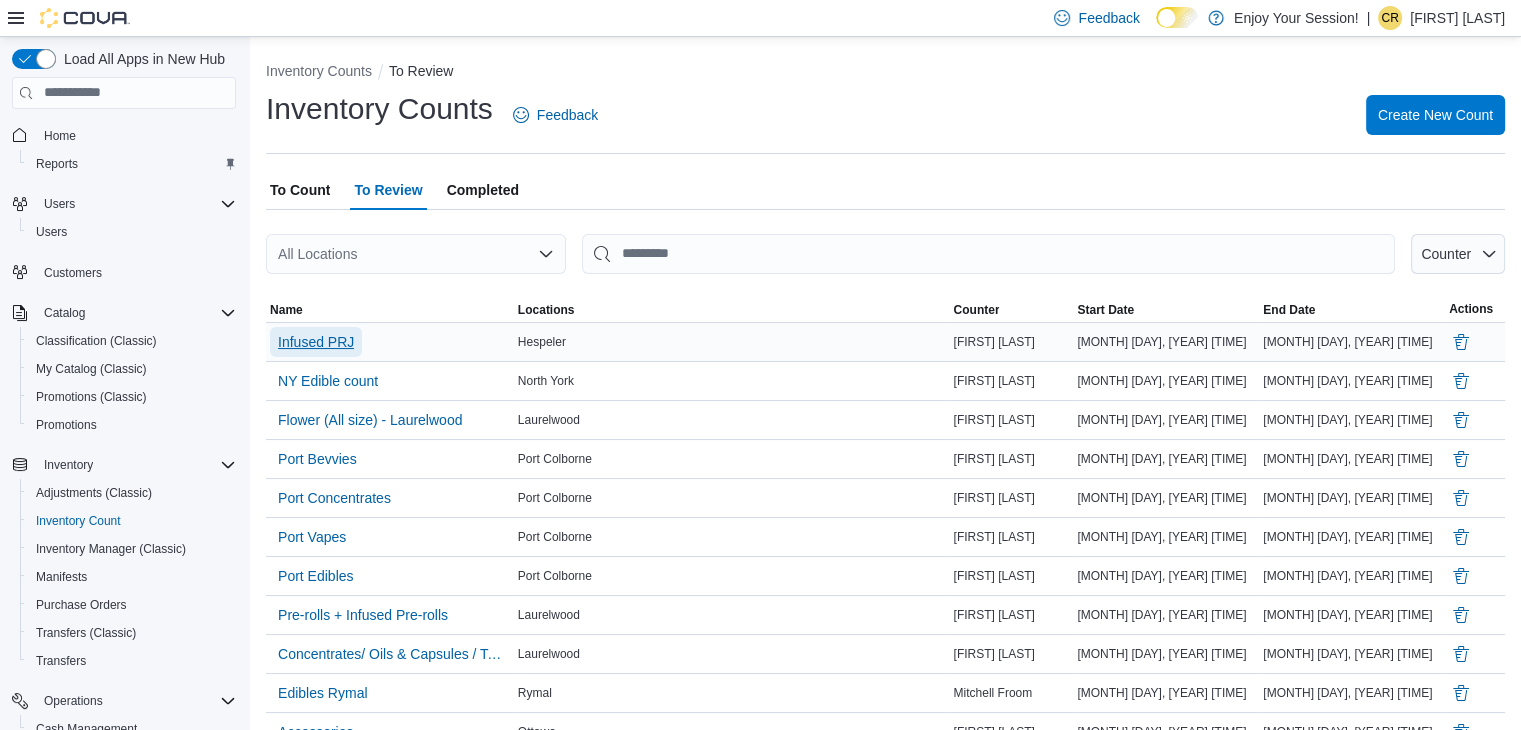 click on "Infused PRJ" at bounding box center [316, 342] 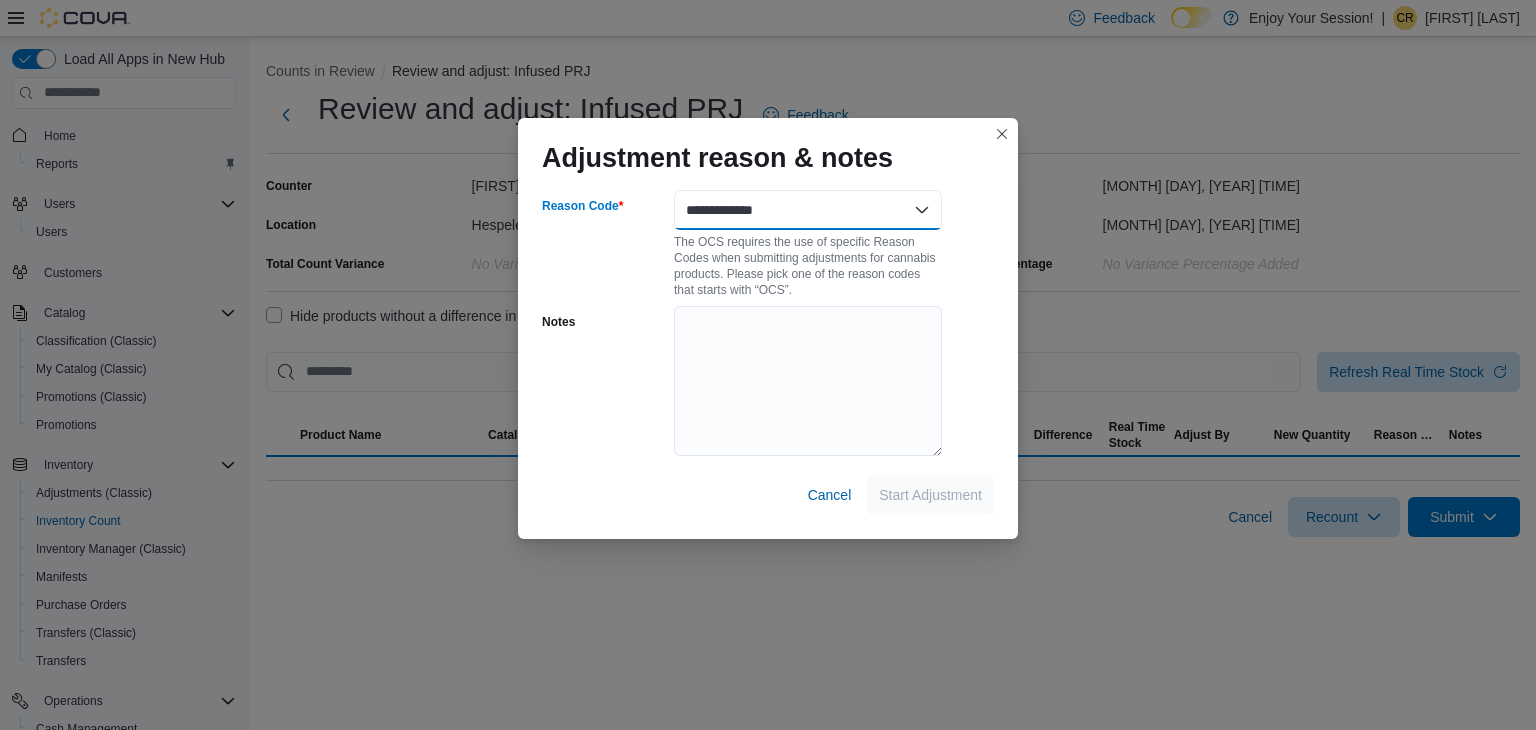 click on "**********" at bounding box center (808, 210) 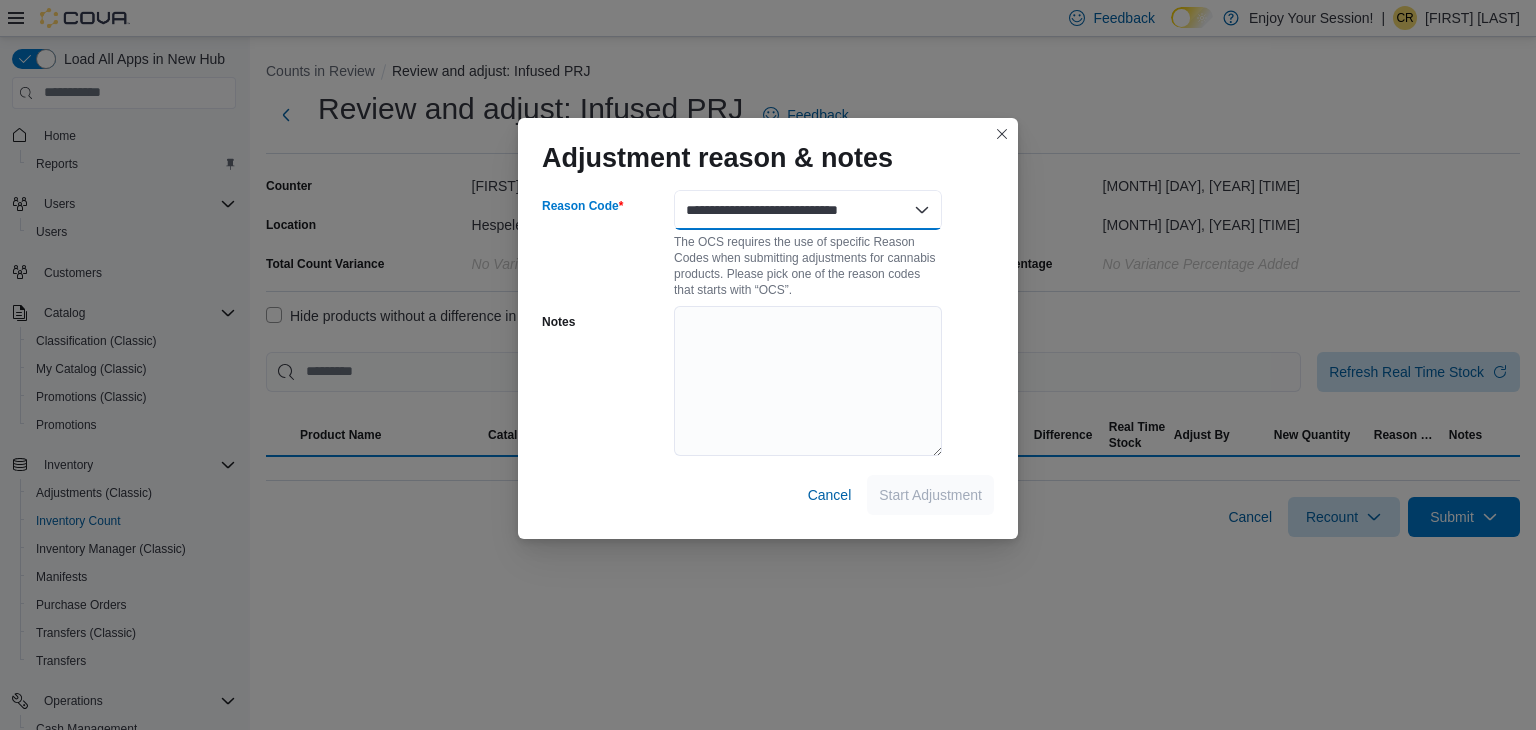 click on "**********" at bounding box center (808, 210) 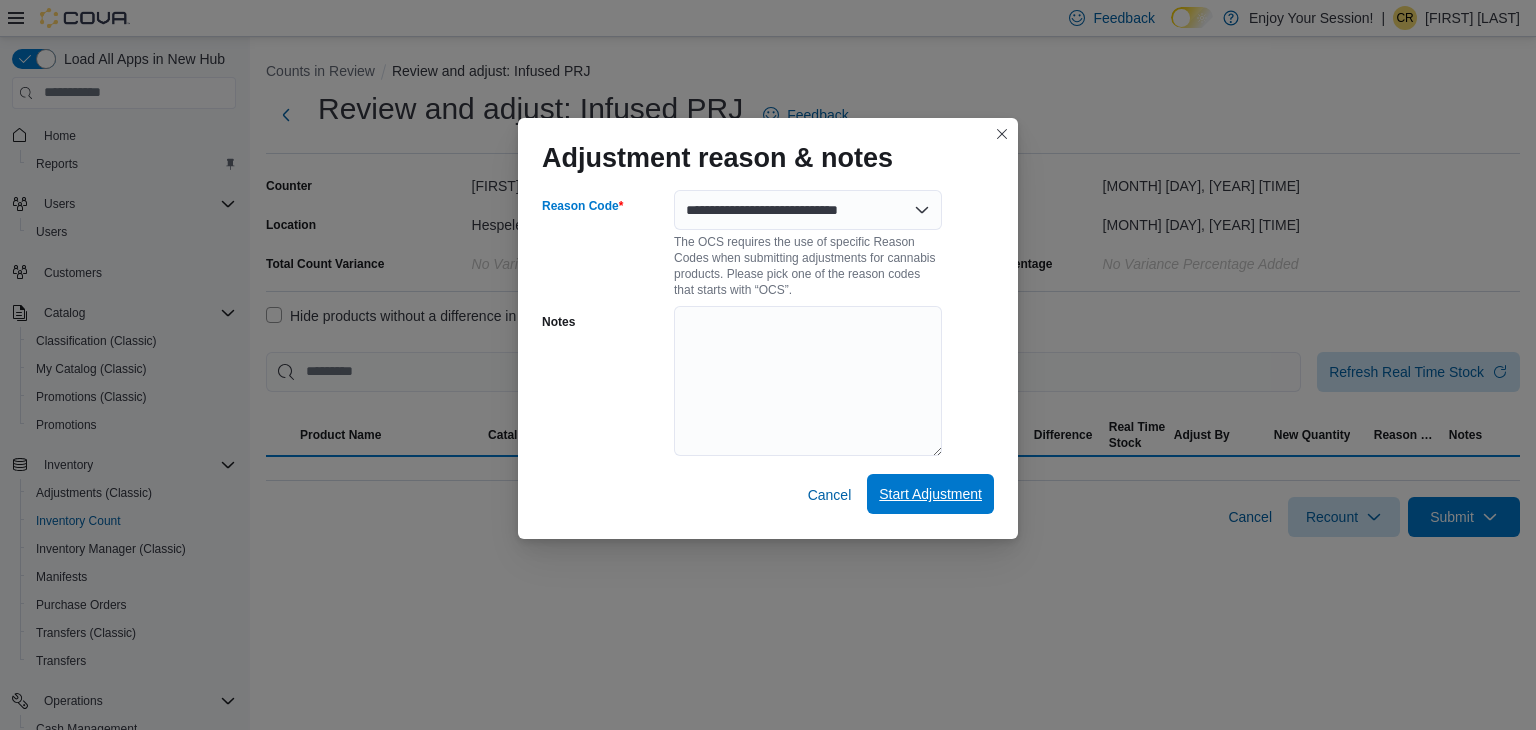 click on "Start Adjustment" at bounding box center (930, 494) 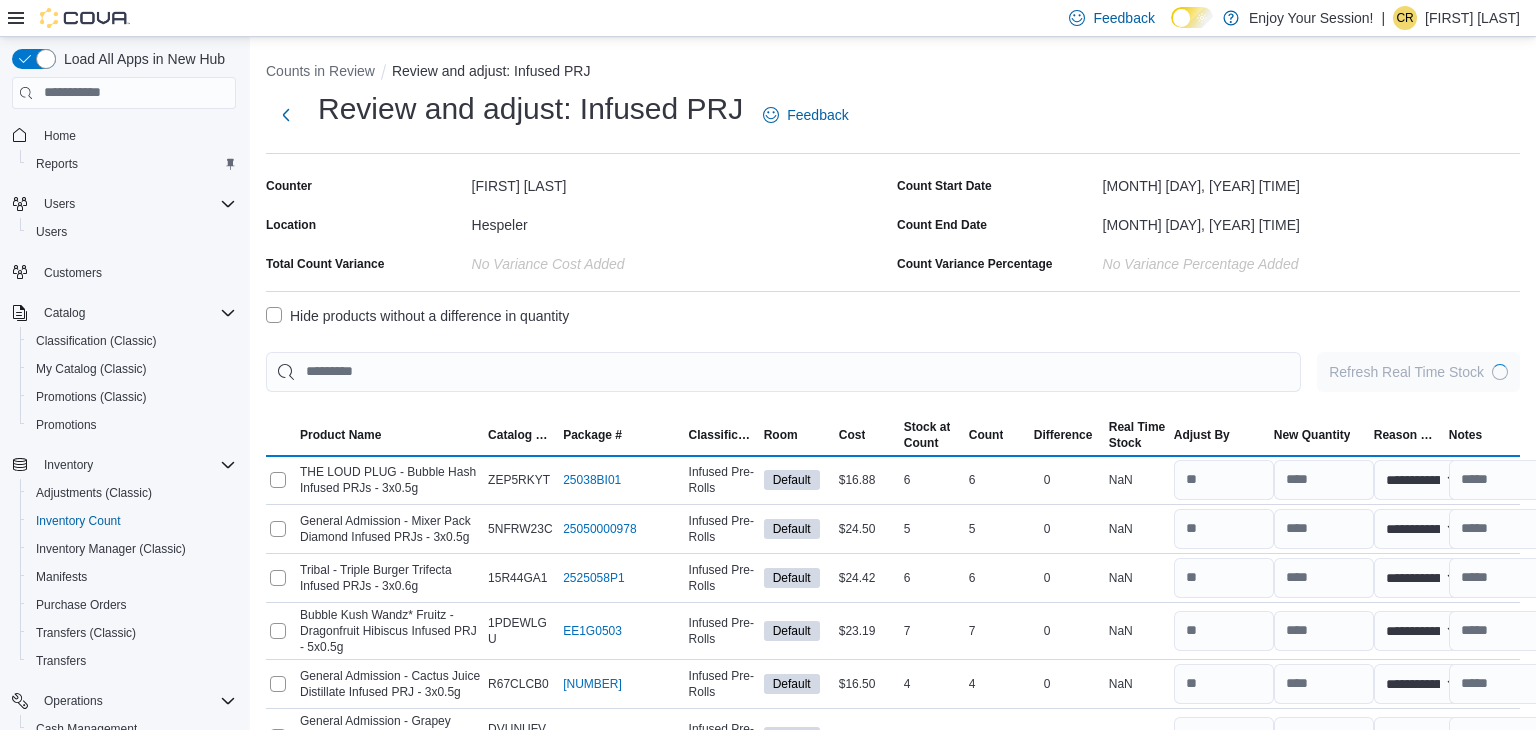 click on "6" at bounding box center [932, 480] 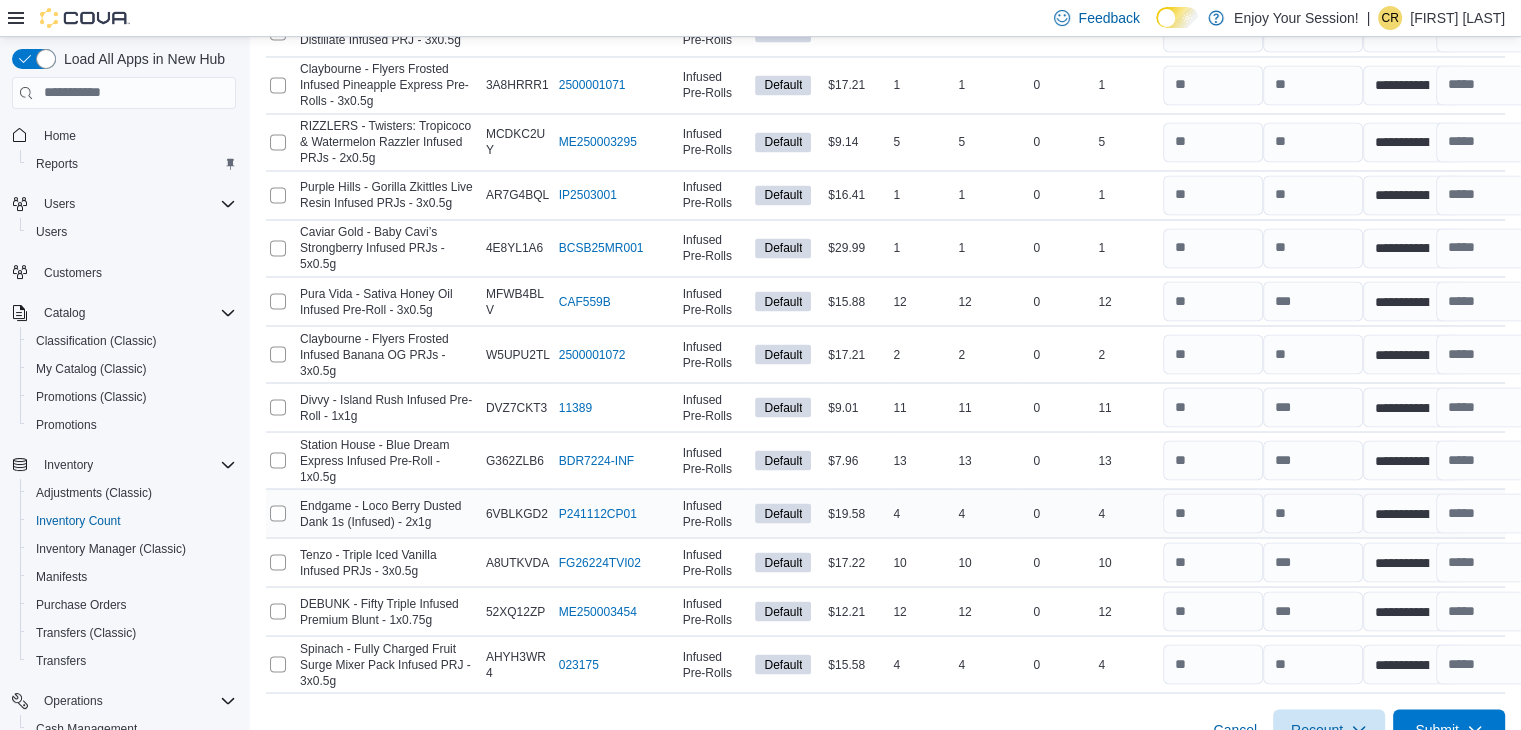scroll, scrollTop: 3519, scrollLeft: 0, axis: vertical 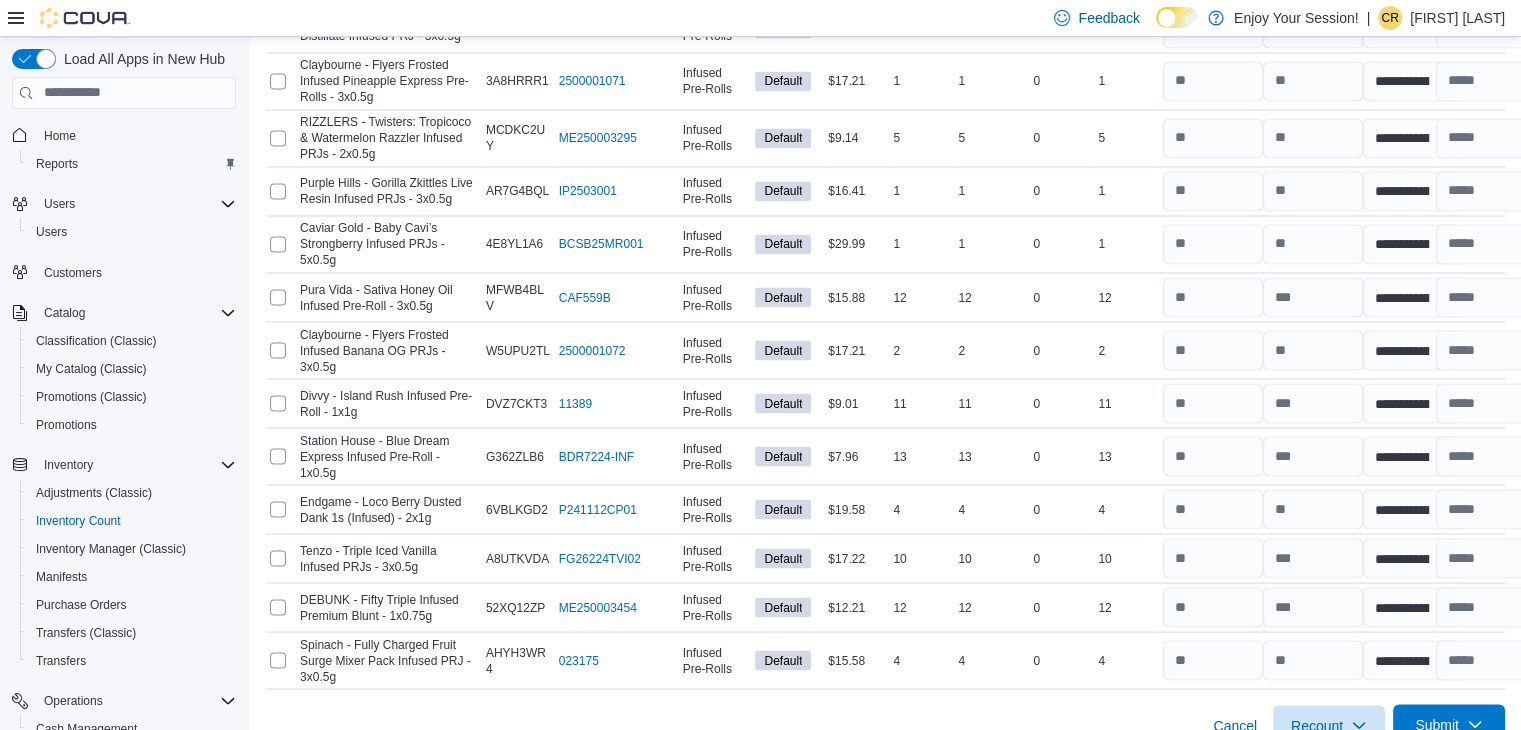click on "Submit" at bounding box center [1437, 724] 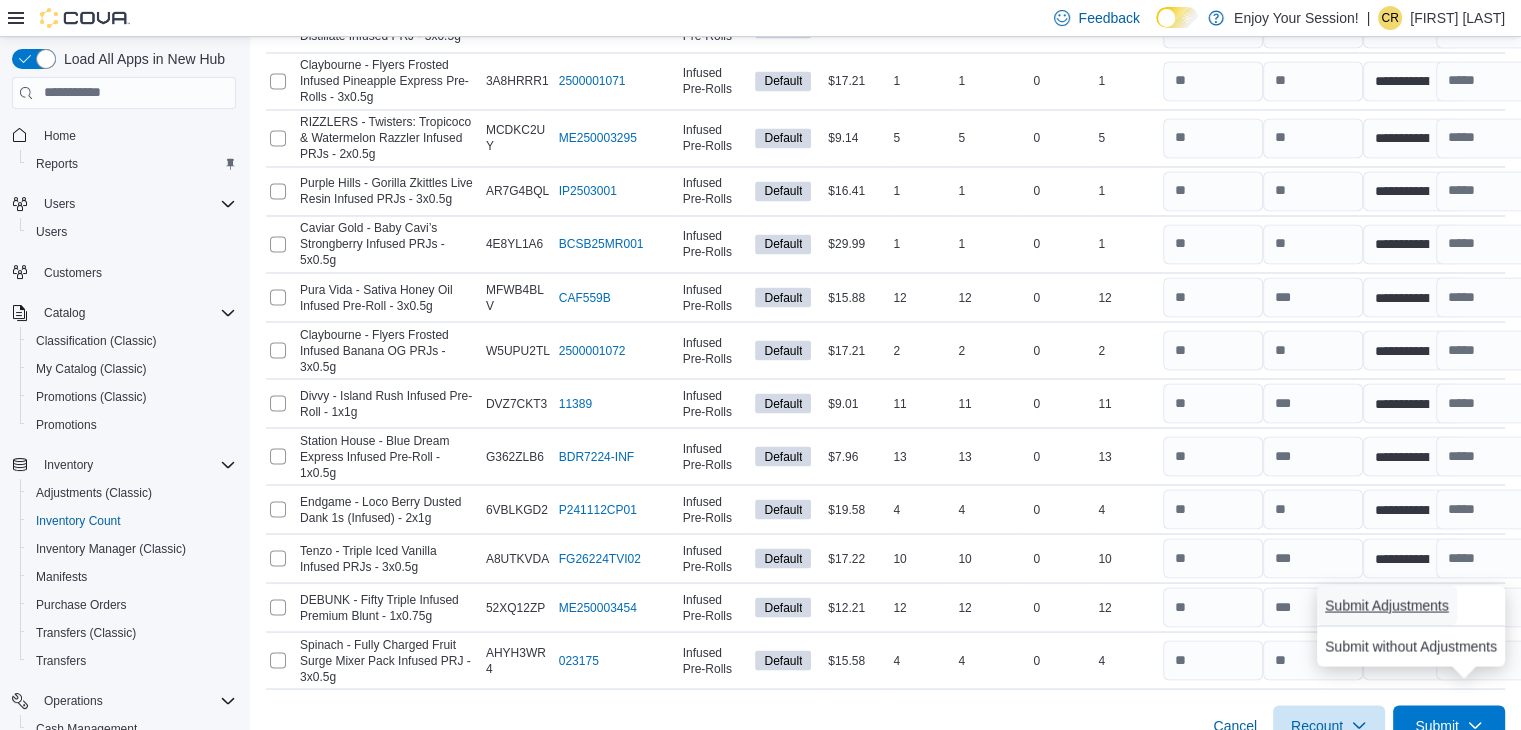 click on "Submit Adjustments" at bounding box center [1387, 605] 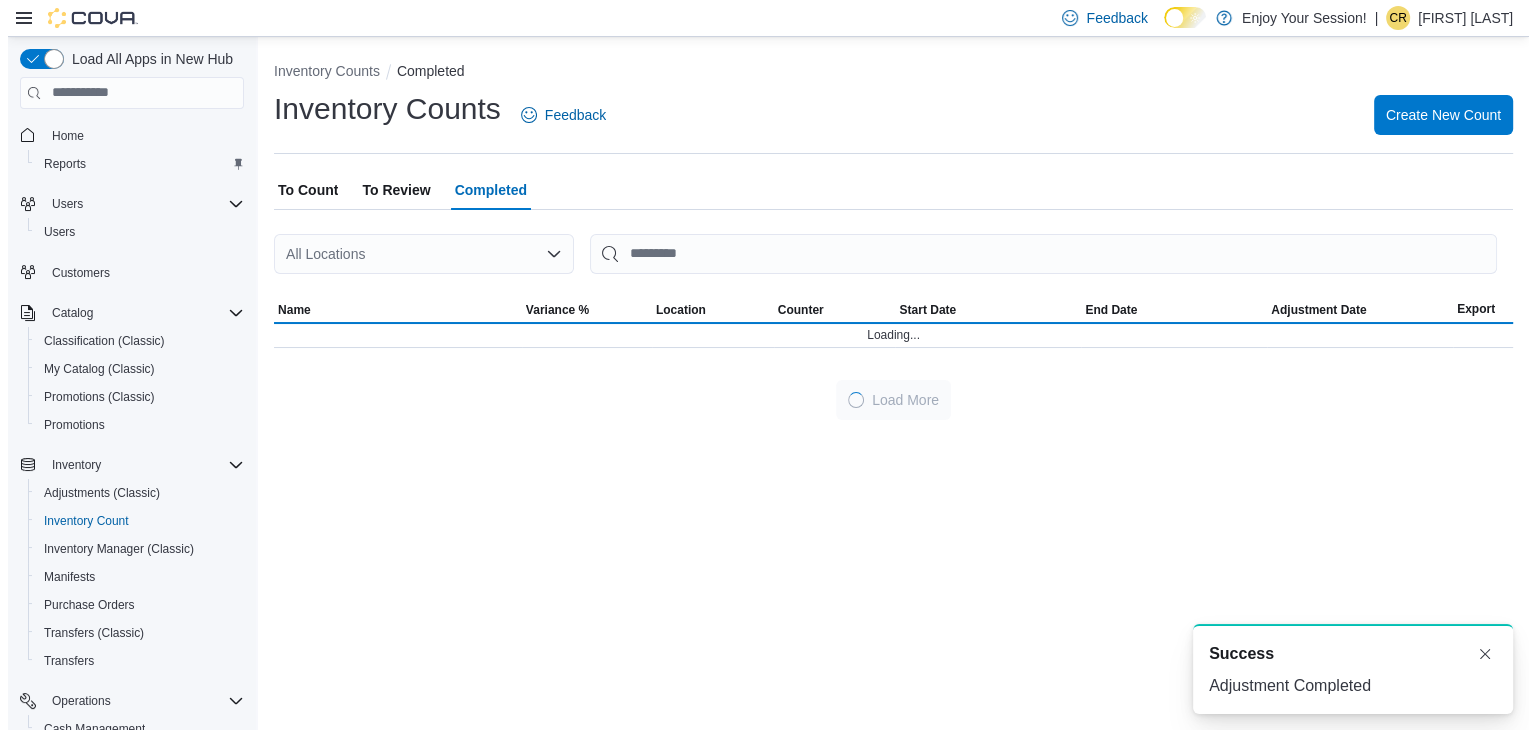 scroll, scrollTop: 0, scrollLeft: 0, axis: both 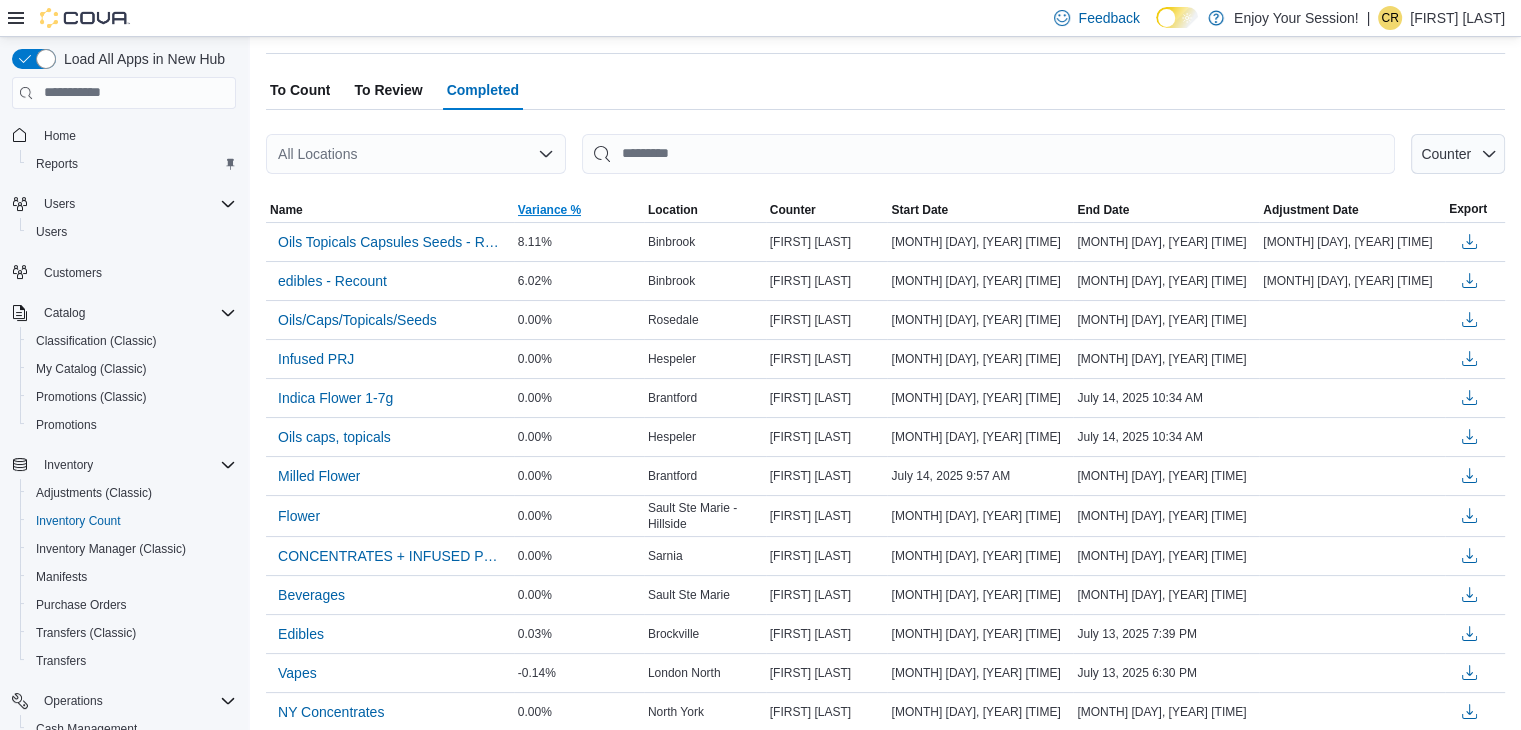 click on "Variance %" at bounding box center (549, 210) 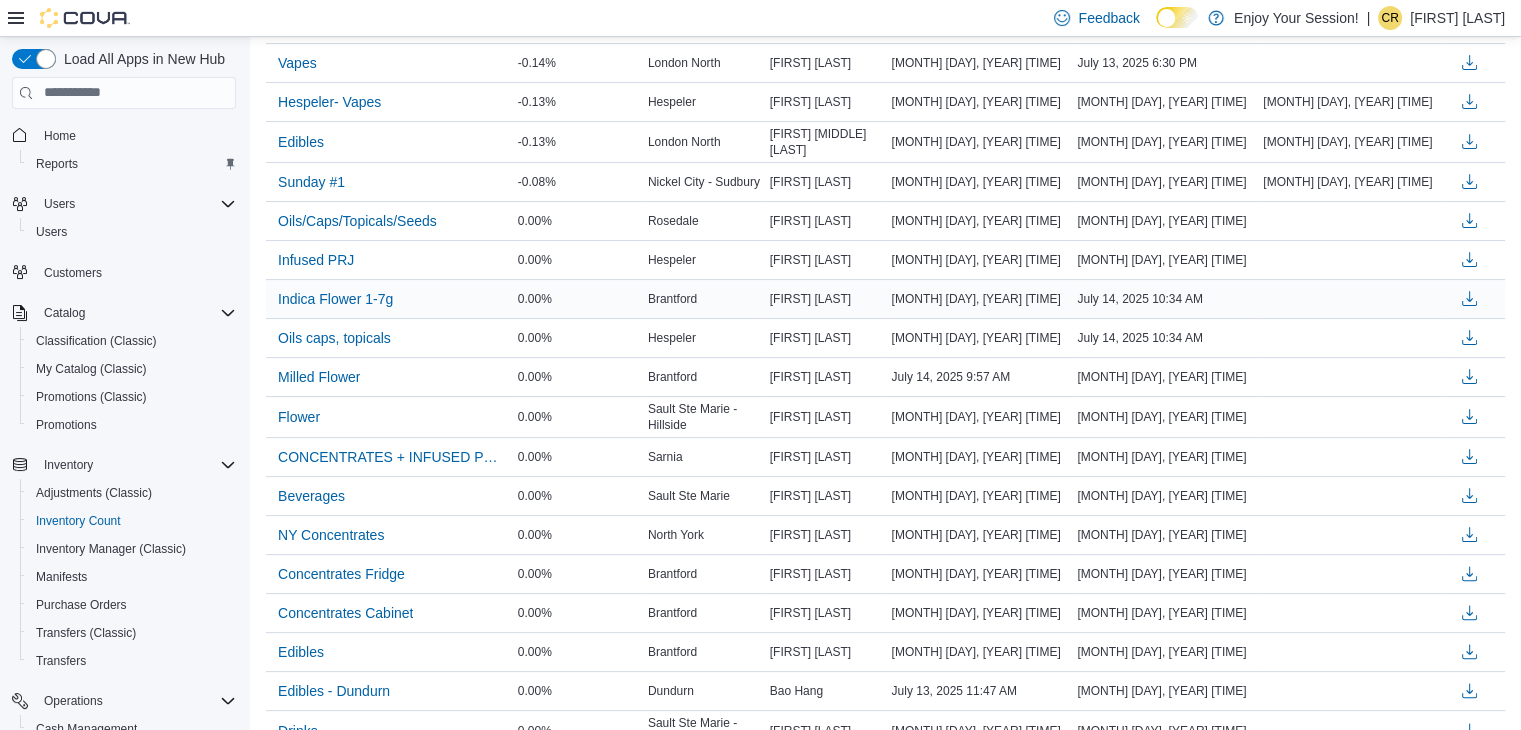scroll, scrollTop: 0, scrollLeft: 0, axis: both 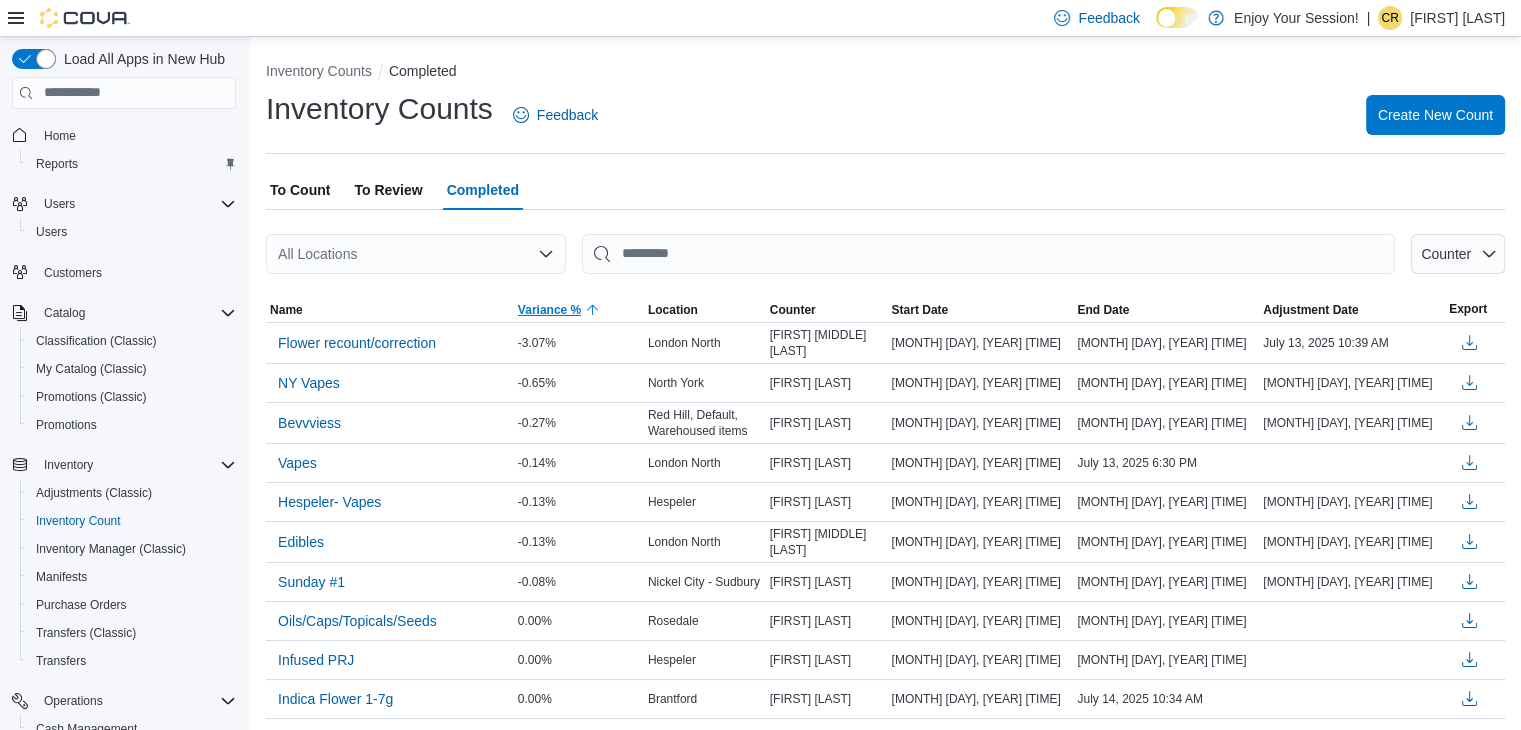 click on "Variance %" at bounding box center (549, 310) 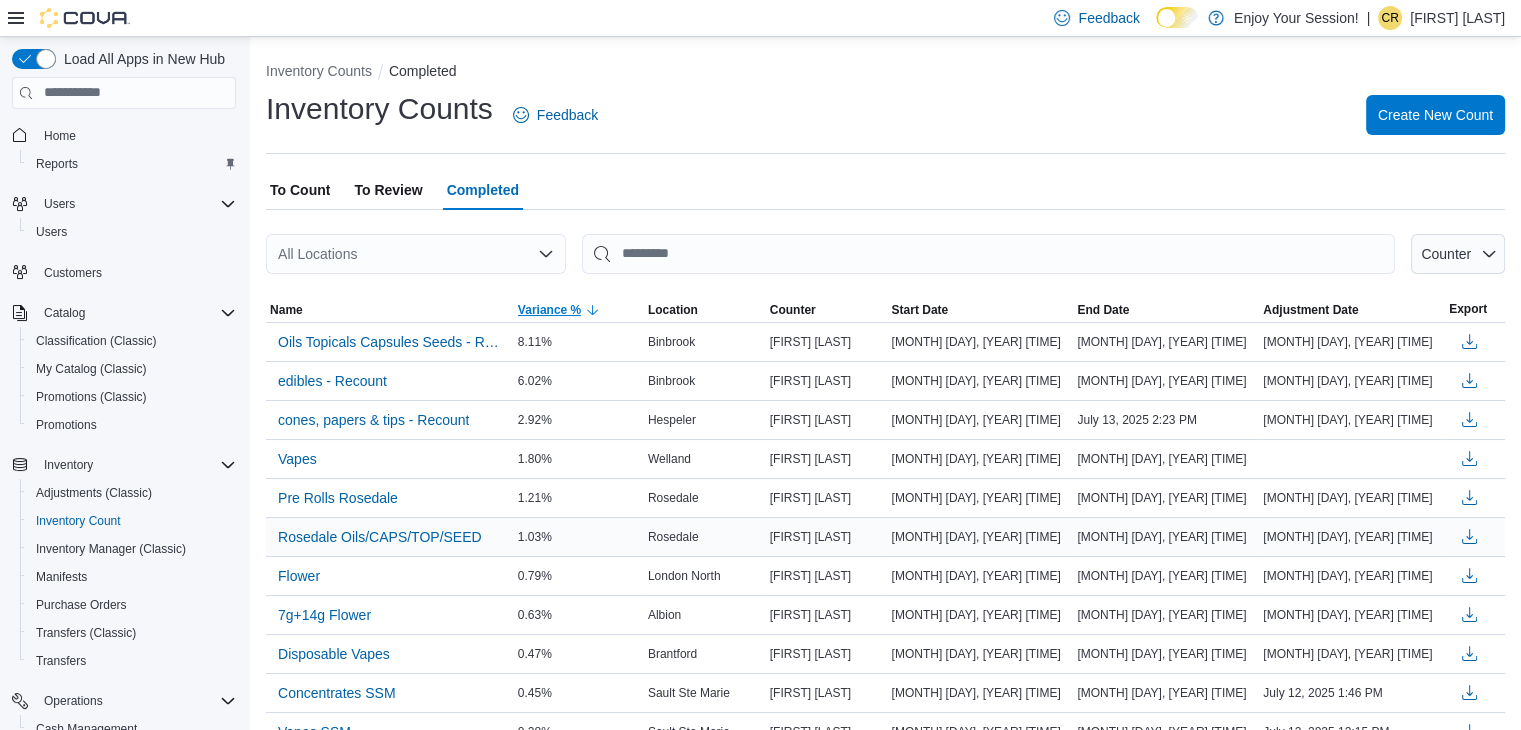 scroll, scrollTop: 0, scrollLeft: 0, axis: both 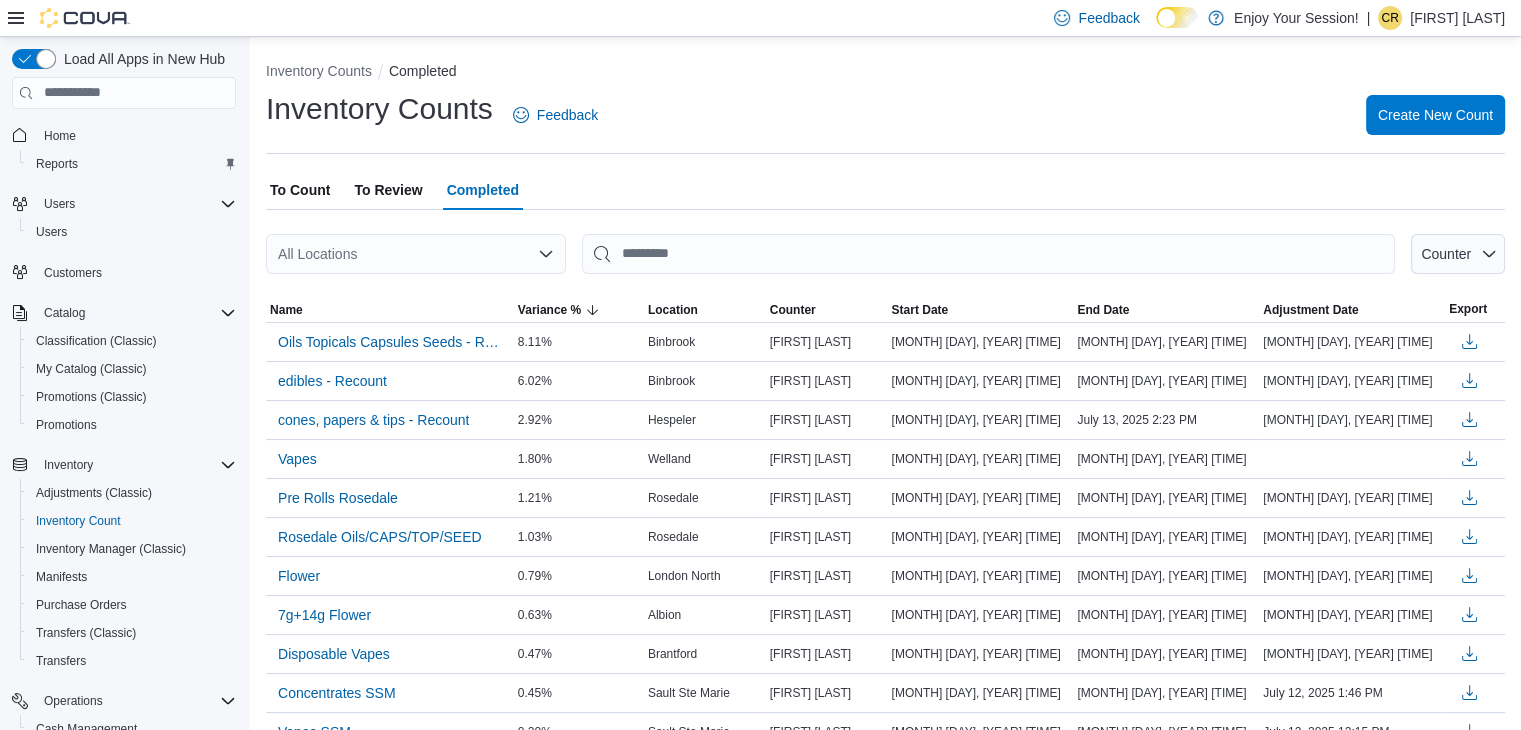 click on "All Locations" at bounding box center [416, 254] 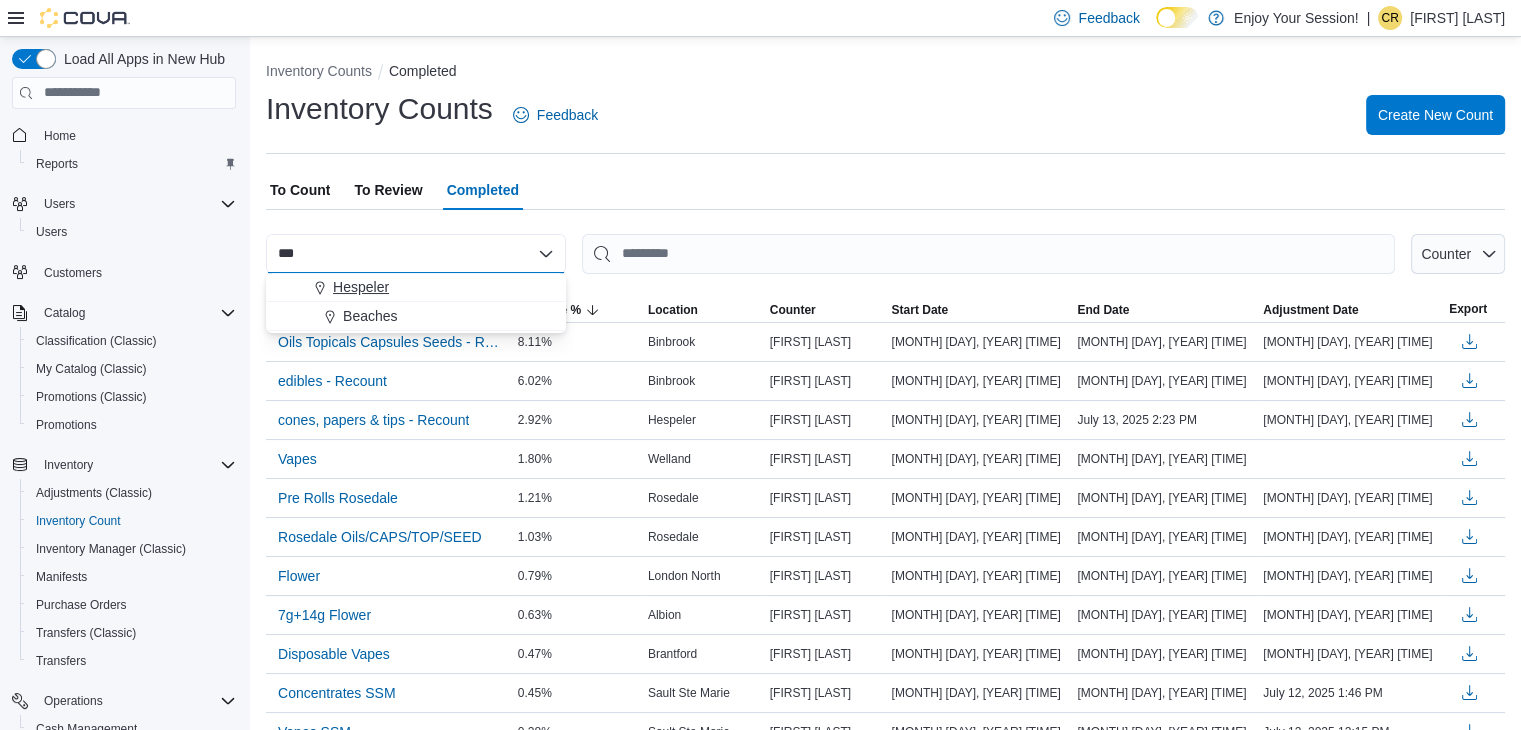 click on "Hespeler" at bounding box center (428, 287) 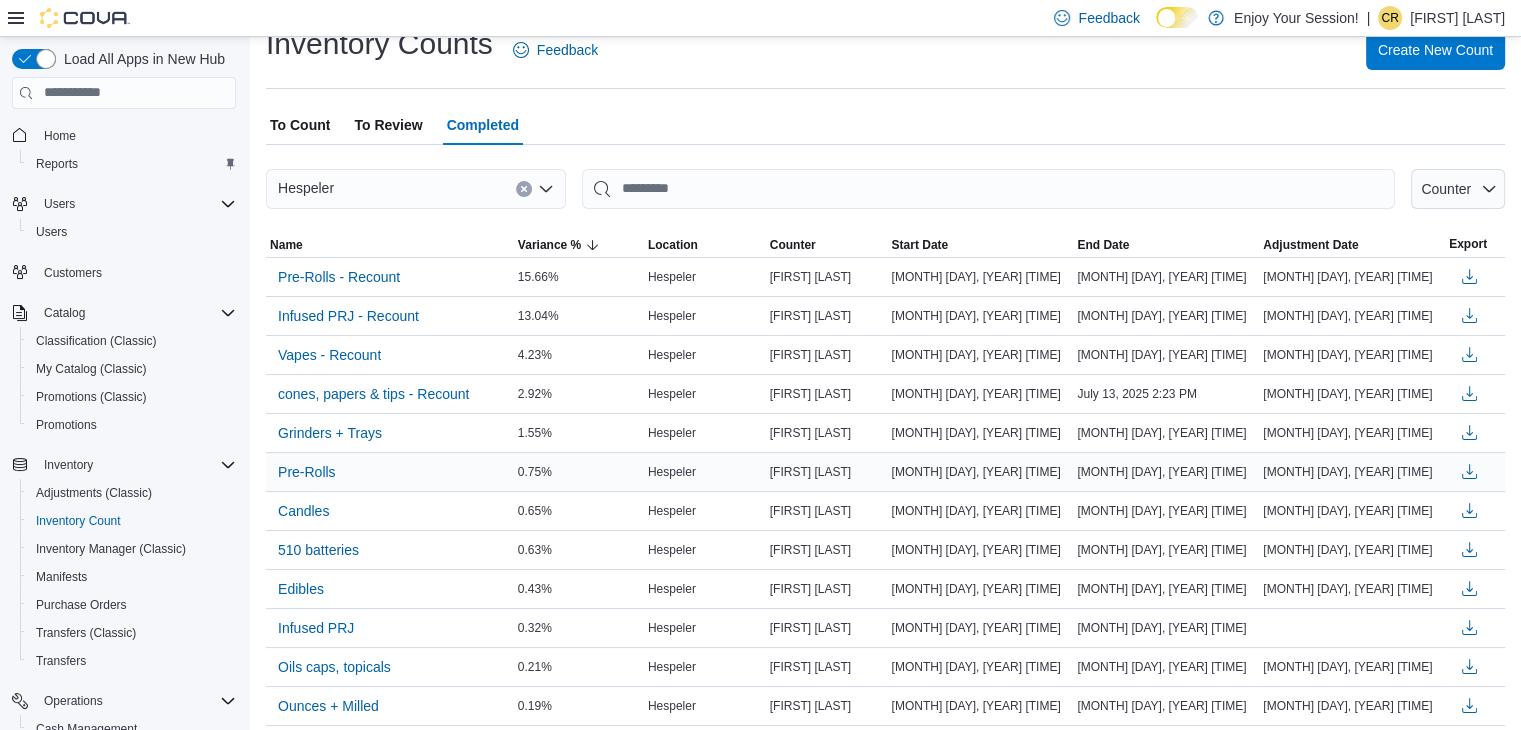 scroll, scrollTop: 100, scrollLeft: 0, axis: vertical 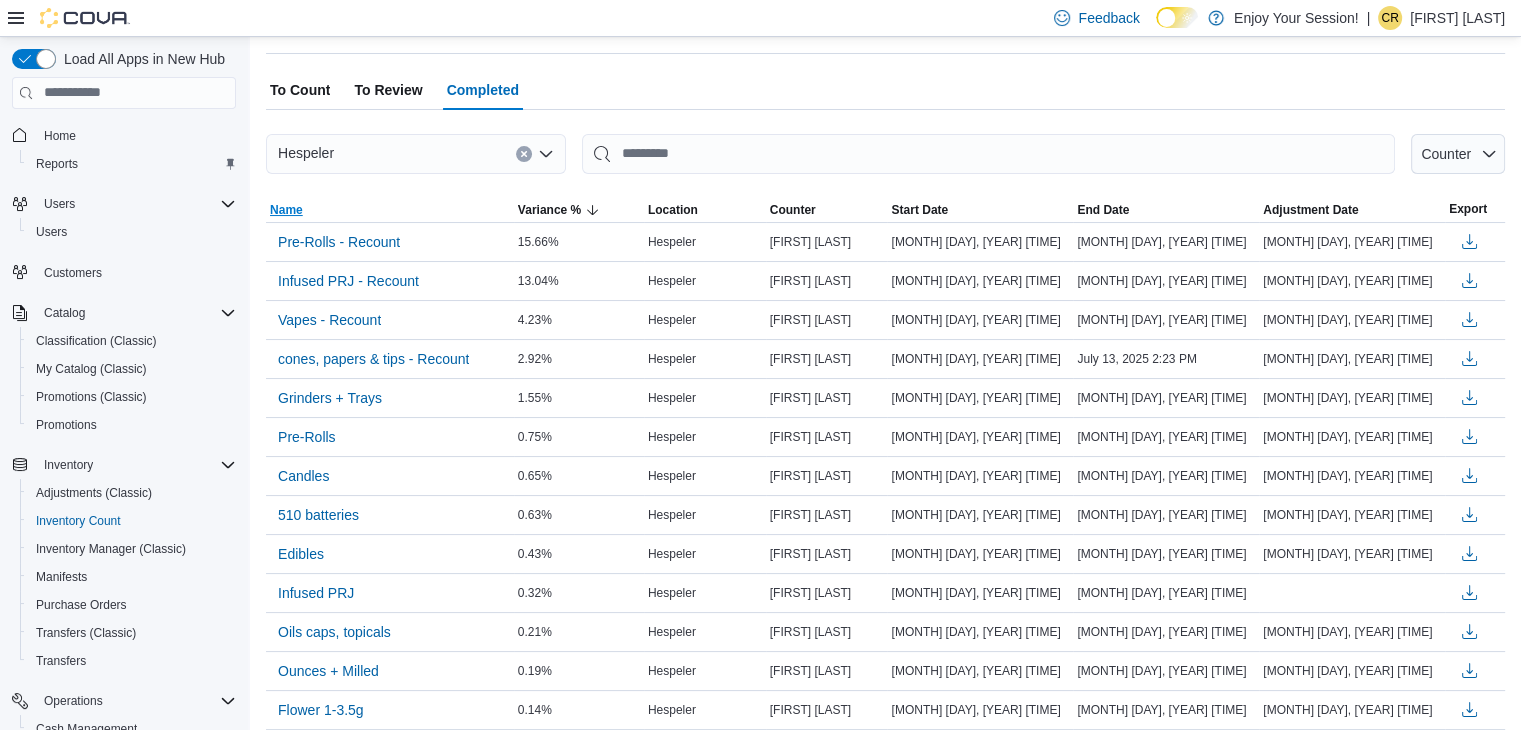 click on "Name" at bounding box center [286, 210] 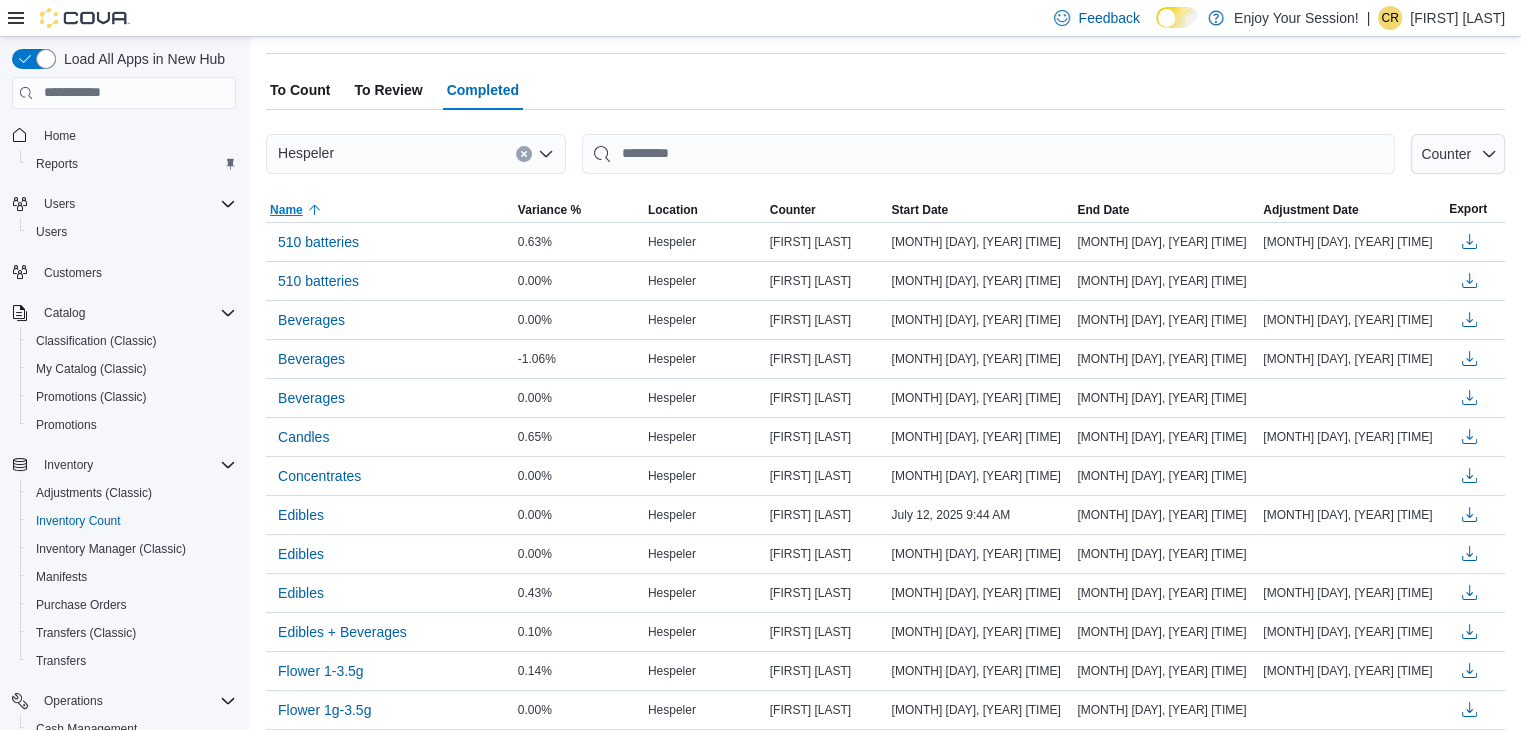 click on "Name" at bounding box center (286, 210) 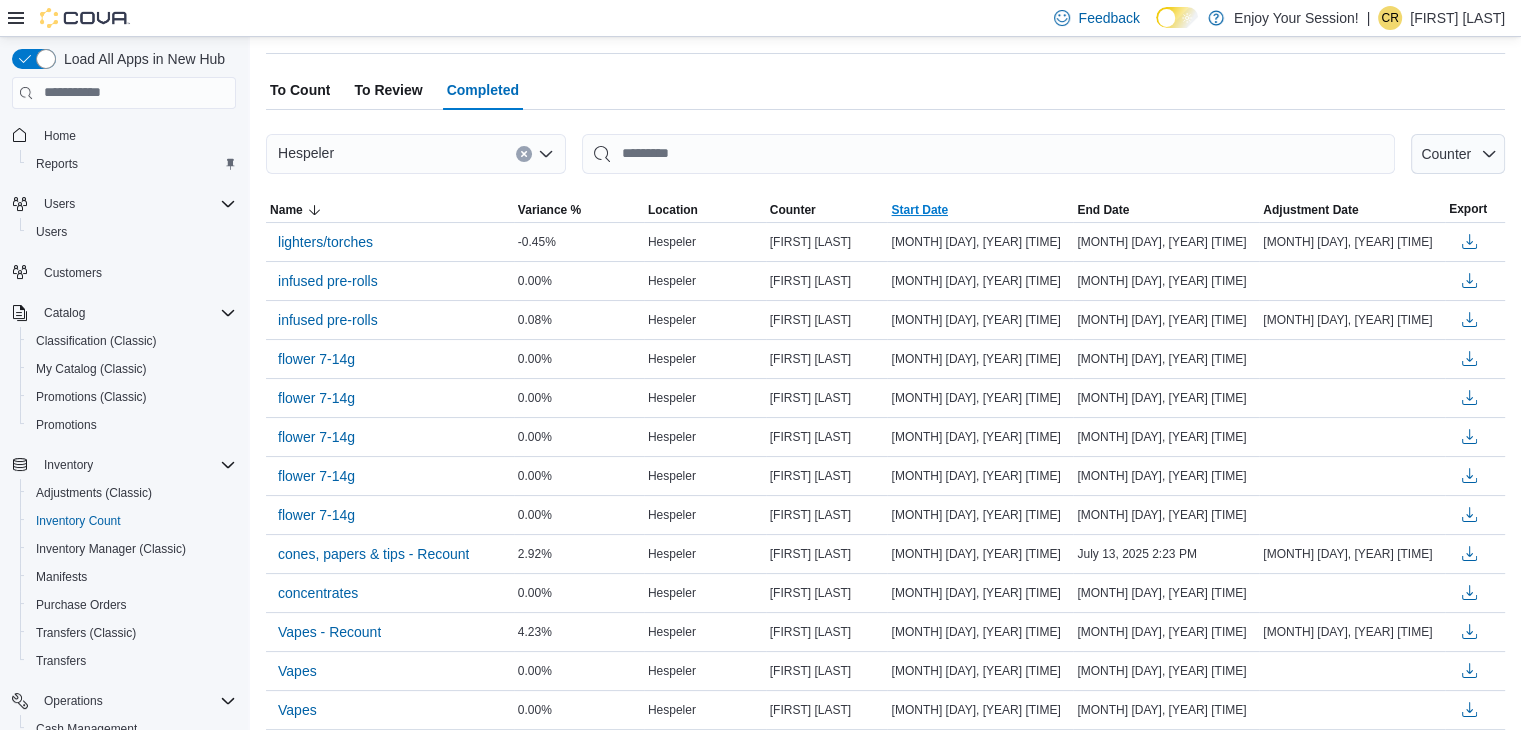 click on "Start Date" at bounding box center [980, 210] 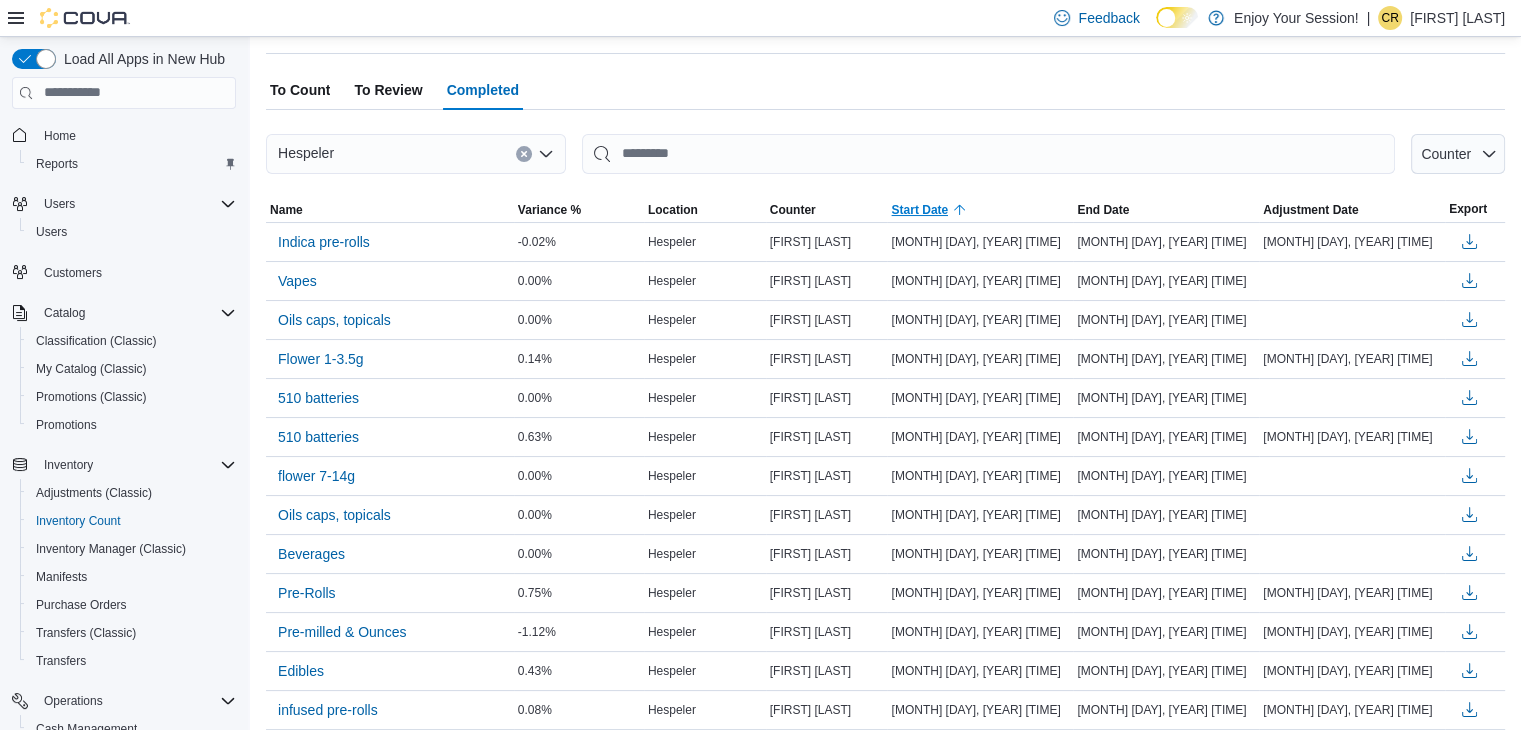 click on "Start Date" at bounding box center [919, 210] 